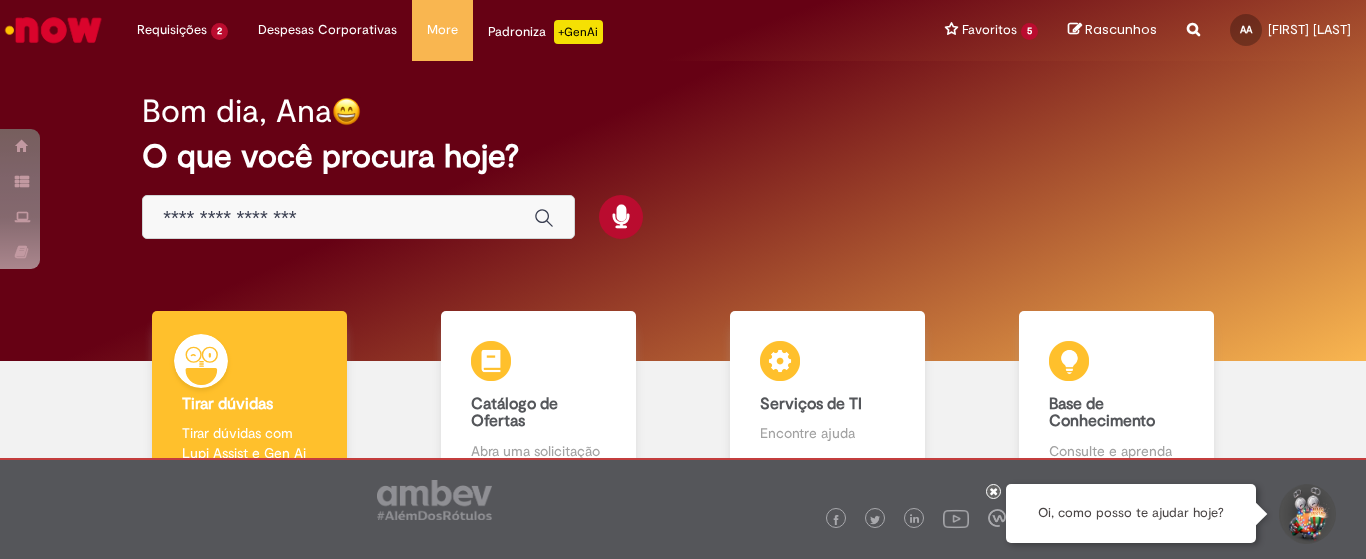 scroll, scrollTop: 0, scrollLeft: 0, axis: both 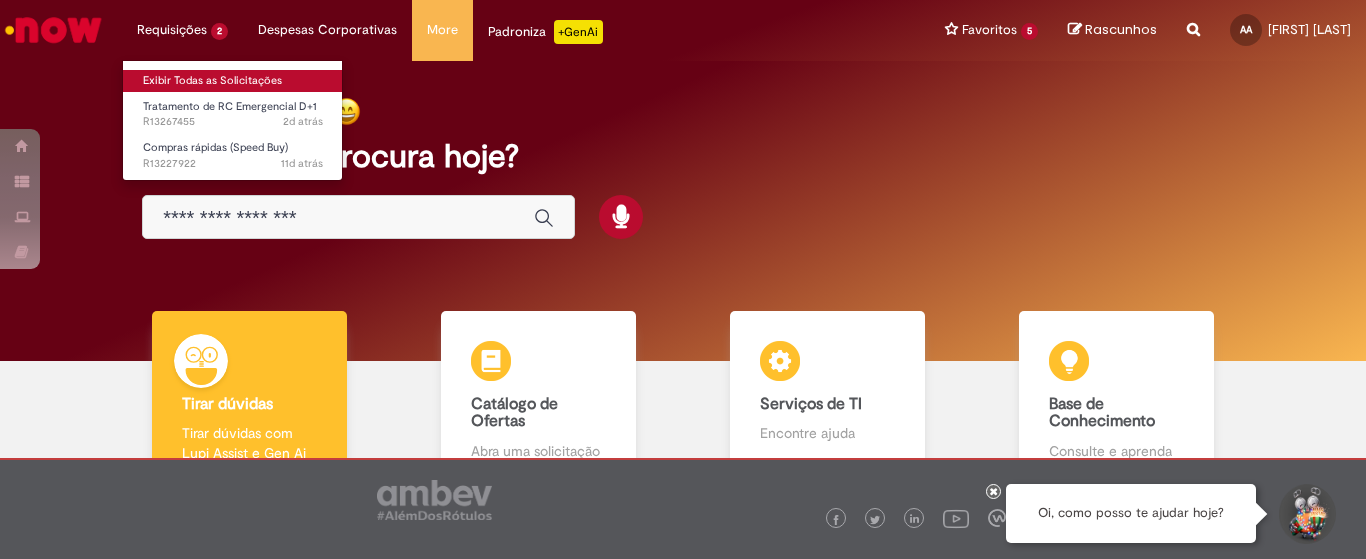 click on "Exibir Todas as Solicitações" at bounding box center (233, 81) 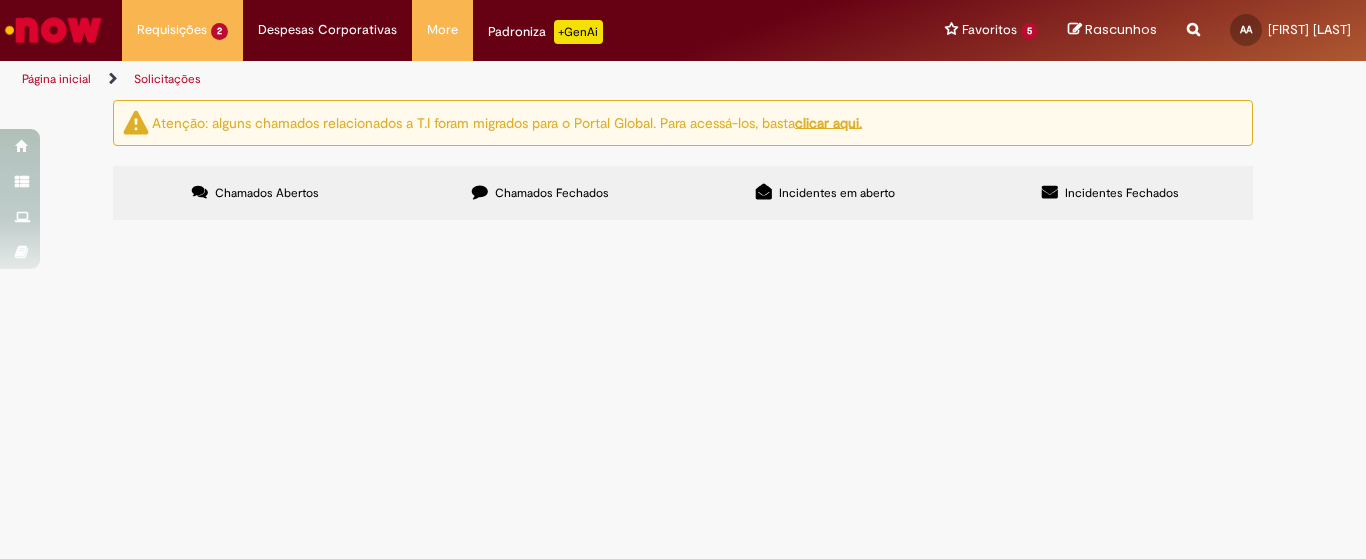 click on "Chamados Fechados" at bounding box center (552, 193) 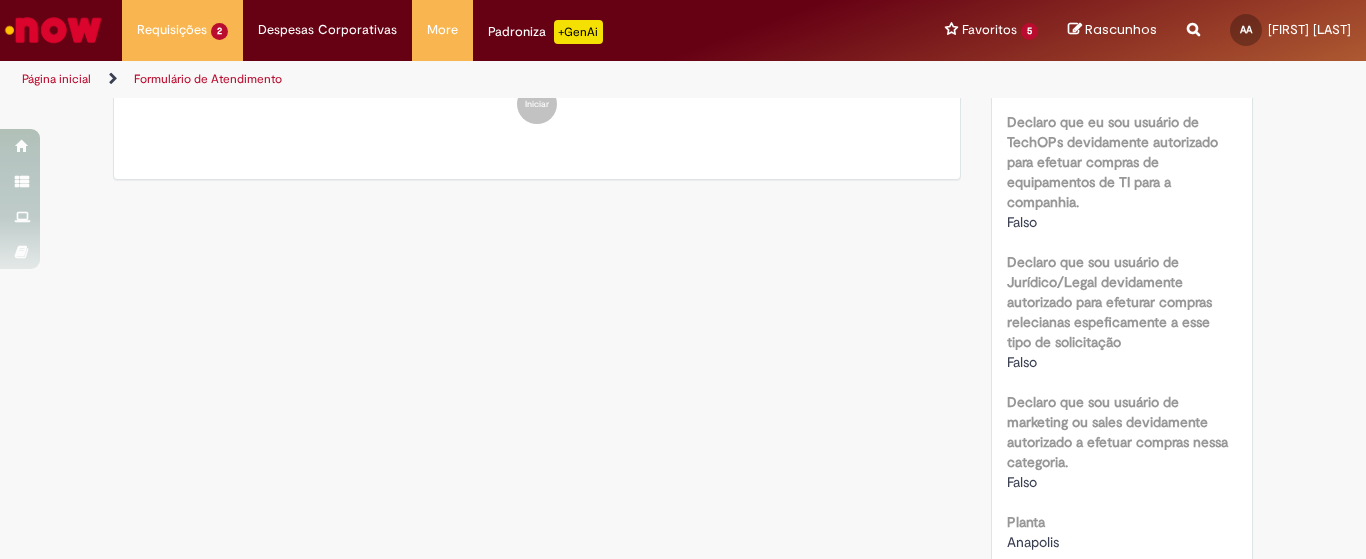 scroll, scrollTop: 1166, scrollLeft: 0, axis: vertical 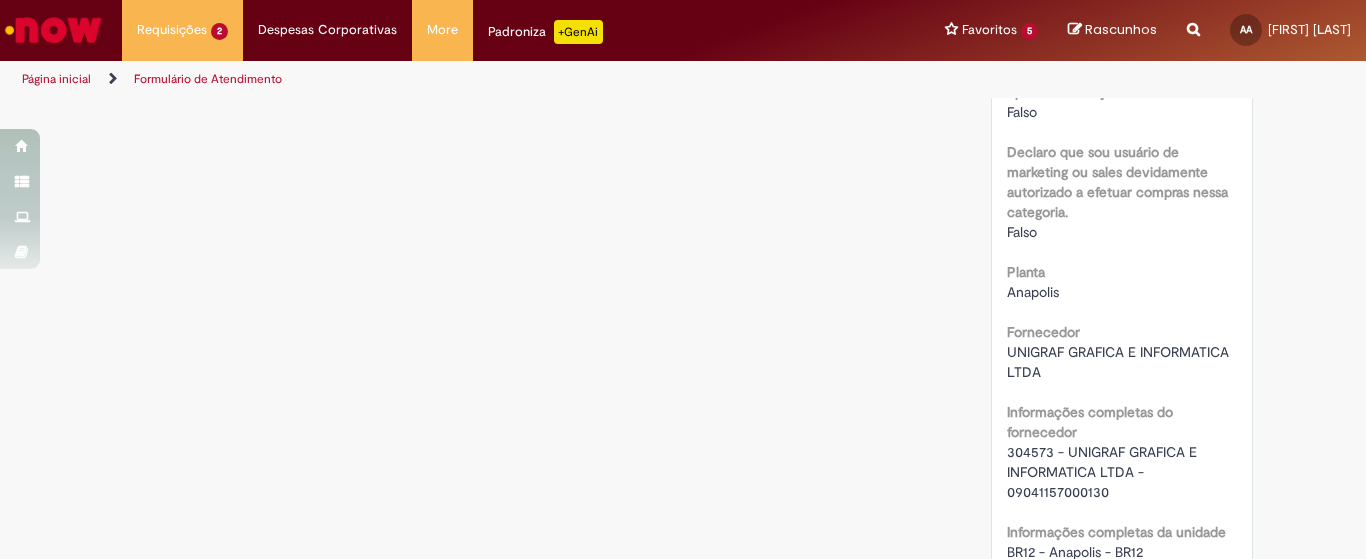 click on "[NUMBER] - [BRAND] - [NUMBER]" at bounding box center (1104, 472) 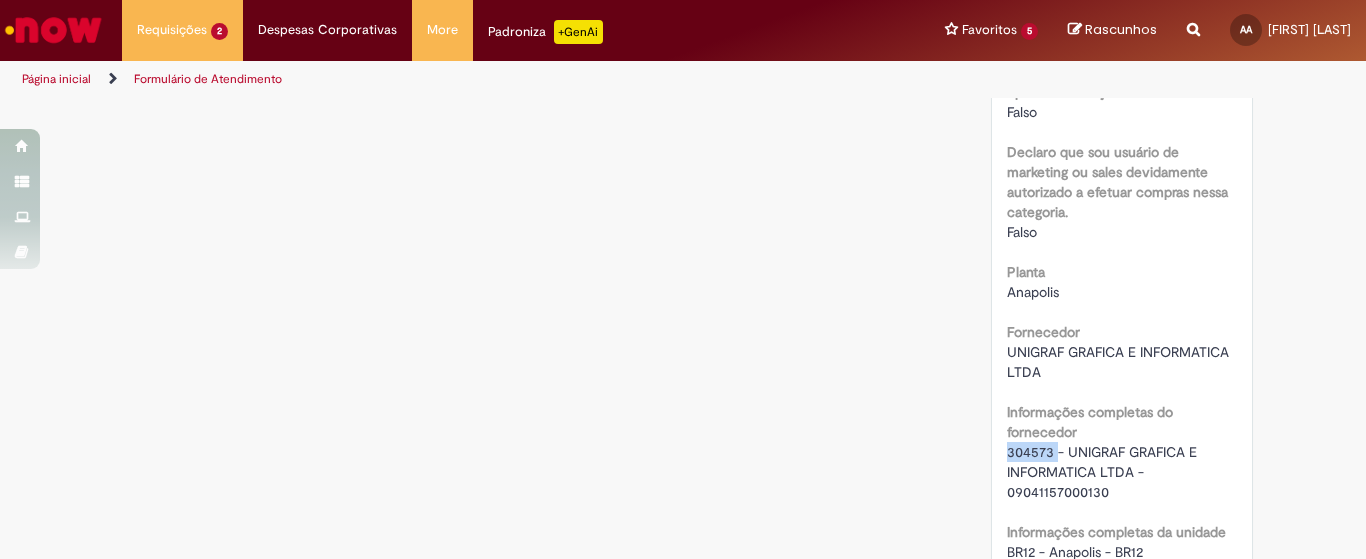 click on "[NUMBER] - [BRAND] - [NUMBER]" at bounding box center (1104, 472) 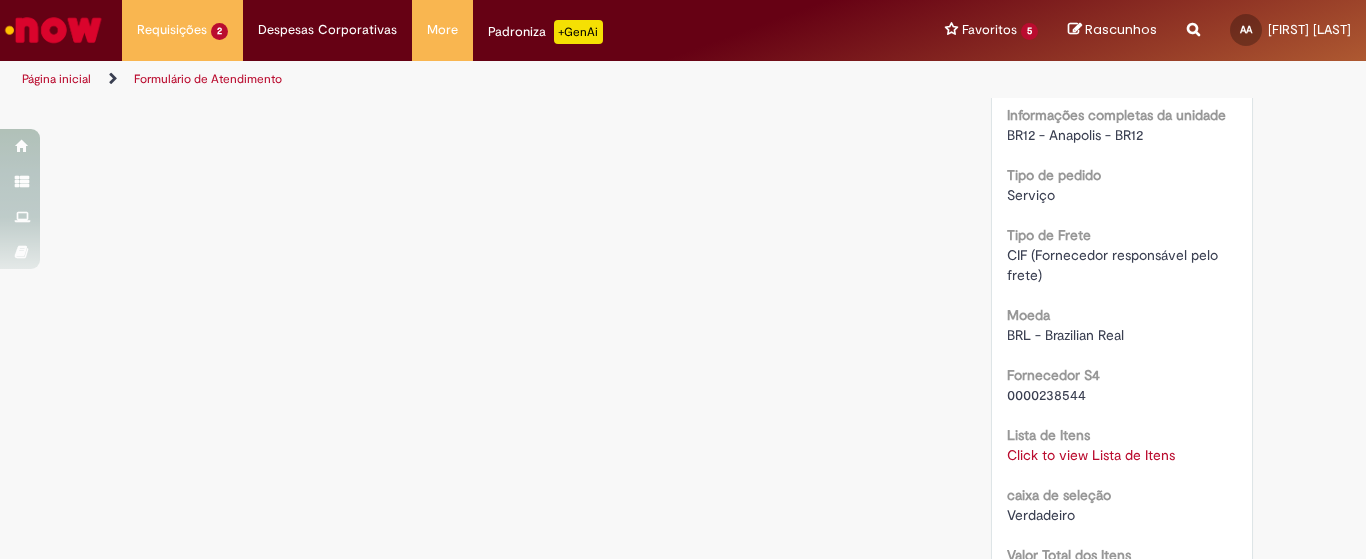 scroll, scrollTop: 1666, scrollLeft: 0, axis: vertical 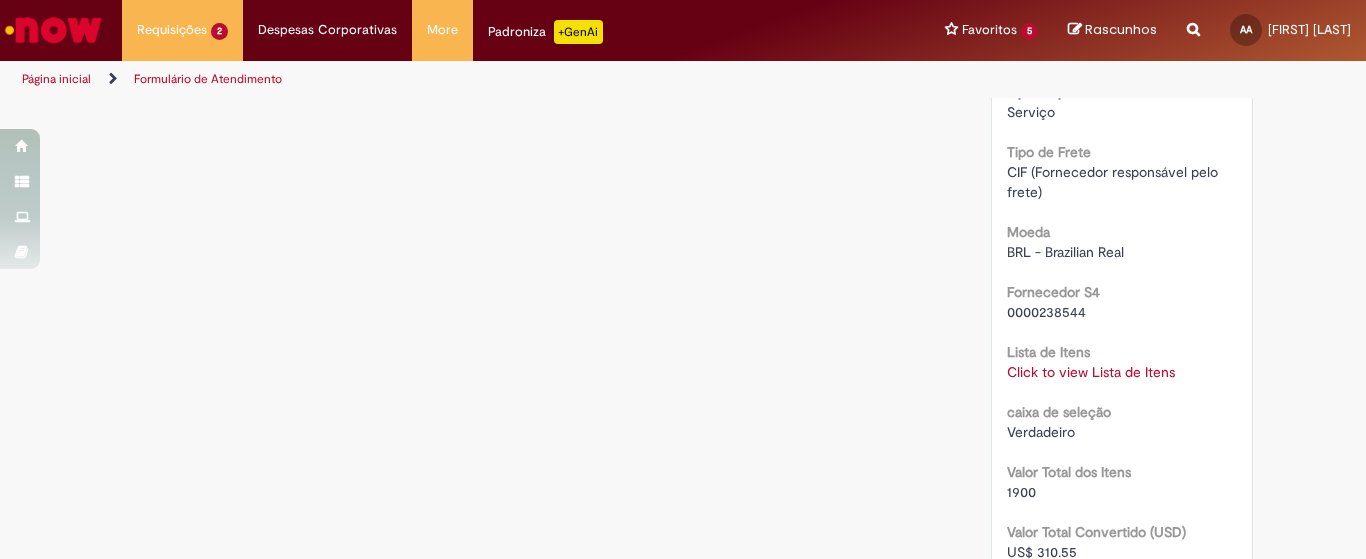 click on "Click to view Lista de Itens" at bounding box center (1091, 372) 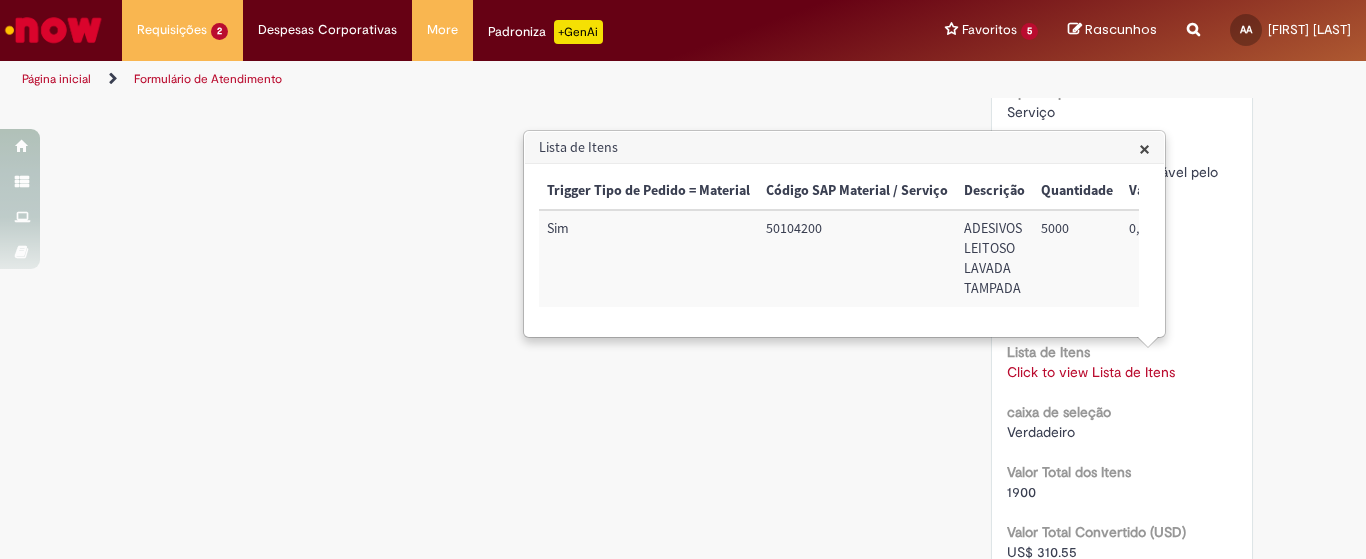 click on "50104200" at bounding box center (857, 258) 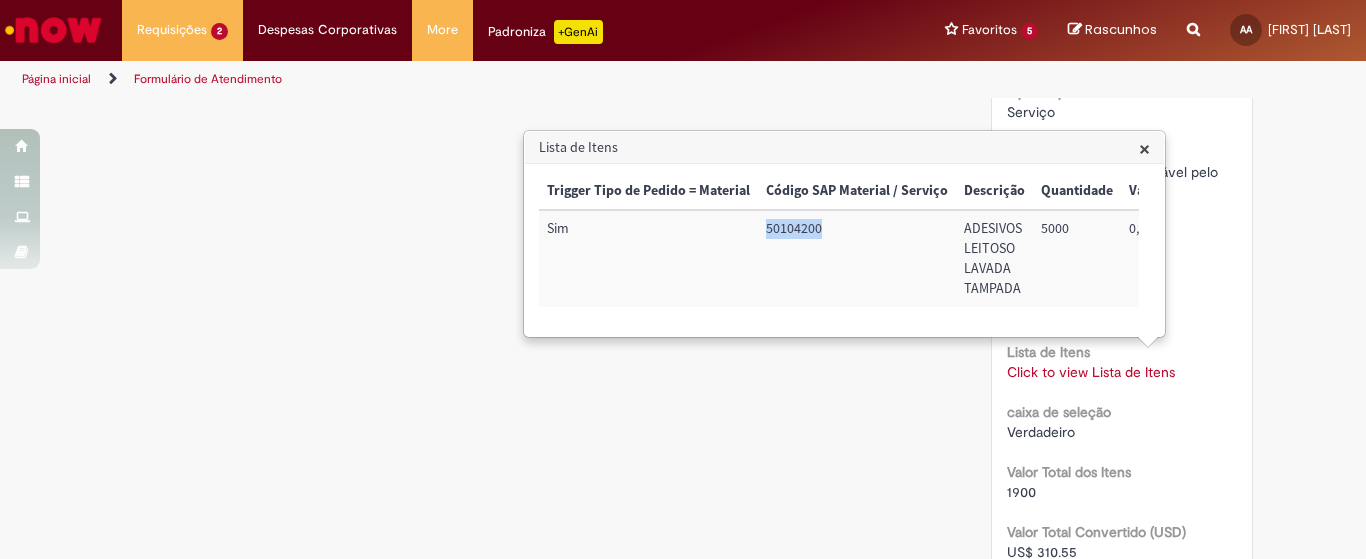 click on "50104200" at bounding box center (857, 258) 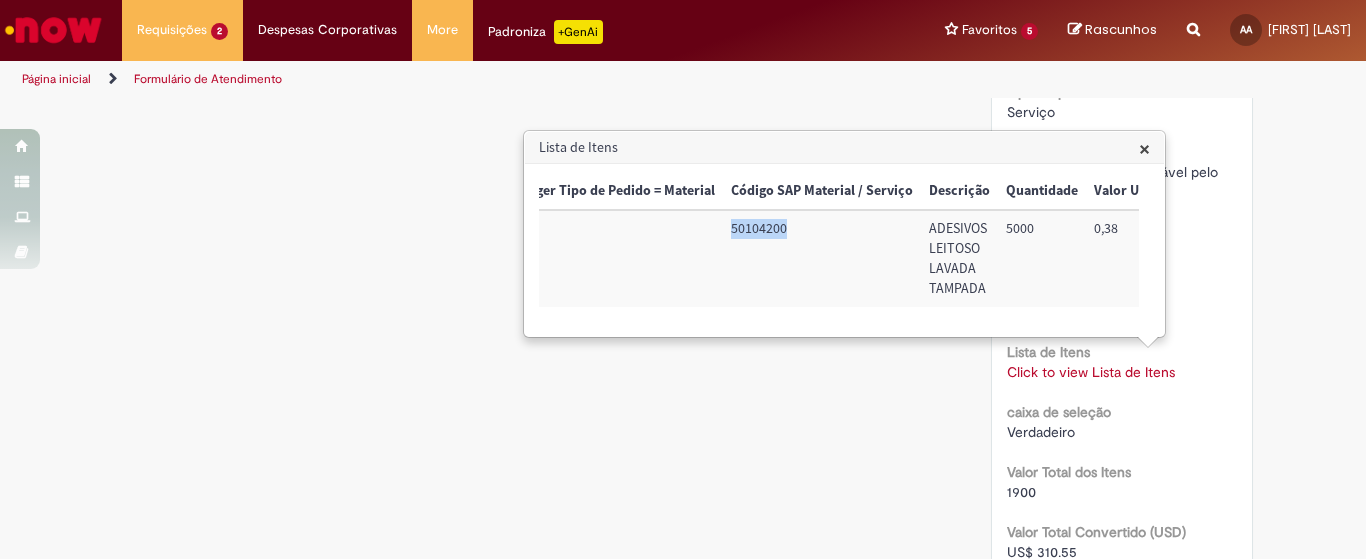 scroll, scrollTop: 0, scrollLeft: 0, axis: both 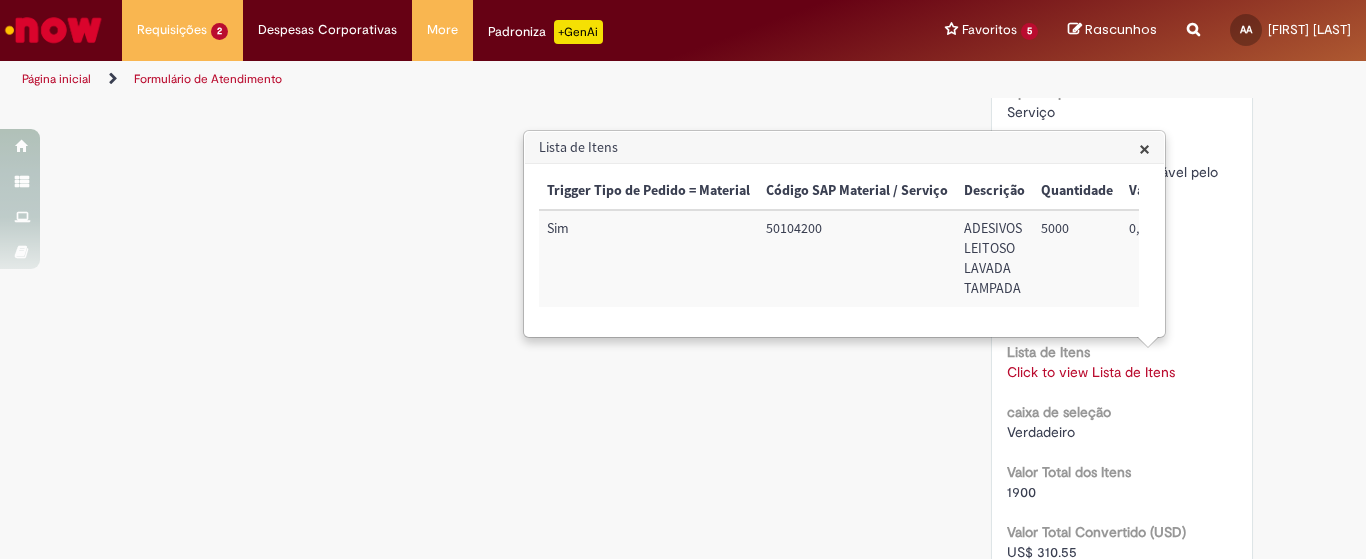 click on "ADESIVOS LEITOSO LAVADA TAMPADA" at bounding box center (994, 258) 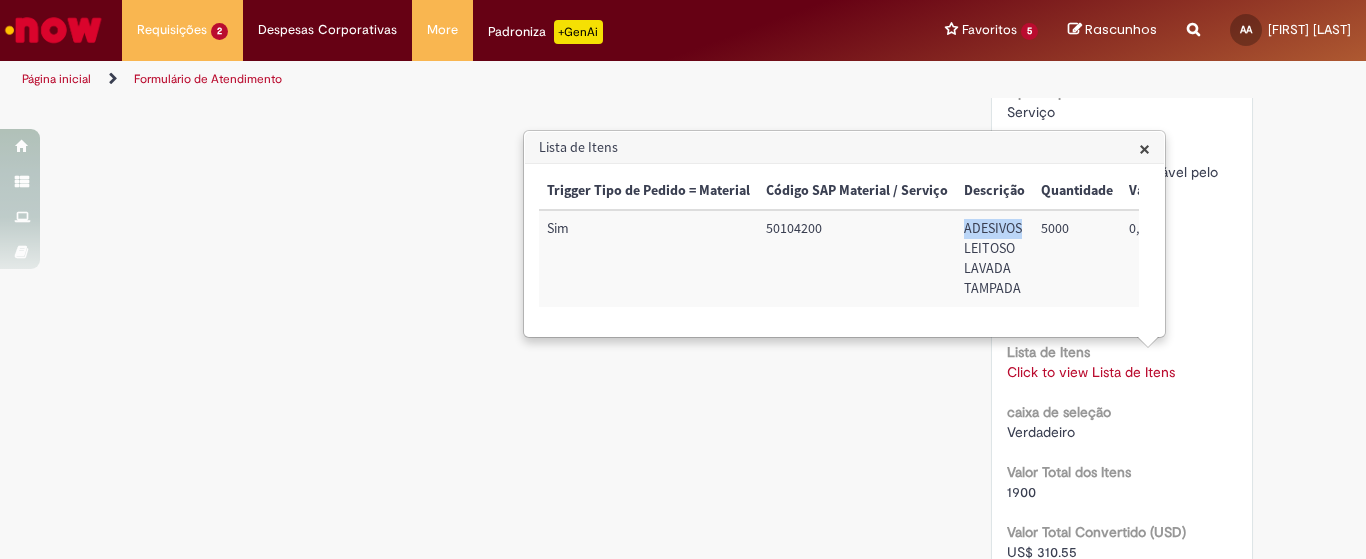click on "ADESIVOS LEITOSO LAVADA TAMPADA" at bounding box center (994, 258) 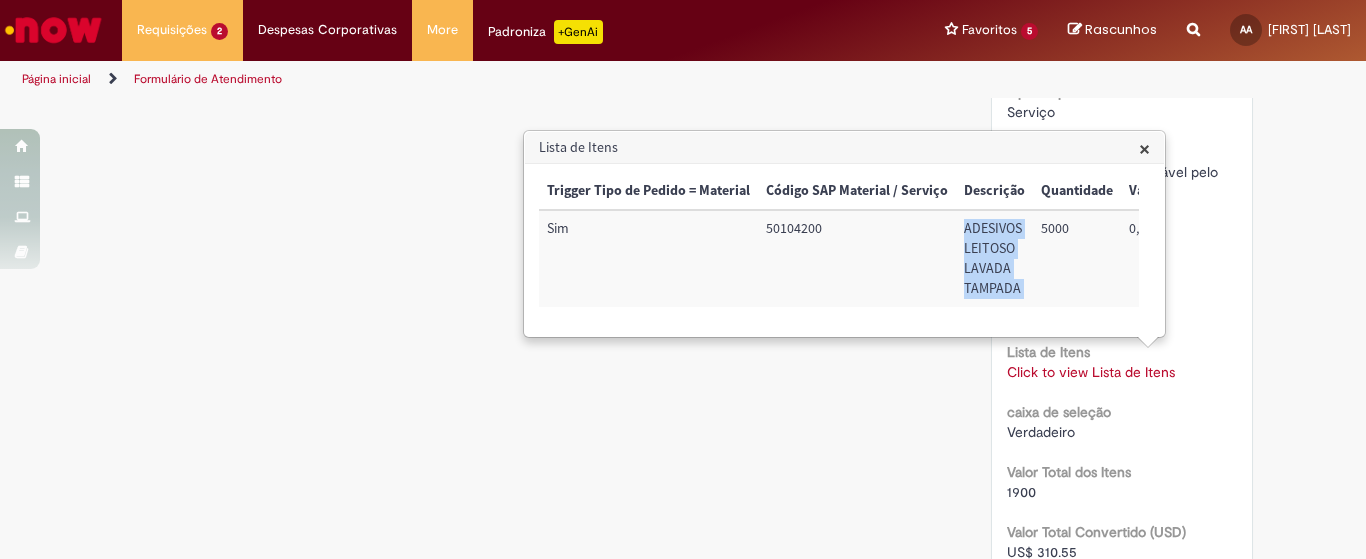 click on "ADESIVOS LEITOSO LAVADA TAMPADA" at bounding box center (994, 258) 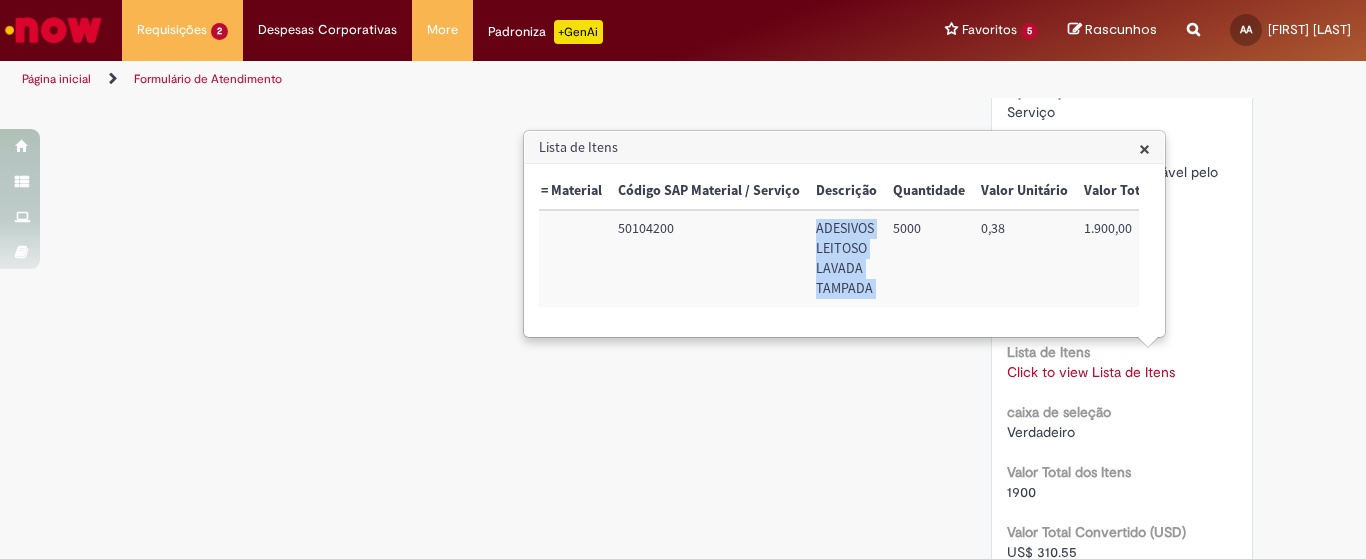scroll, scrollTop: 0, scrollLeft: 185, axis: horizontal 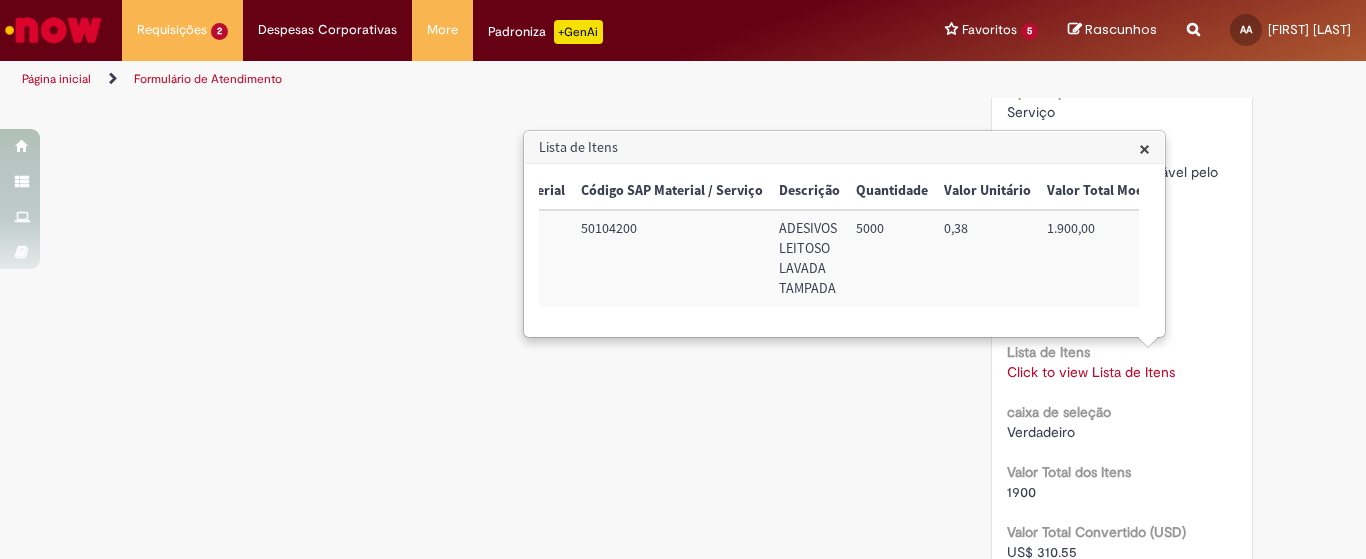click on "Detalhes do tíquete
Grupo de Atribuição:
Automações Ambev
Analista responsável:
Ambev Automation
Número
R13210566
Status
Expirado
Criação
17d atrás 17 dias atrás
Opções
RPA Moeda
BRL - Brazilian Real
taxa de conversão
6.1182
Saldo
11100
Country Code
BR
SAP Interim
s4
Declaro que li e aceito as regras listadas na descrição da oferta e que poderei responder a auditoria e compliance caso alguma regra não for devidamente cumprida
Verdadeiro
Tipo de solicitação" at bounding box center (1122, -33) 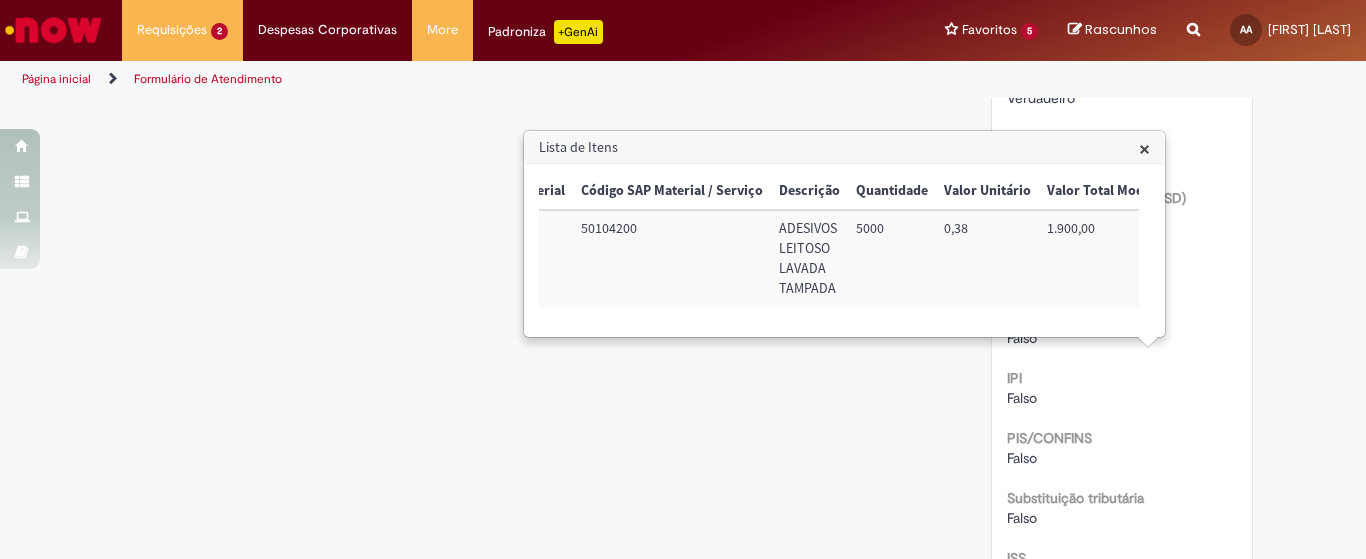 scroll, scrollTop: 2416, scrollLeft: 0, axis: vertical 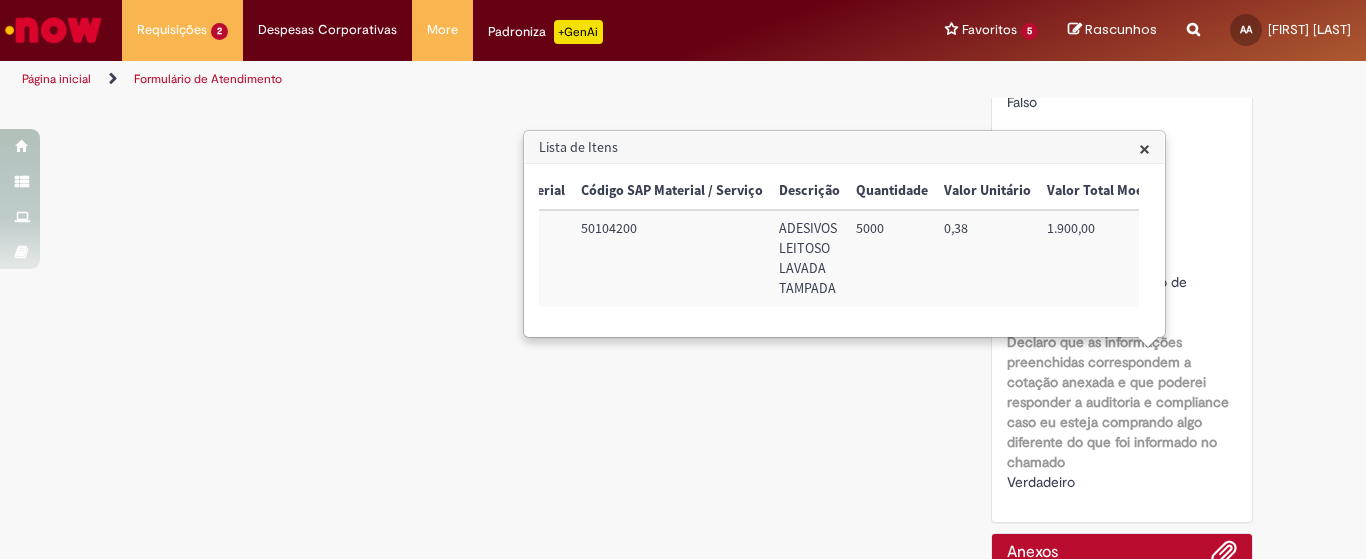 click on "×" at bounding box center [1144, 148] 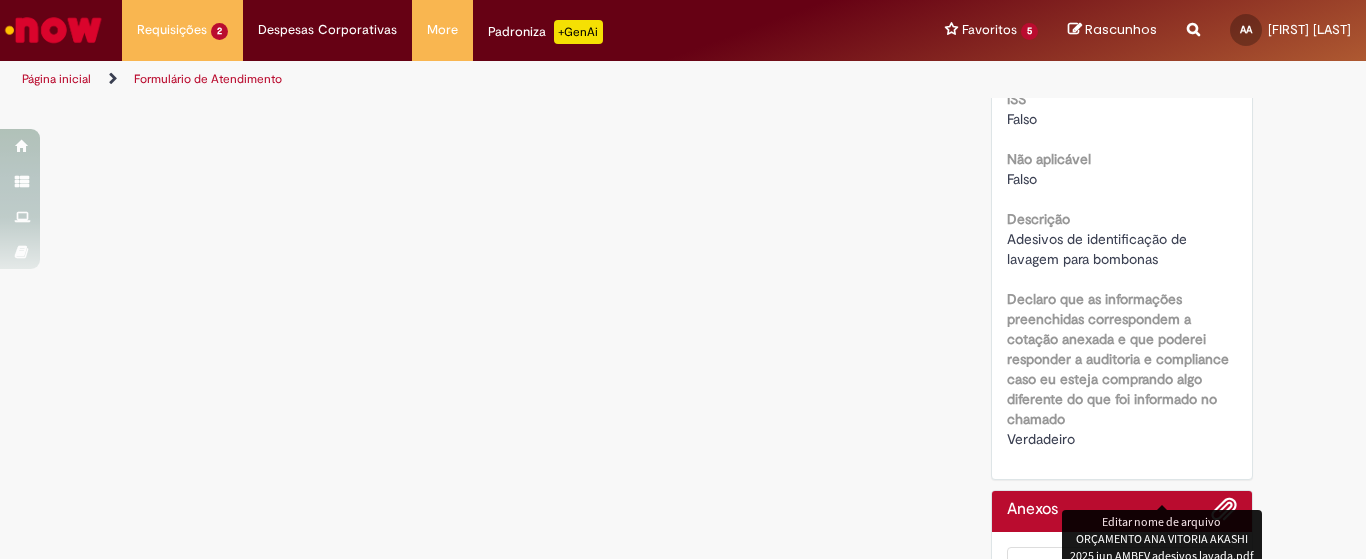 scroll, scrollTop: 2607, scrollLeft: 0, axis: vertical 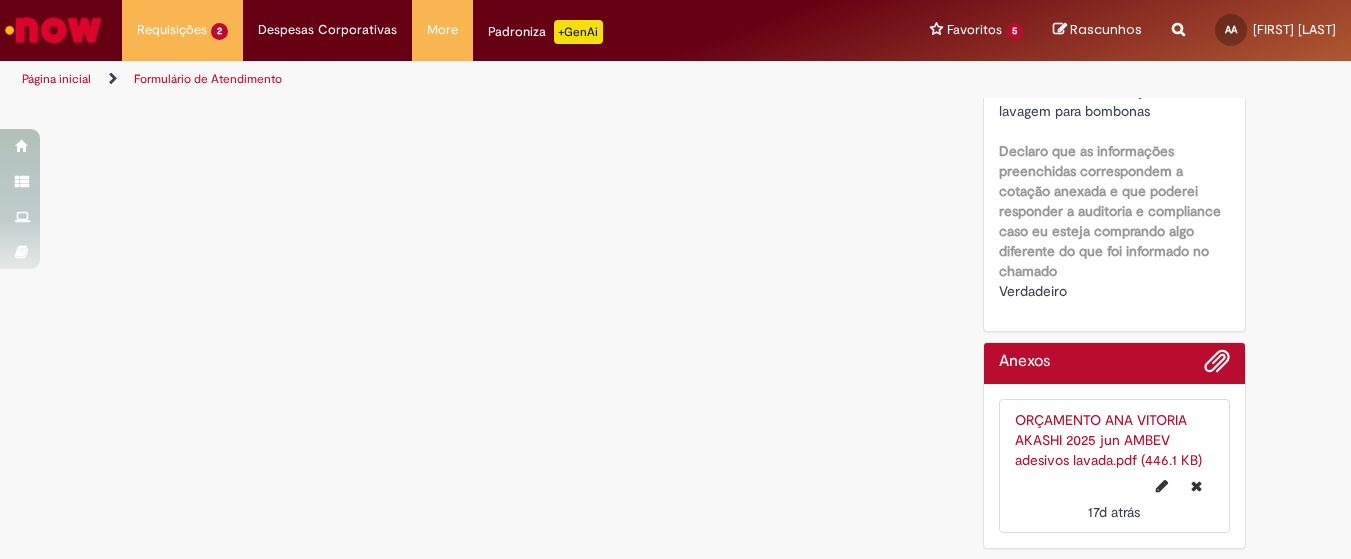 click on "ORÇAMENTO [NAME] [LASTNAME] [YEAR] jun  AMBEV adesivos lavada.pdf (446.1 KB)" at bounding box center (1114, 440) 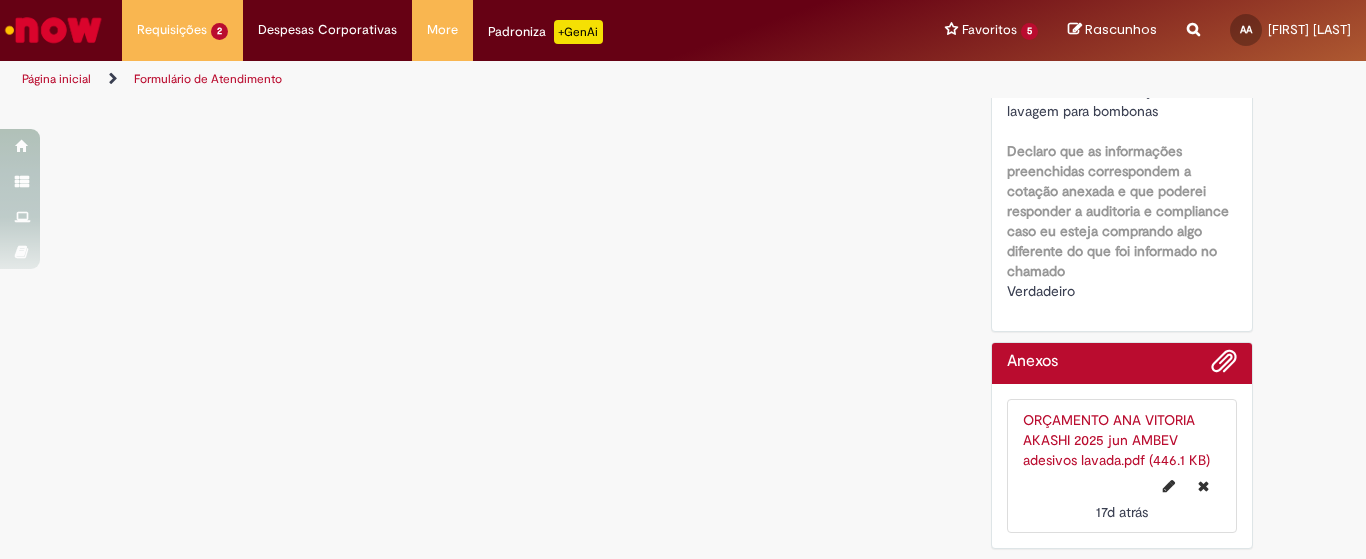 click on "ORÇAMENTO [NAME] [LASTNAME] [YEAR] jun  AMBEV adesivos lavada.pdf (446.1 KB)" at bounding box center [1116, 440] 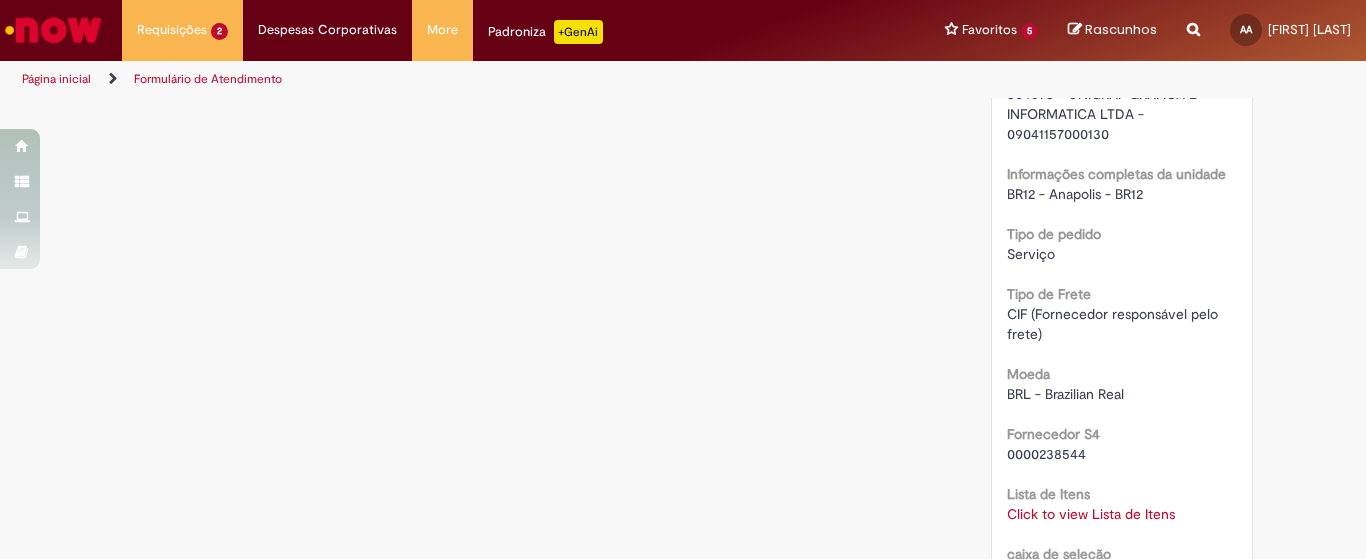 scroll, scrollTop: 1774, scrollLeft: 0, axis: vertical 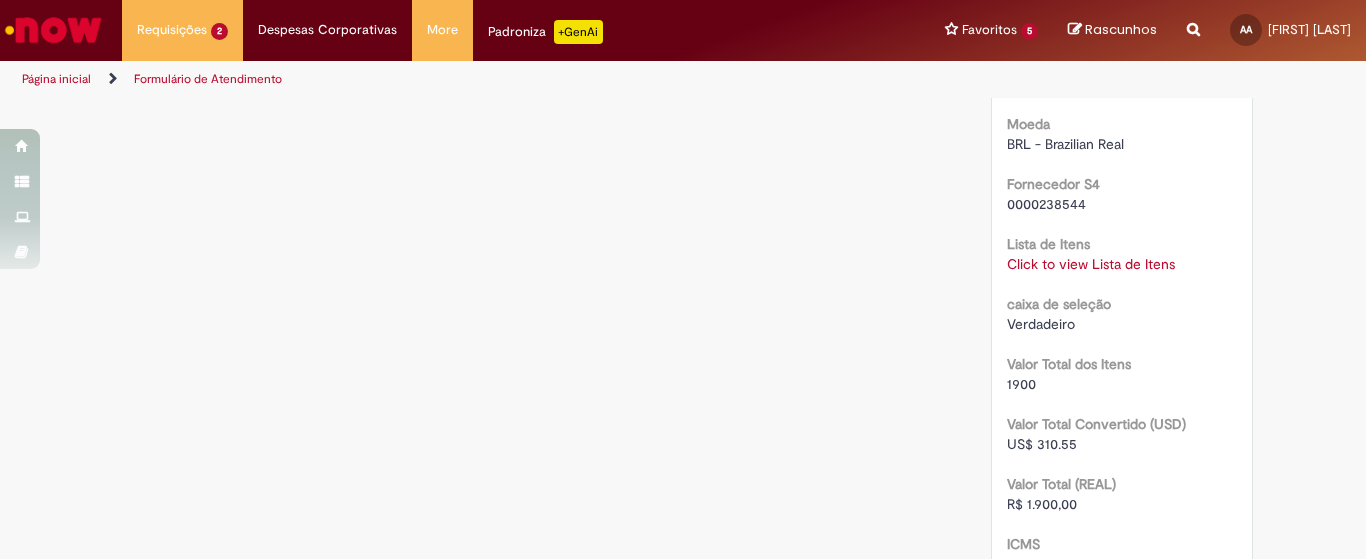 click on "Click to view Lista de Itens" at bounding box center (1091, 264) 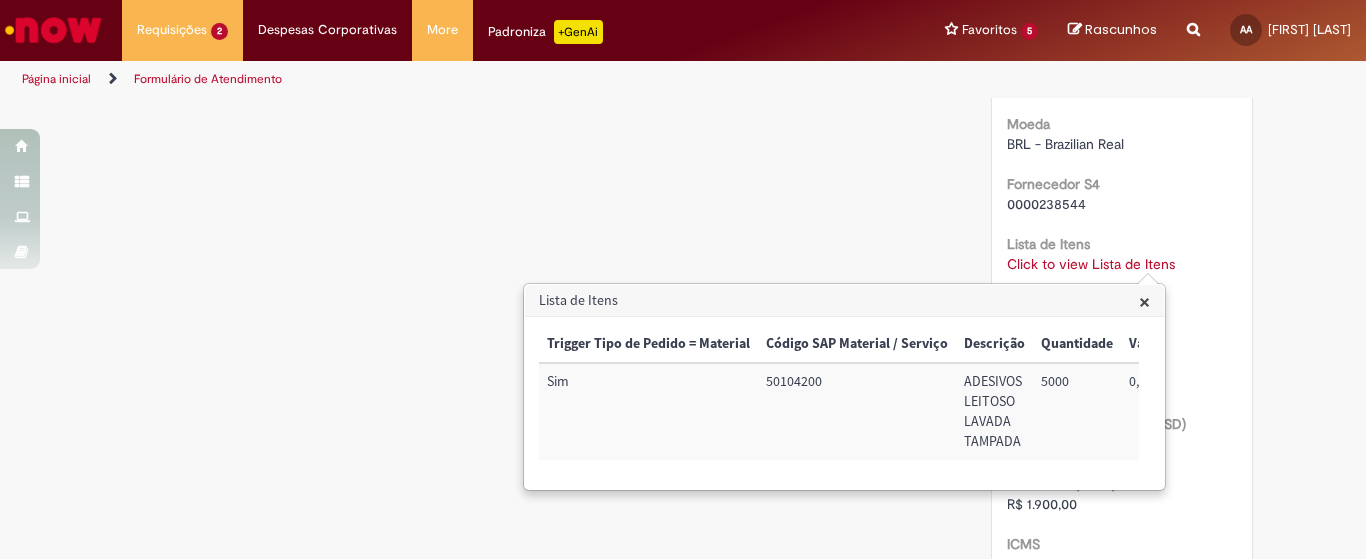 click on "ADESIVOS LEITOSO LAVADA TAMPADA" at bounding box center [994, 411] 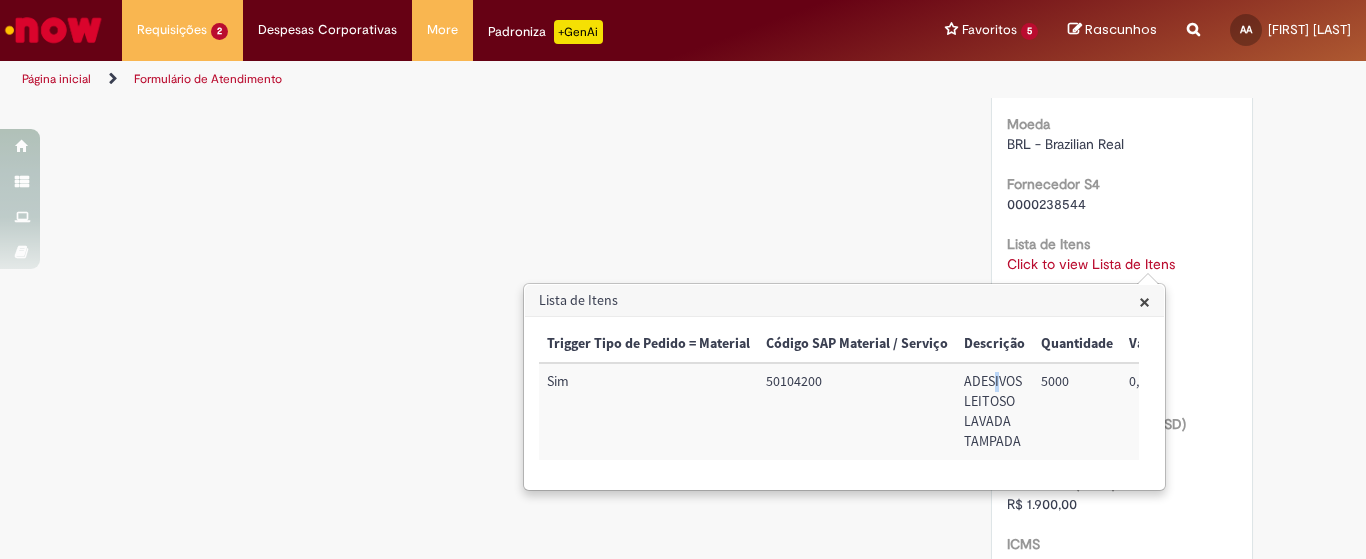 click on "ADESIVOS LEITOSO LAVADA TAMPADA" at bounding box center (994, 411) 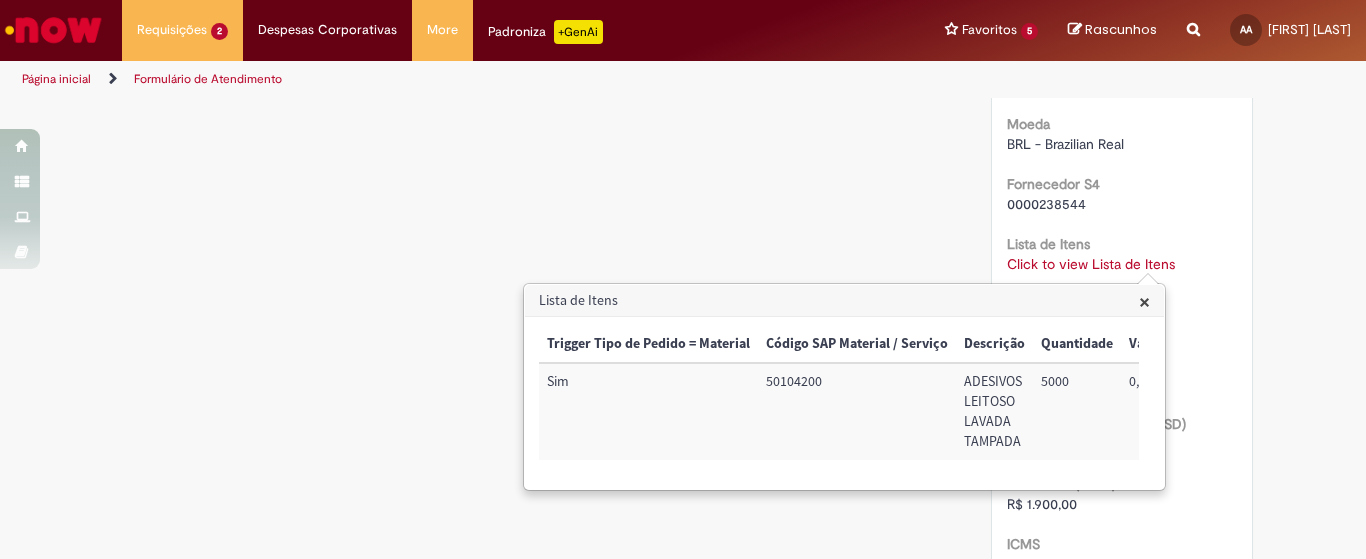 click on "ADESIVOS LEITOSO LAVADA TAMPADA" at bounding box center [994, 411] 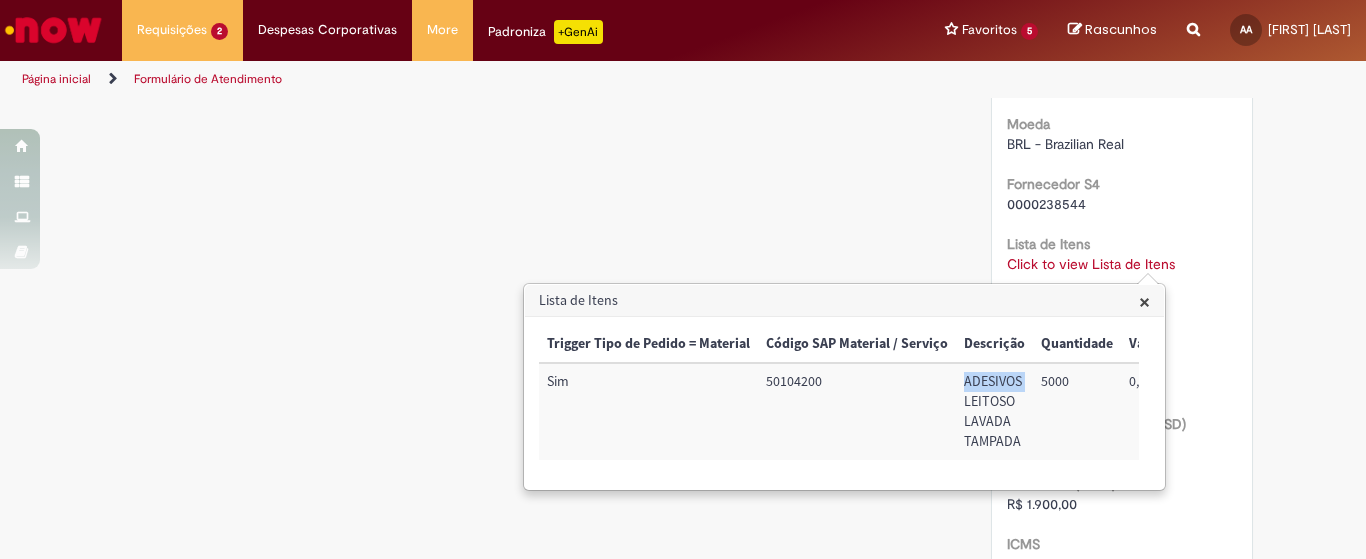 click on "ADESIVOS LEITOSO LAVADA TAMPADA" at bounding box center [994, 411] 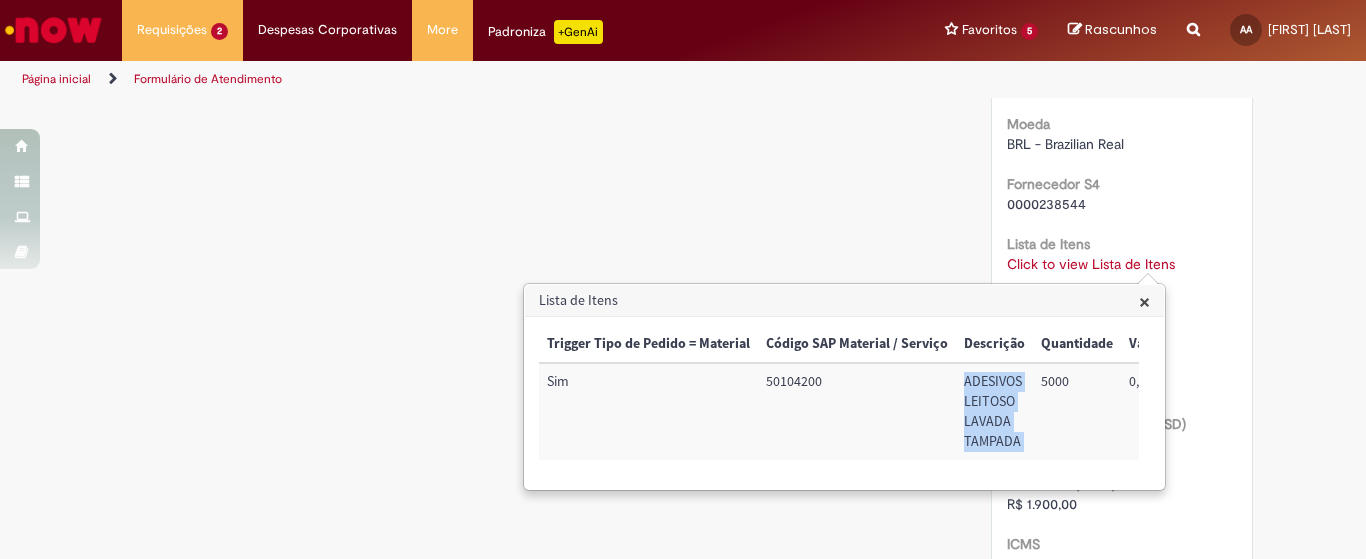 click on "ADESIVOS LEITOSO LAVADA TAMPADA" at bounding box center [994, 411] 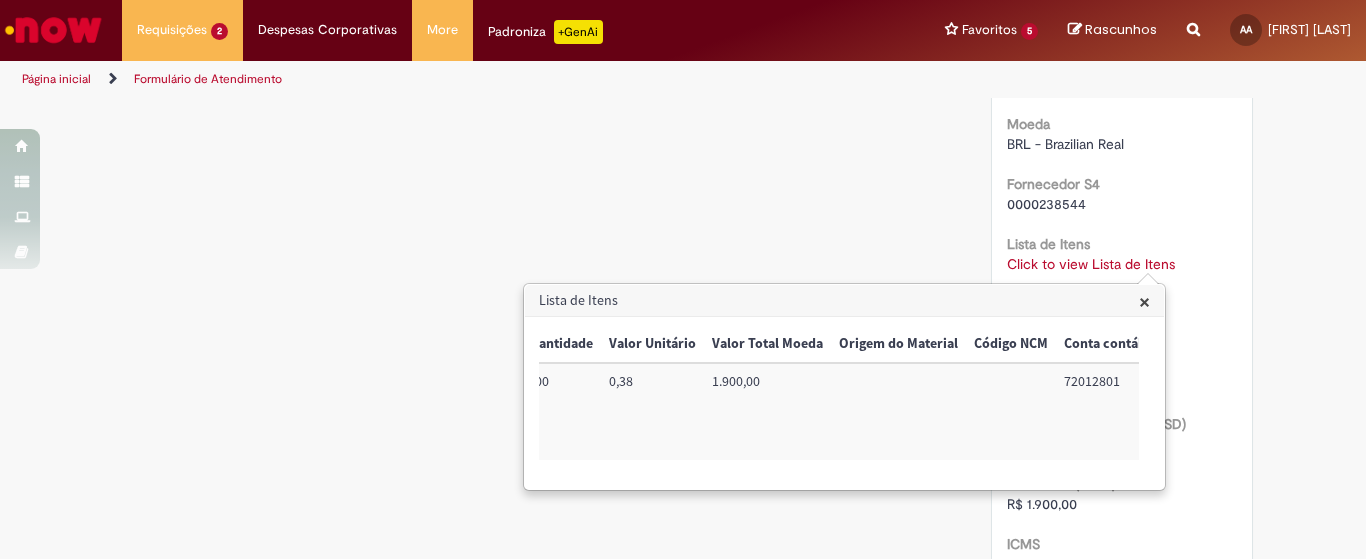 scroll, scrollTop: 0, scrollLeft: 523, axis: horizontal 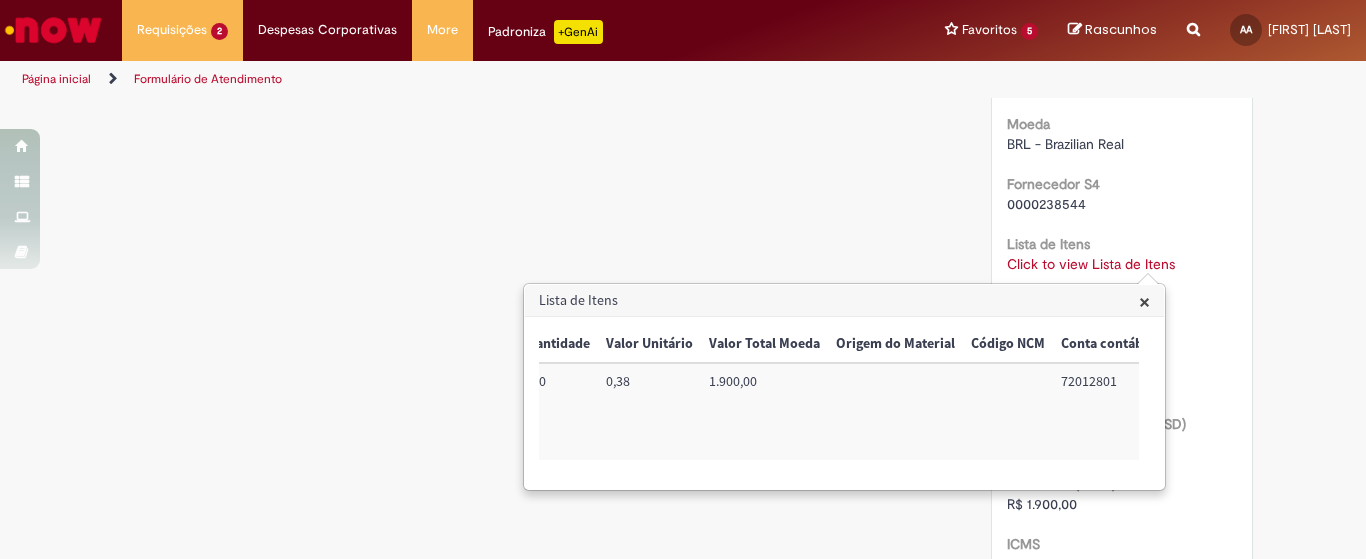 click on "[NUMBER]" at bounding box center (1106, 411) 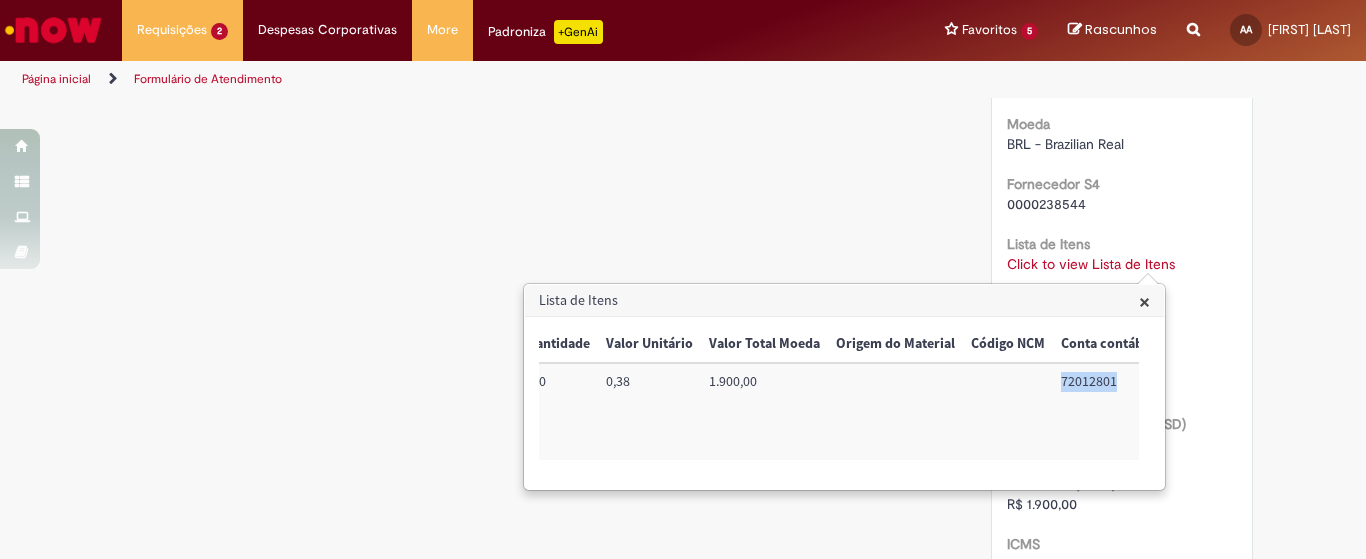 copy on "[NUMBER]" 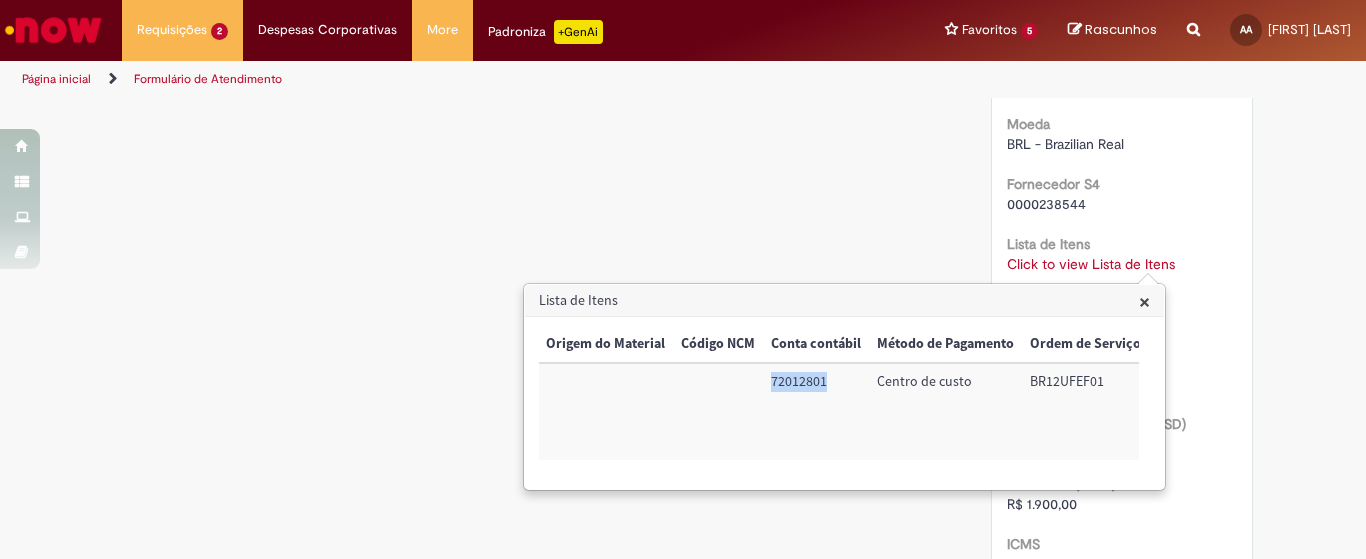 click on "BR[NUMBER]" at bounding box center (1085, 411) 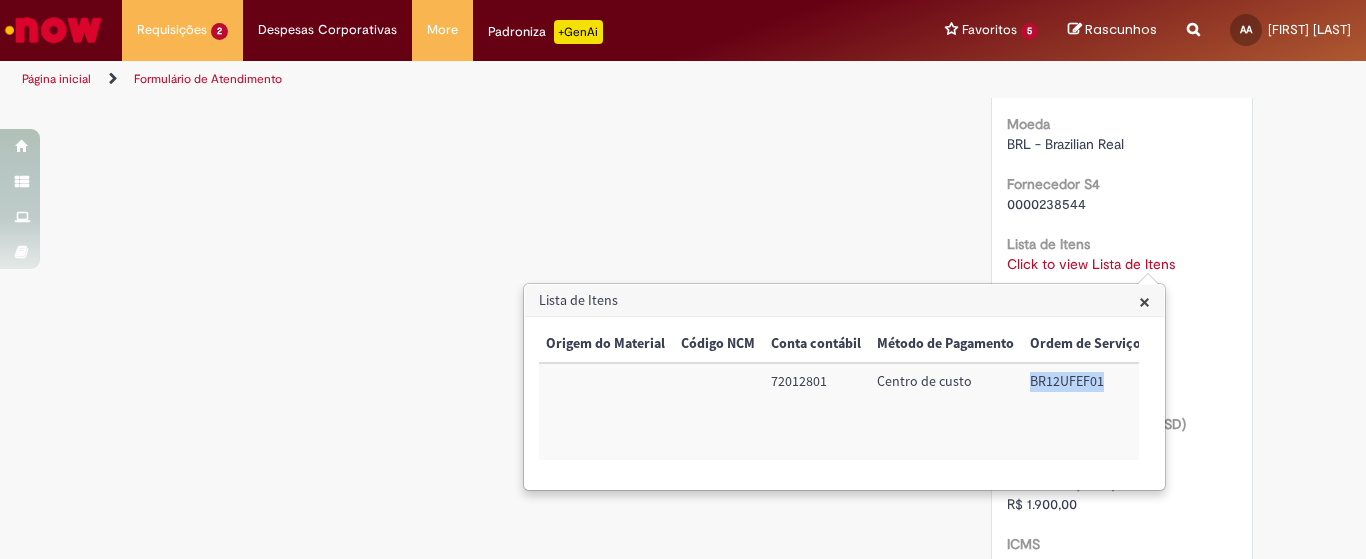 click on "BR[NUMBER]" at bounding box center [1085, 411] 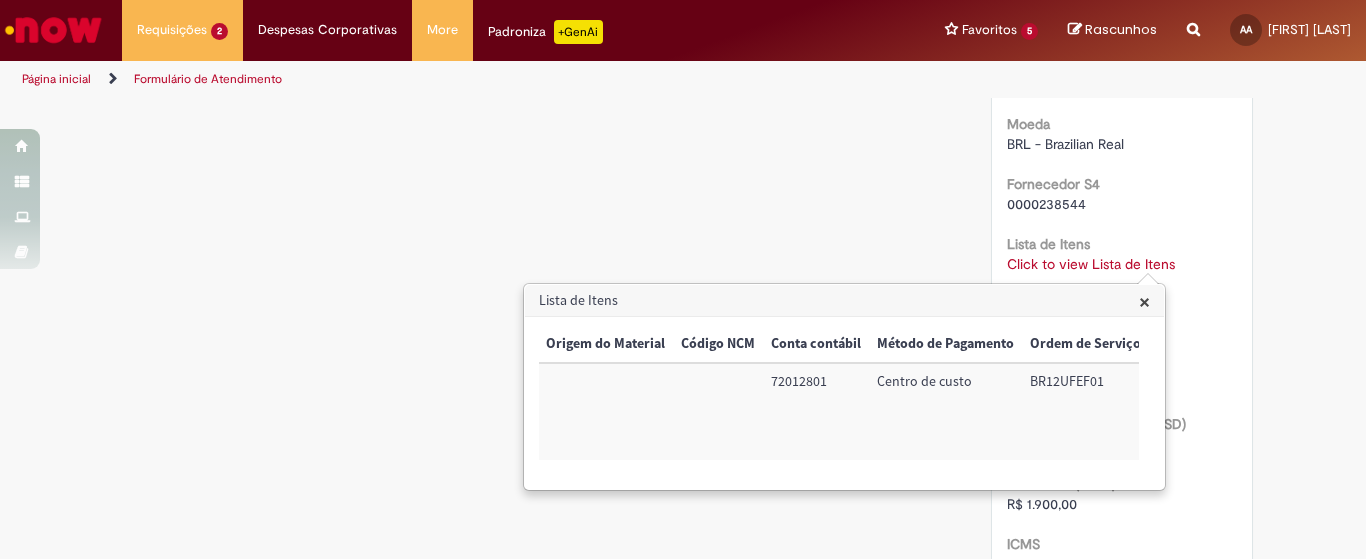 click on "Verificar Código de Barras
Aguardando Aprovação
Aguardando atendimento
Expirado
Validação
Concluído
Compras rápidas (Speed Buy)
Enviar
S
Sistema
9d atrás 9 dias atrás     Comentários adicionais
Olá, sua solicitação foi cancelada devido à falta de aprovação. Gentileza verificar com aprovador o motivo da não aprovação
S" at bounding box center (683, -141) 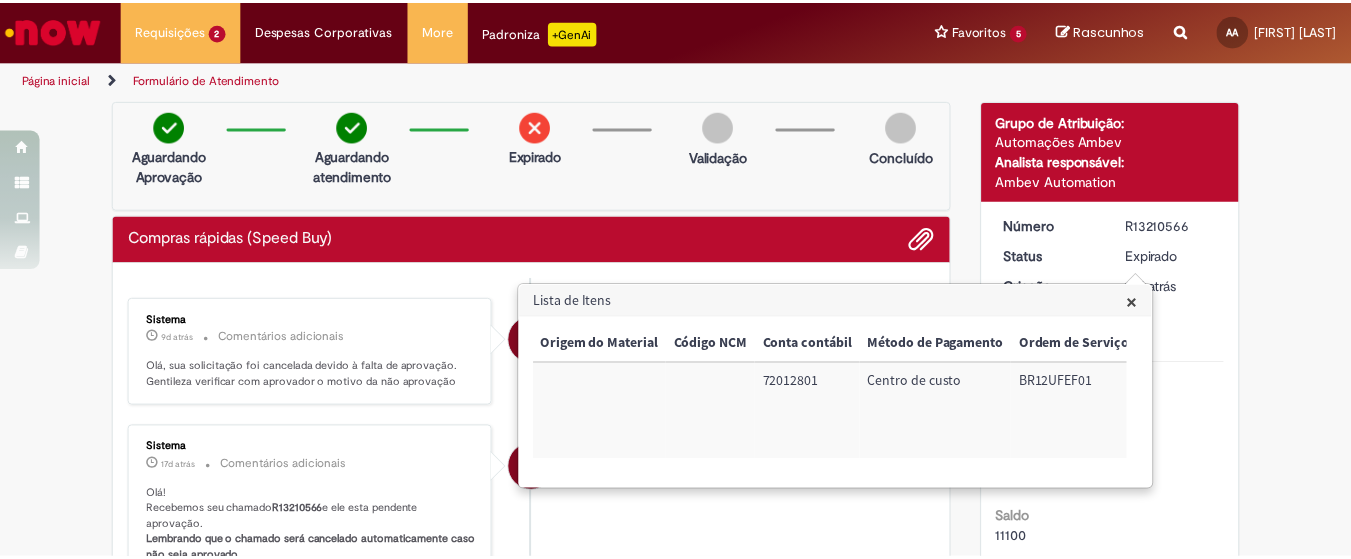 scroll, scrollTop: 83, scrollLeft: 0, axis: vertical 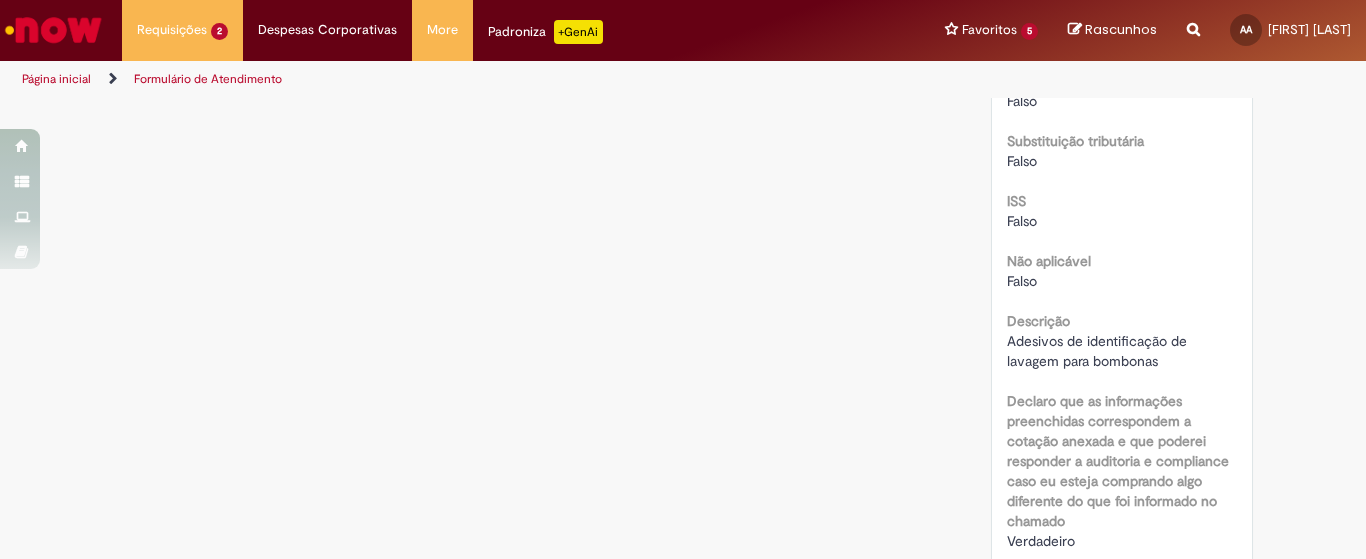click on "Adesivos de identificação de lavagem para bombonas" at bounding box center (1099, 351) 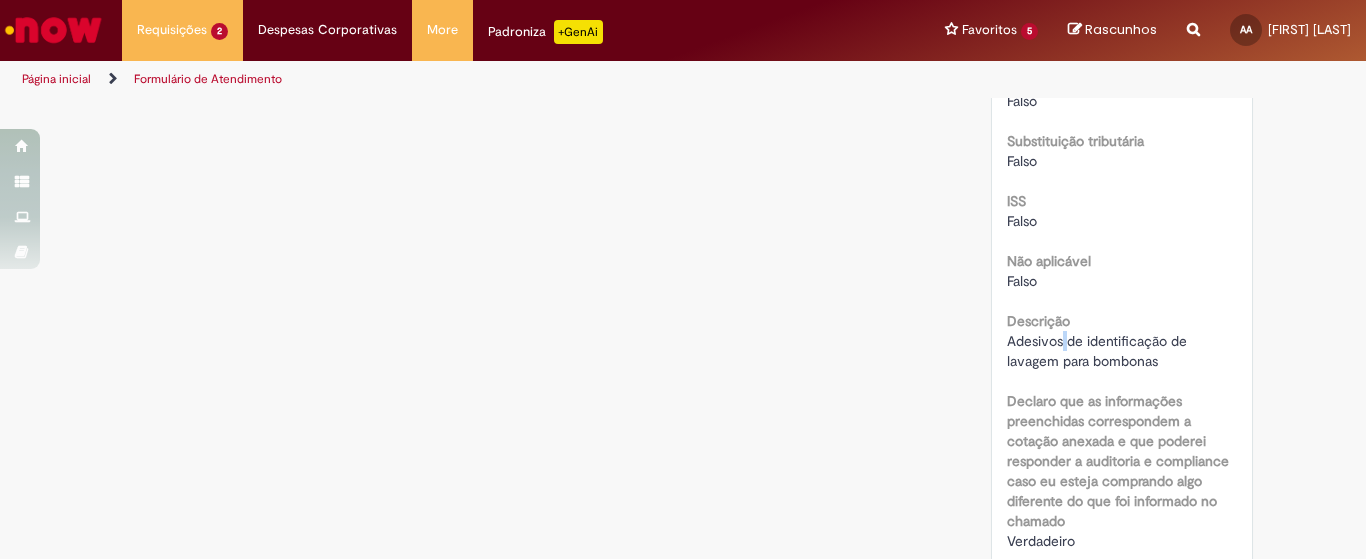 click on "Adesivos de identificação de lavagem para bombonas" at bounding box center (1099, 351) 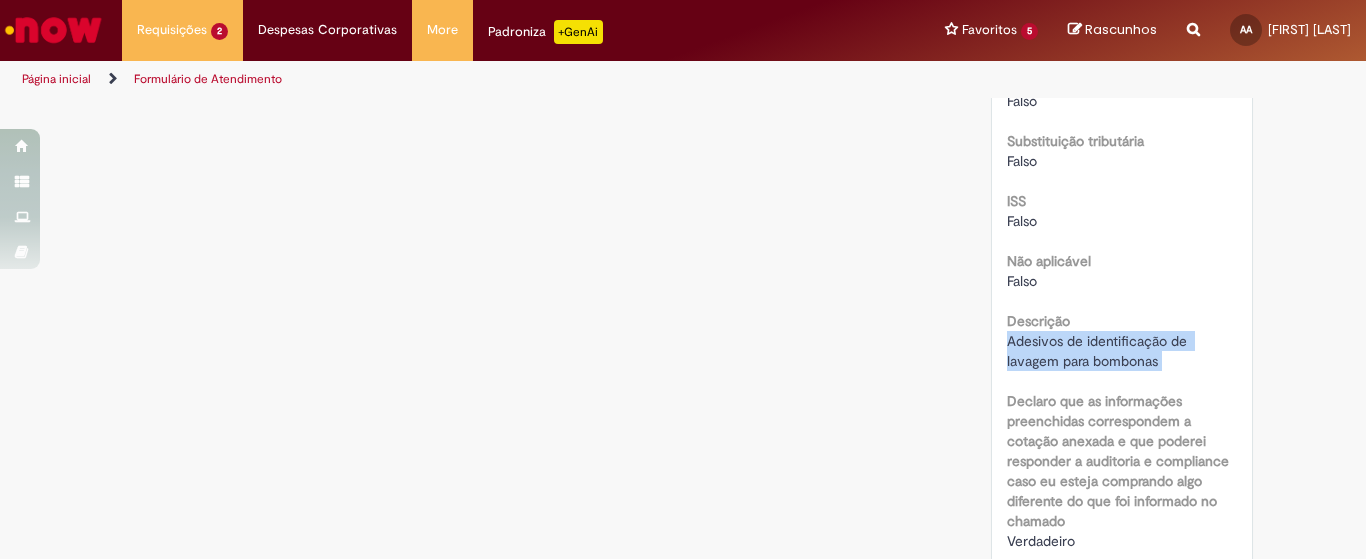 click on "Adesivos de identificação de lavagem para bombonas" at bounding box center [1099, 351] 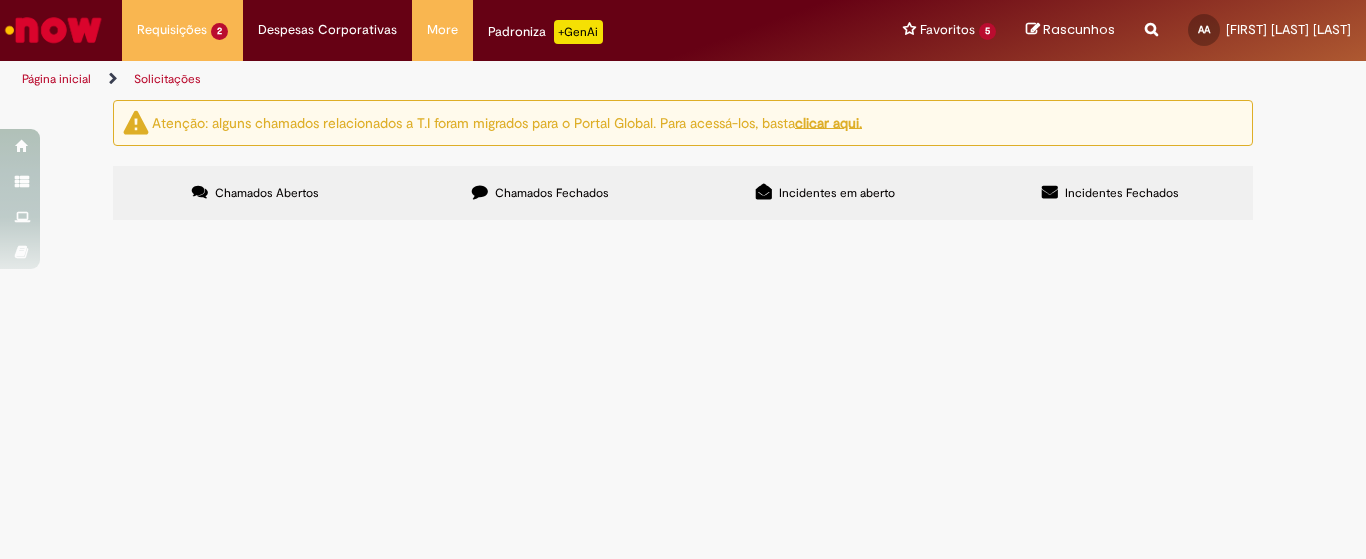 scroll, scrollTop: 0, scrollLeft: 0, axis: both 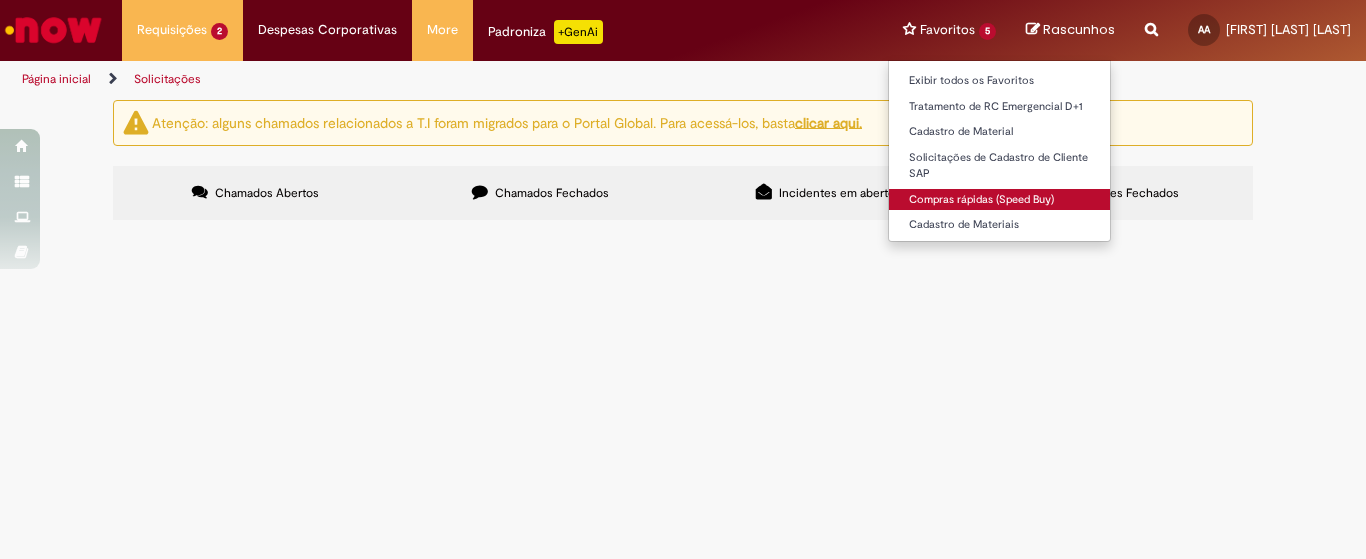 click on "Compras rápidas (Speed Buy)" at bounding box center (999, 200) 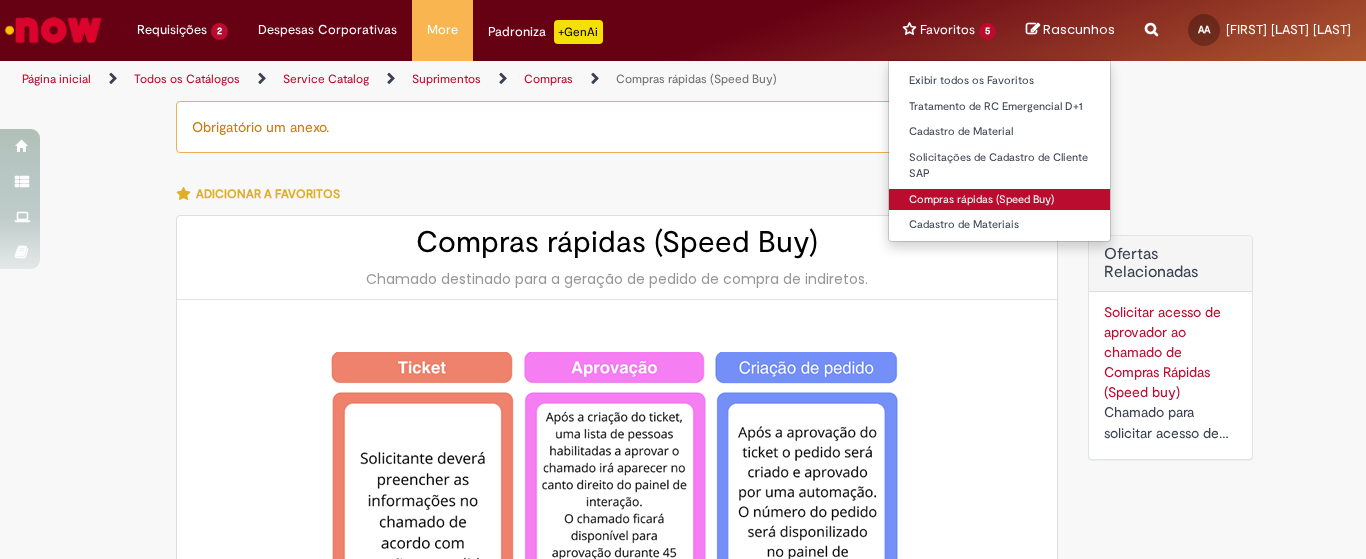 type on "**********" 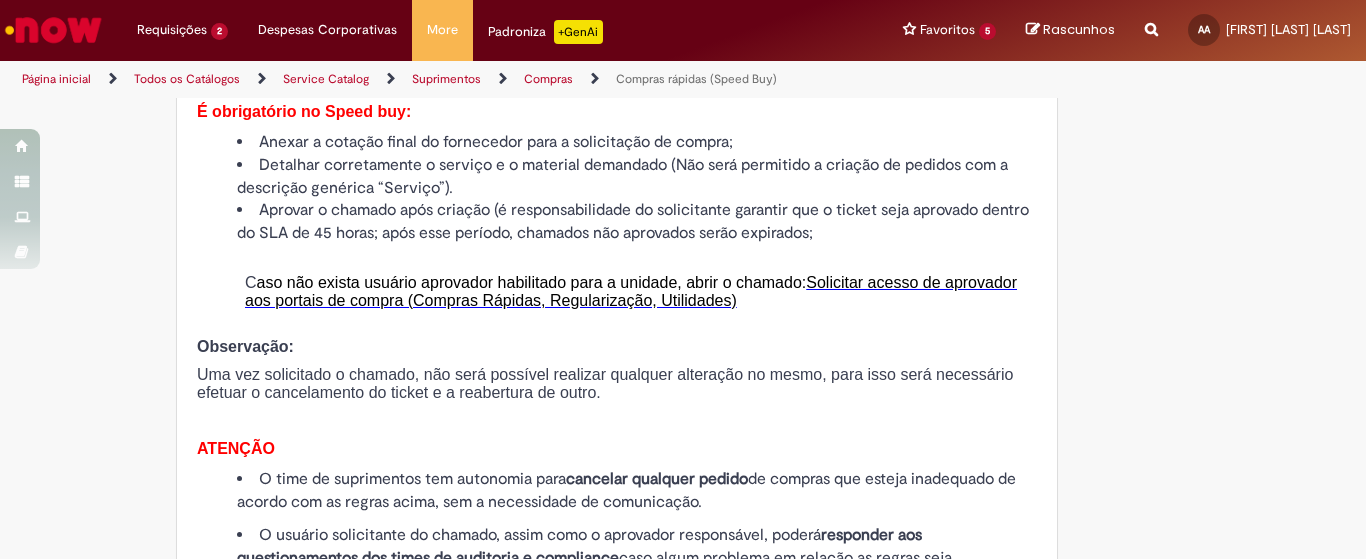 scroll, scrollTop: 2167, scrollLeft: 0, axis: vertical 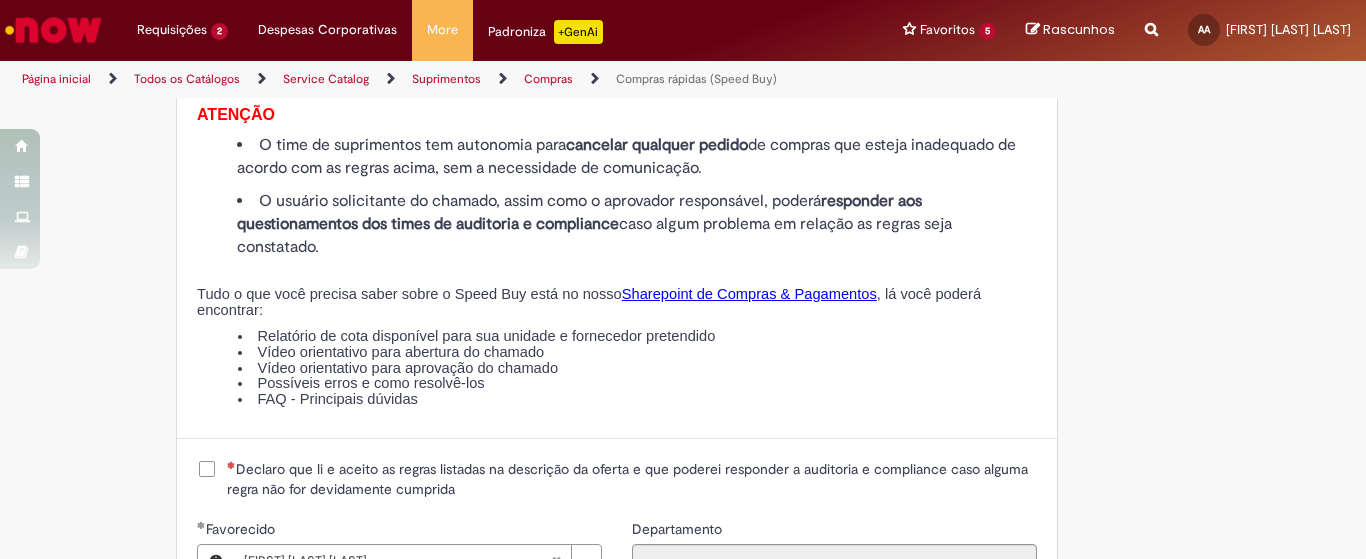 click on "Declaro que li e aceito as regras listadas na descrição da oferta e que poderei responder a auditoria e compliance caso alguma regra não for devidamente cumprida" at bounding box center (632, 479) 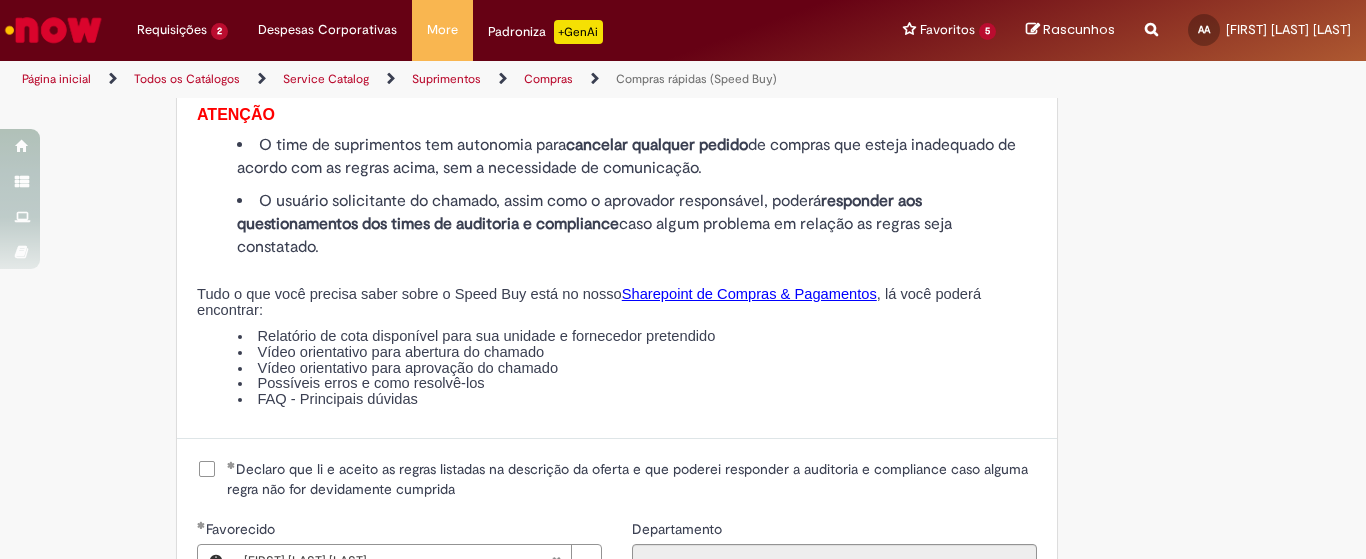 scroll, scrollTop: 2500, scrollLeft: 0, axis: vertical 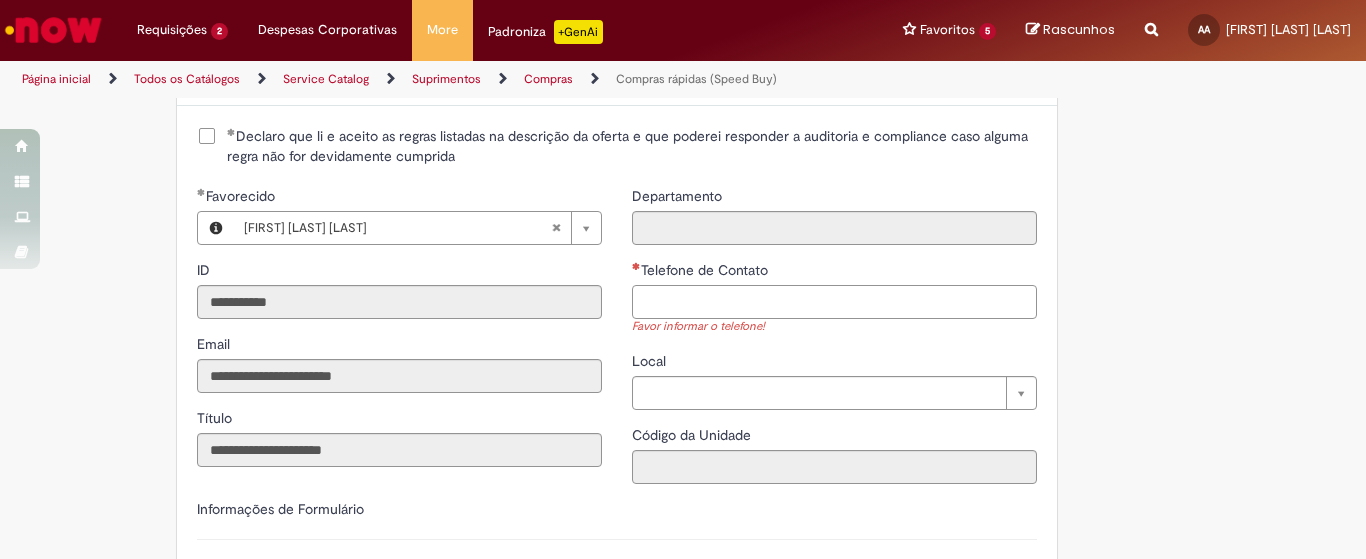 click on "Telefone de Contato" at bounding box center [834, 302] 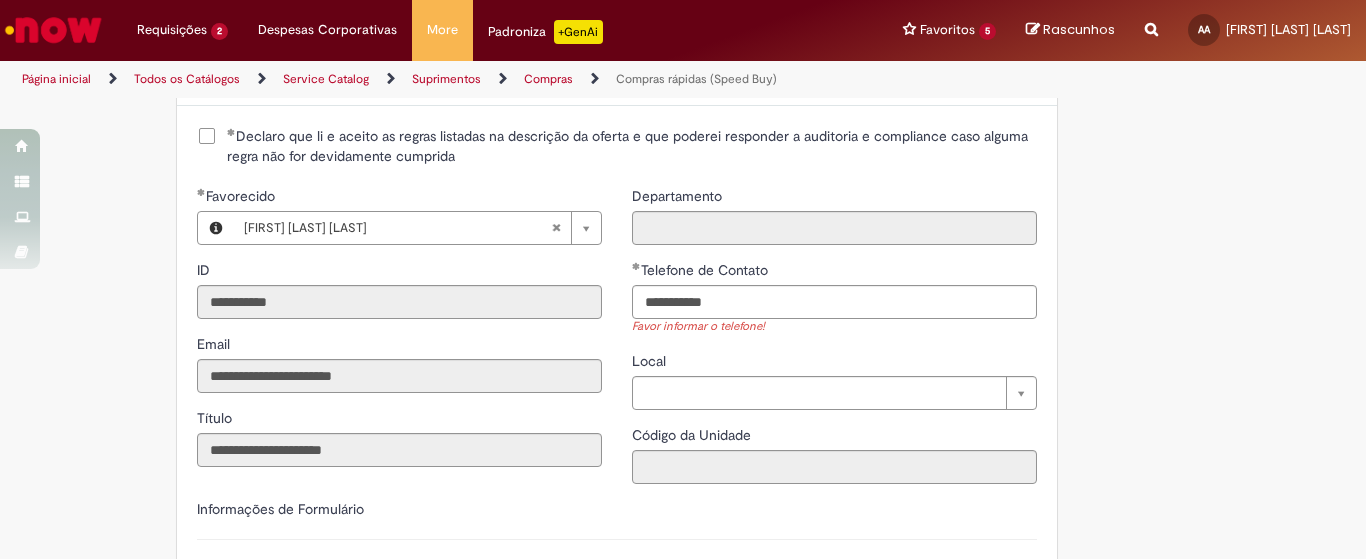 type on "**********" 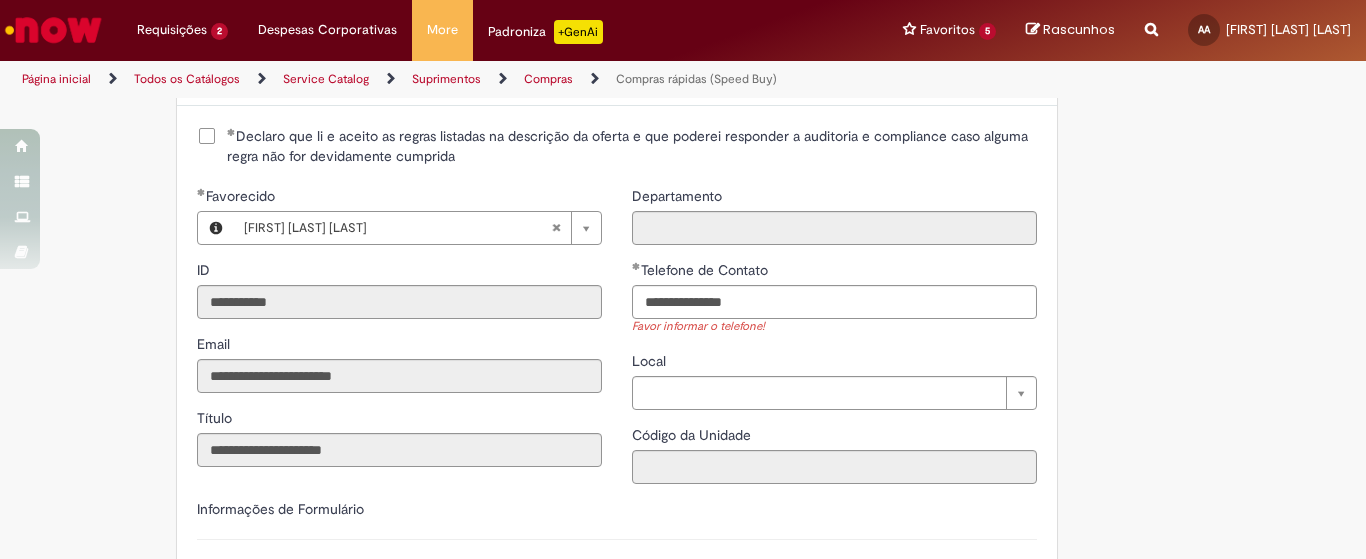 click on "Local" at bounding box center [834, 363] 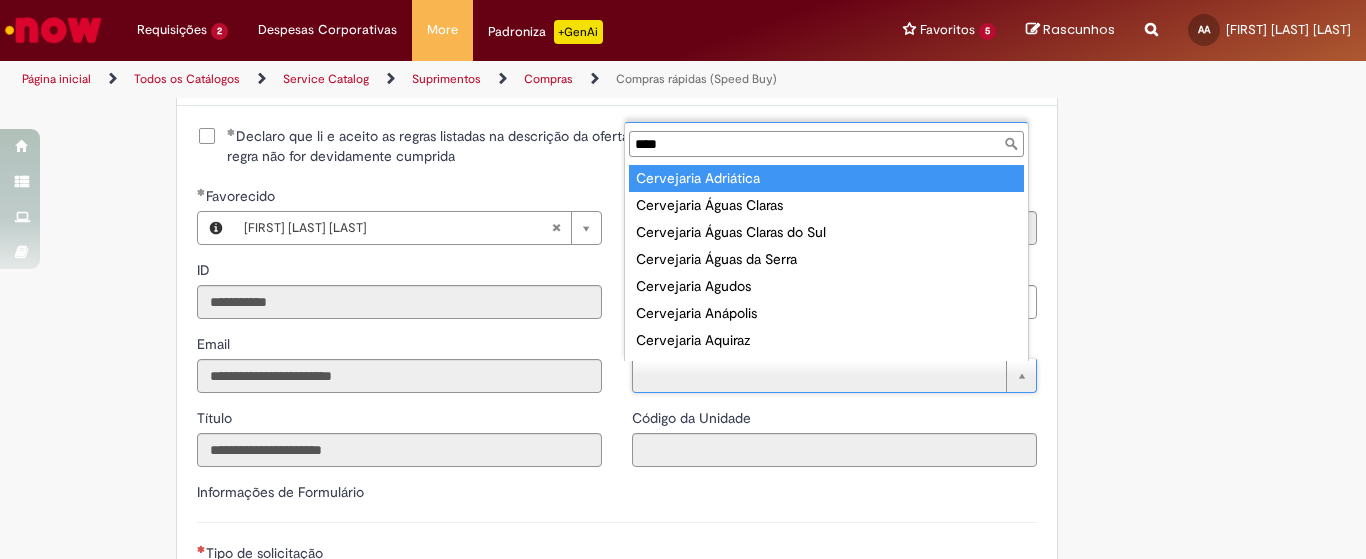 scroll, scrollTop: 16, scrollLeft: 0, axis: vertical 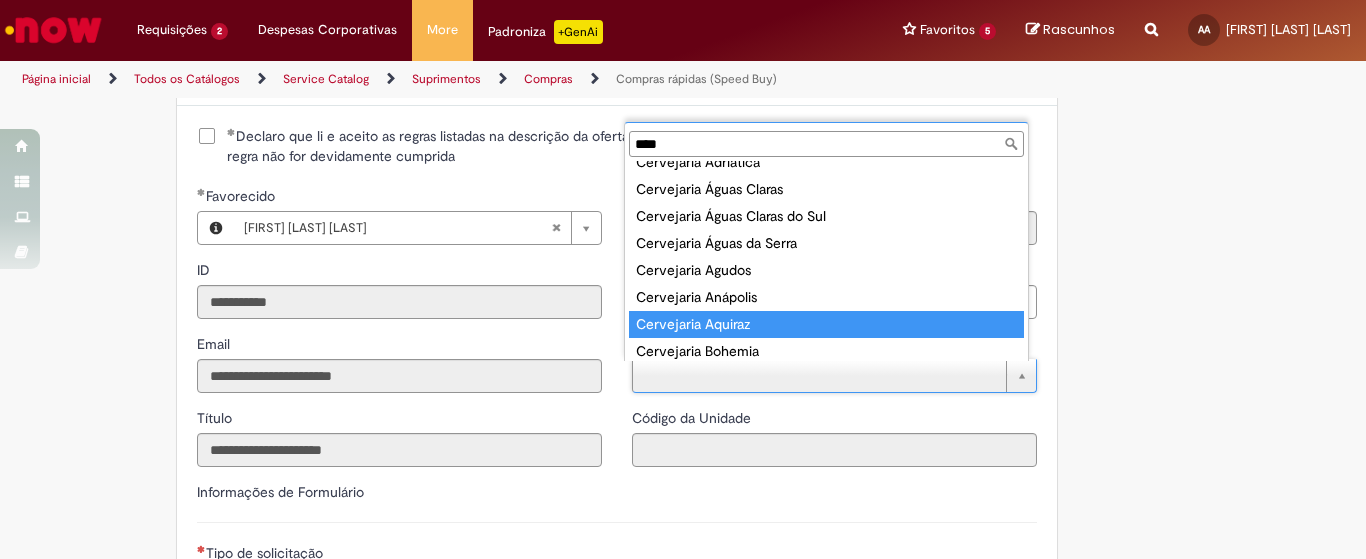 type on "****" 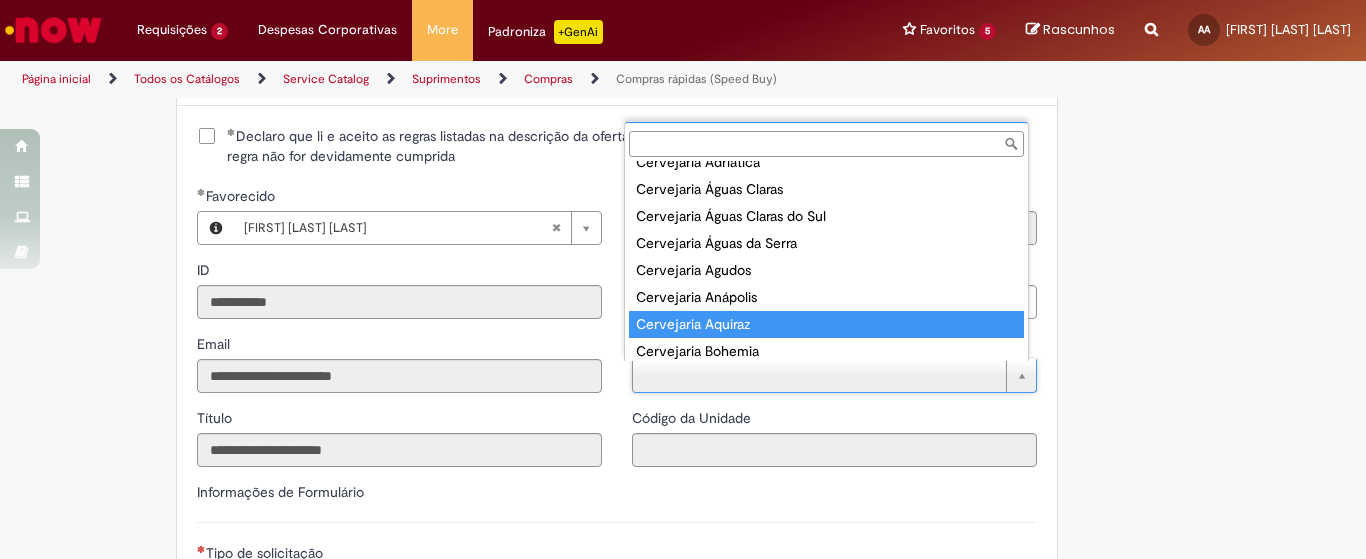 type on "****" 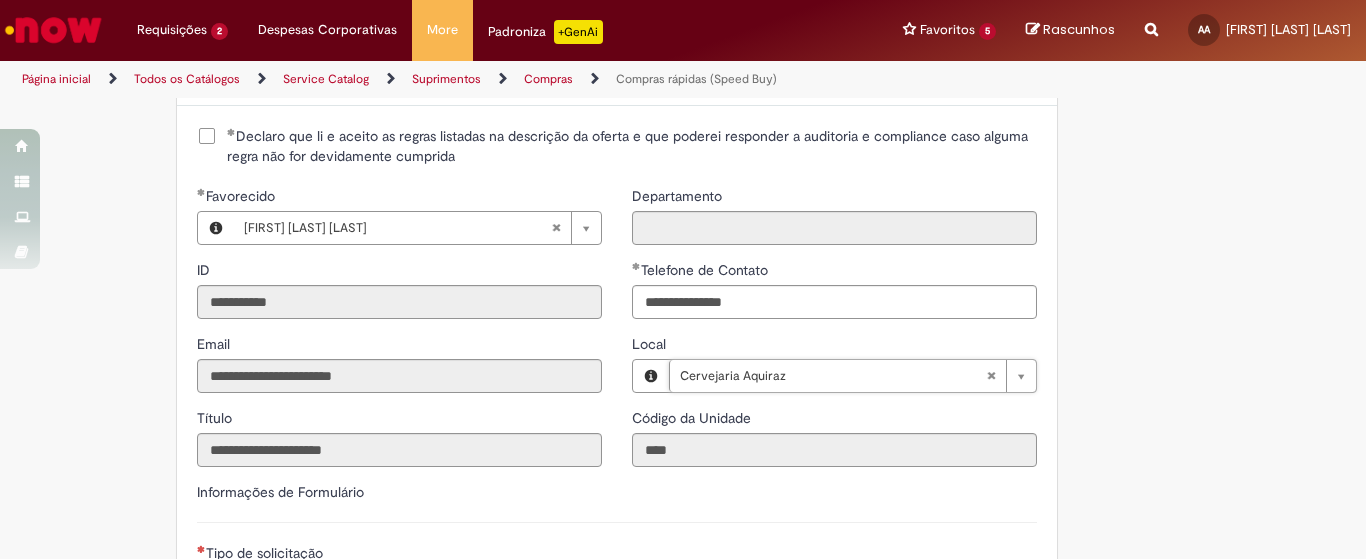 type 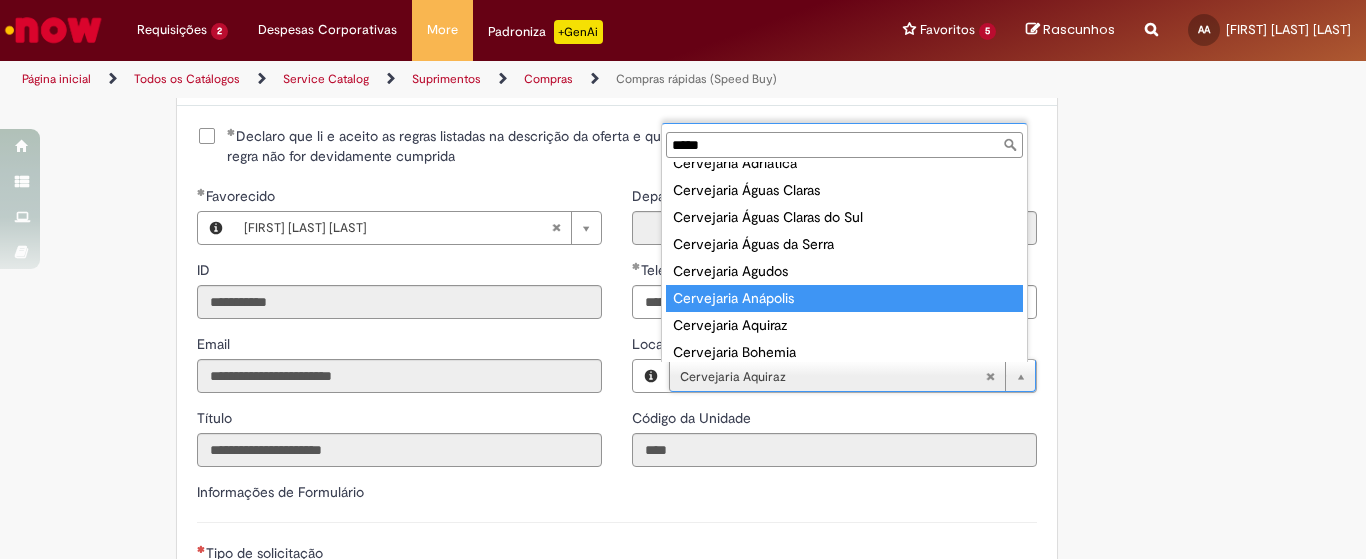type on "*****" 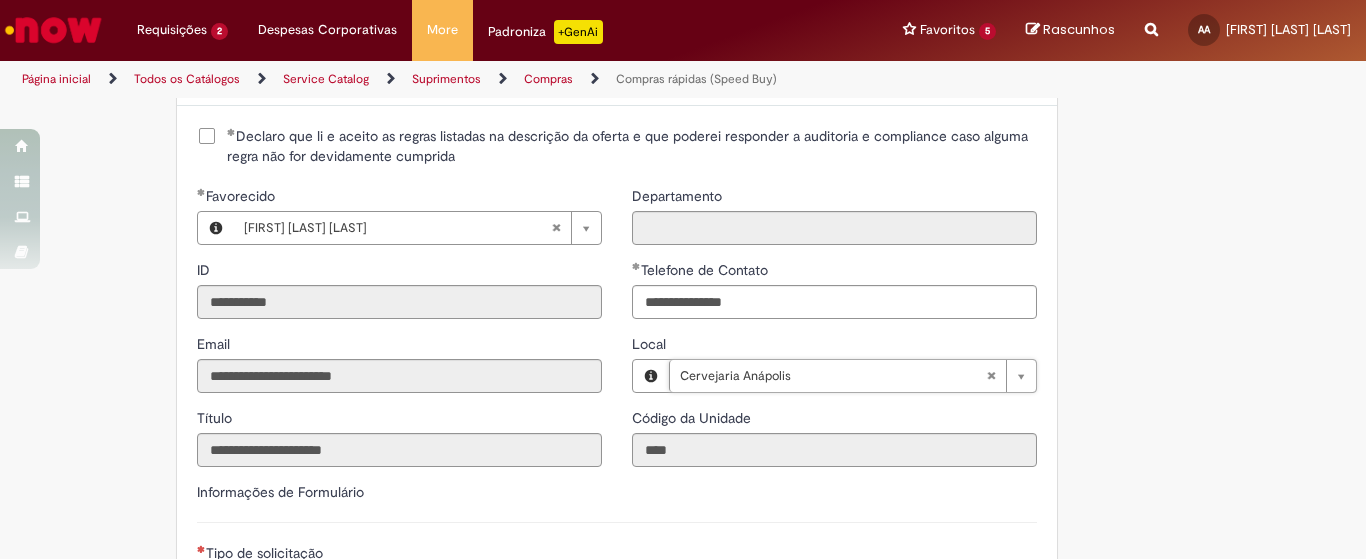 type on "****" 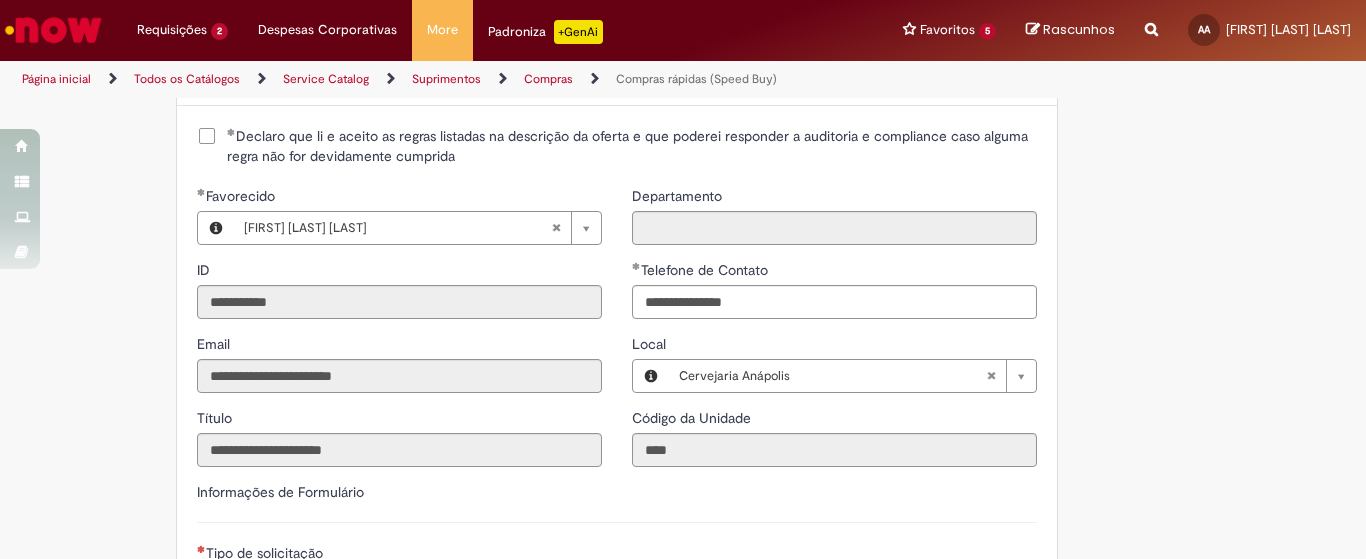 scroll, scrollTop: 0, scrollLeft: 0, axis: both 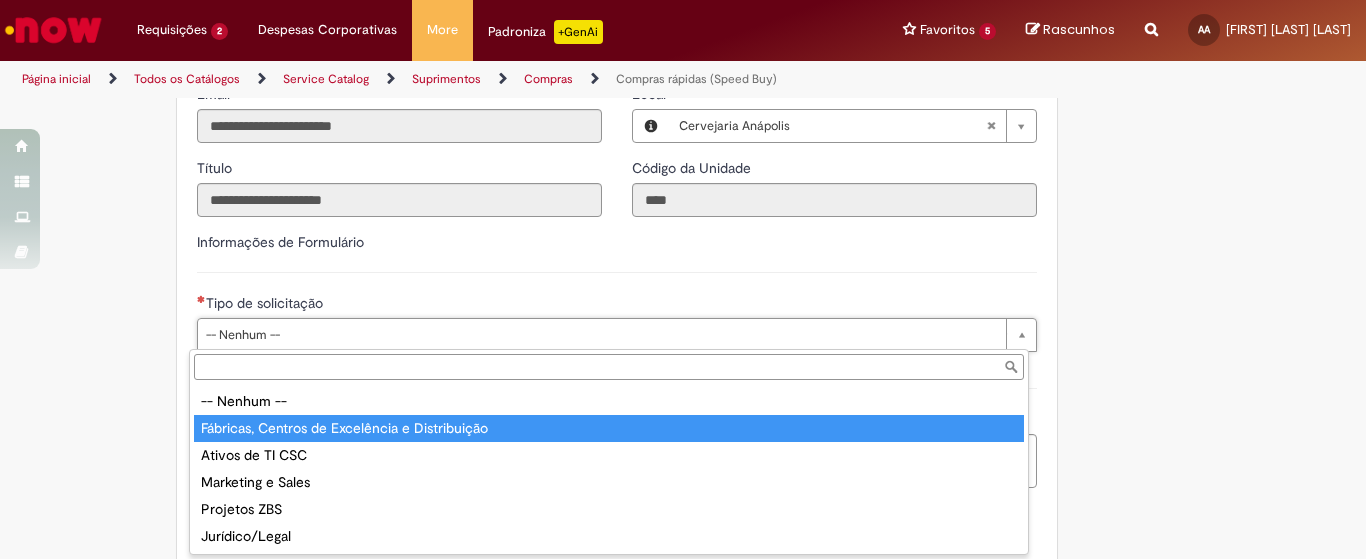 type on "**********" 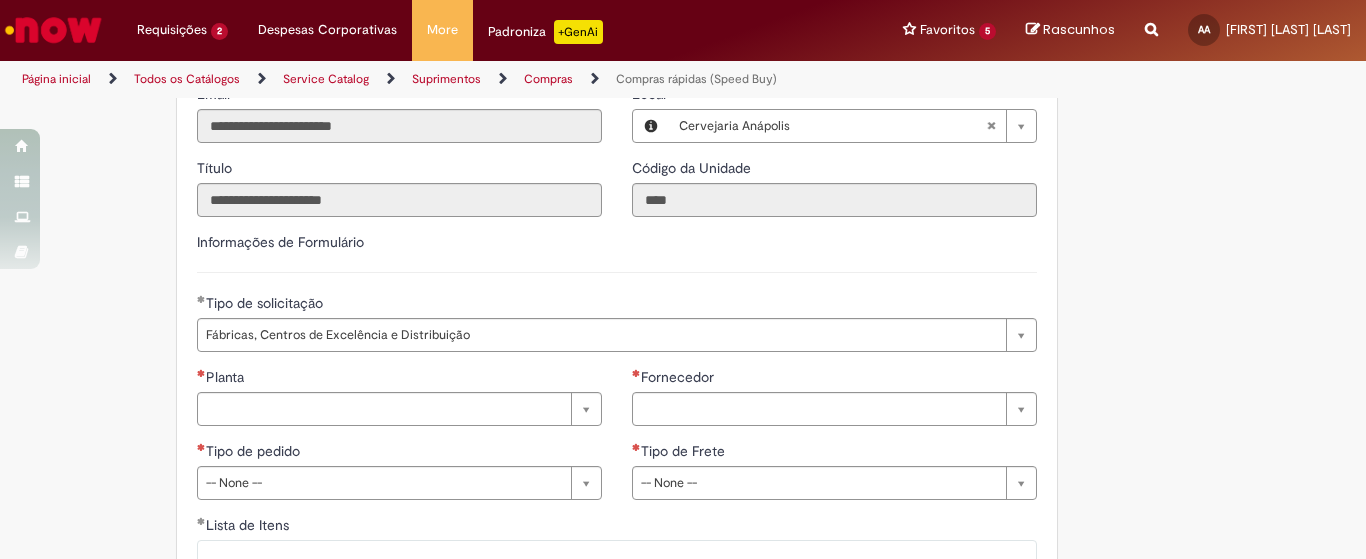 click on "**********" at bounding box center (617, 299) 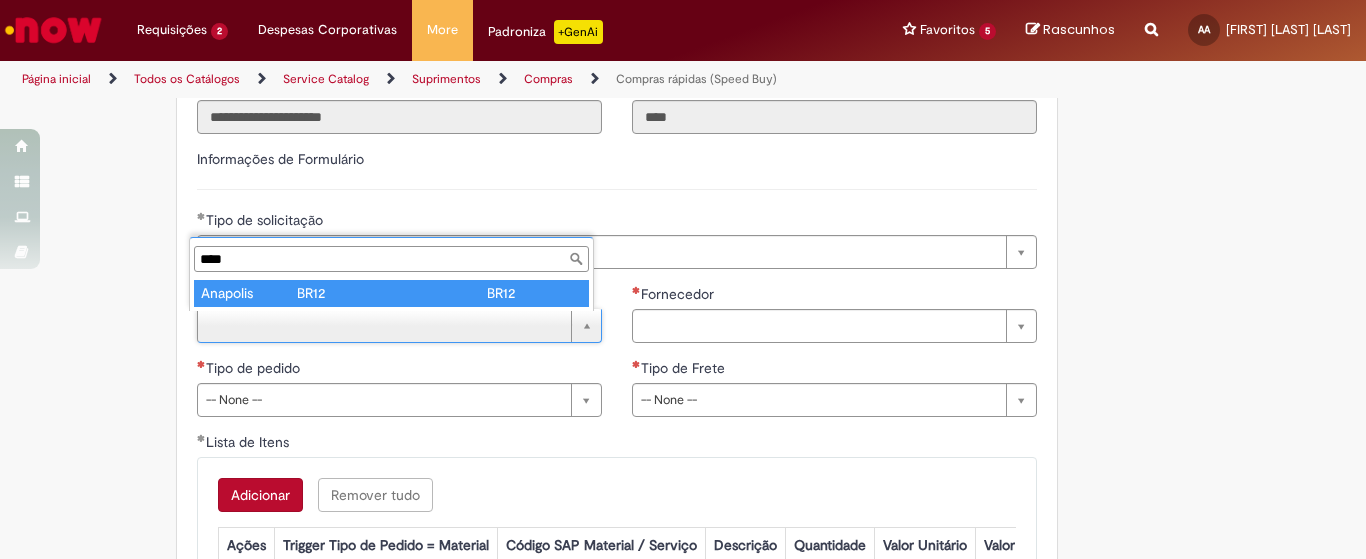 type on "****" 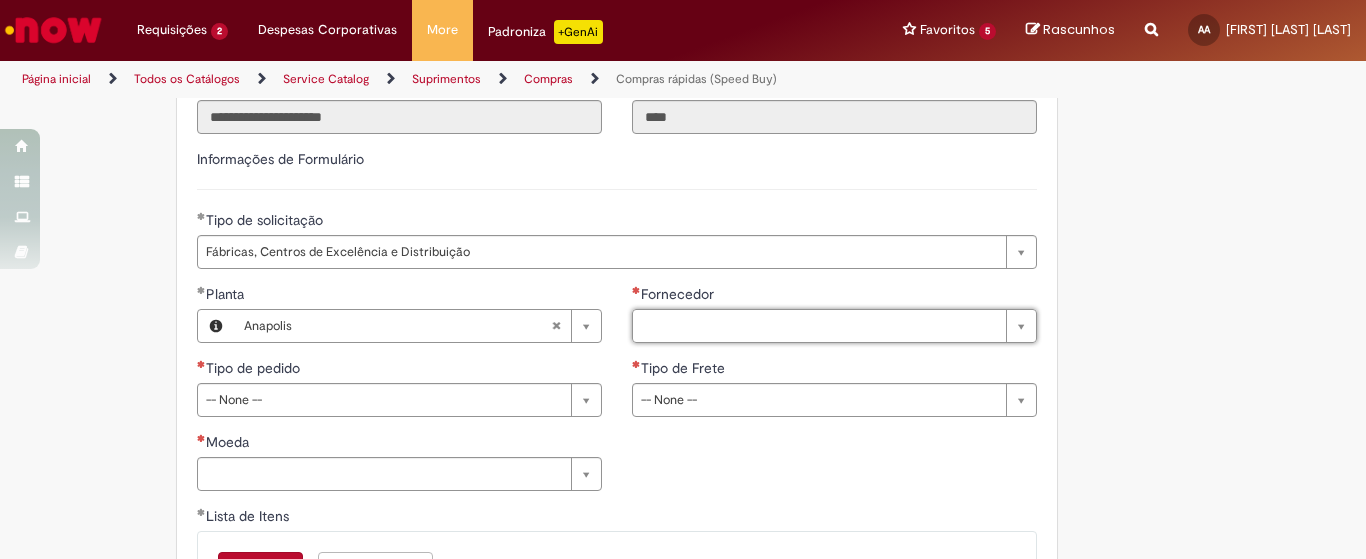 drag, startPoint x: 713, startPoint y: 335, endPoint x: 757, endPoint y: 332, distance: 44.102154 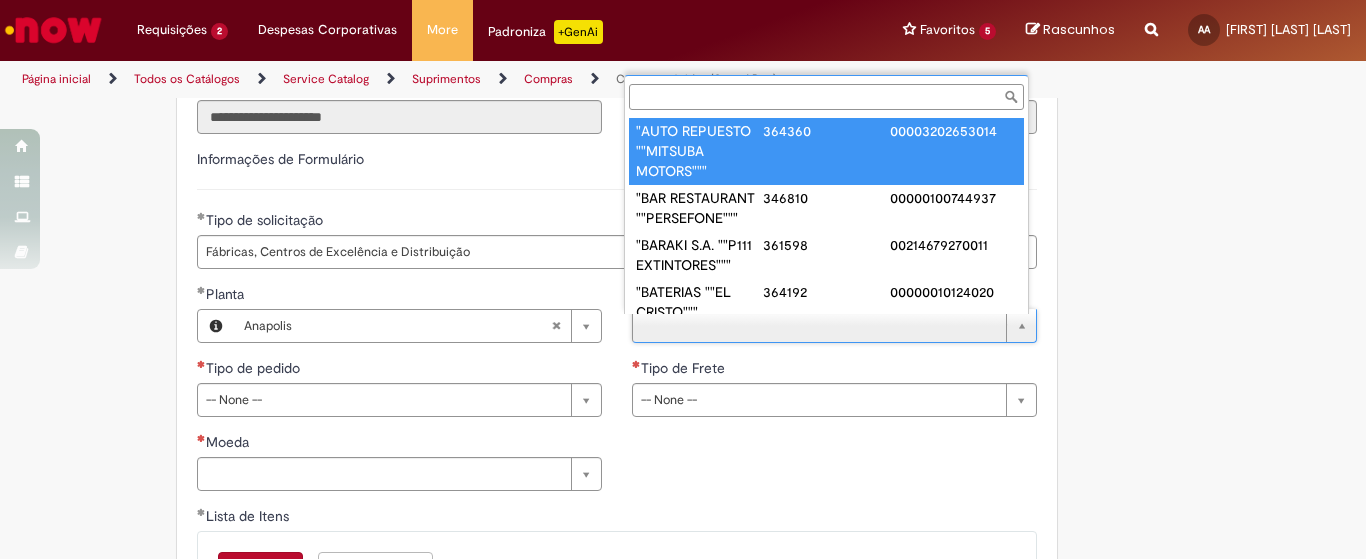 paste on "******" 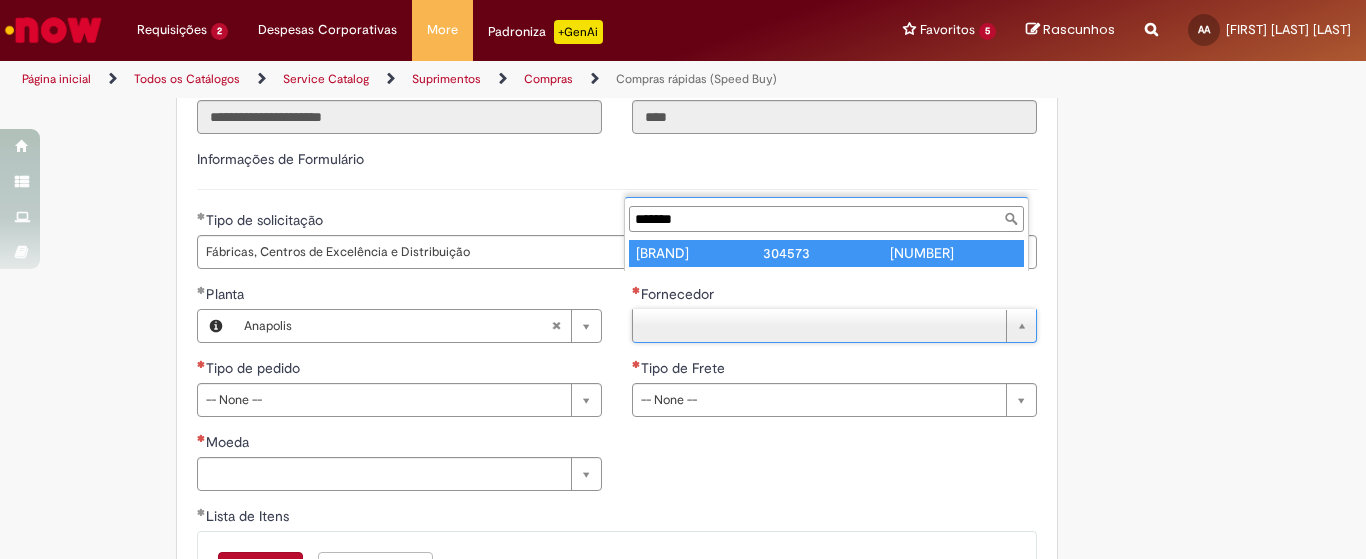 type on "******" 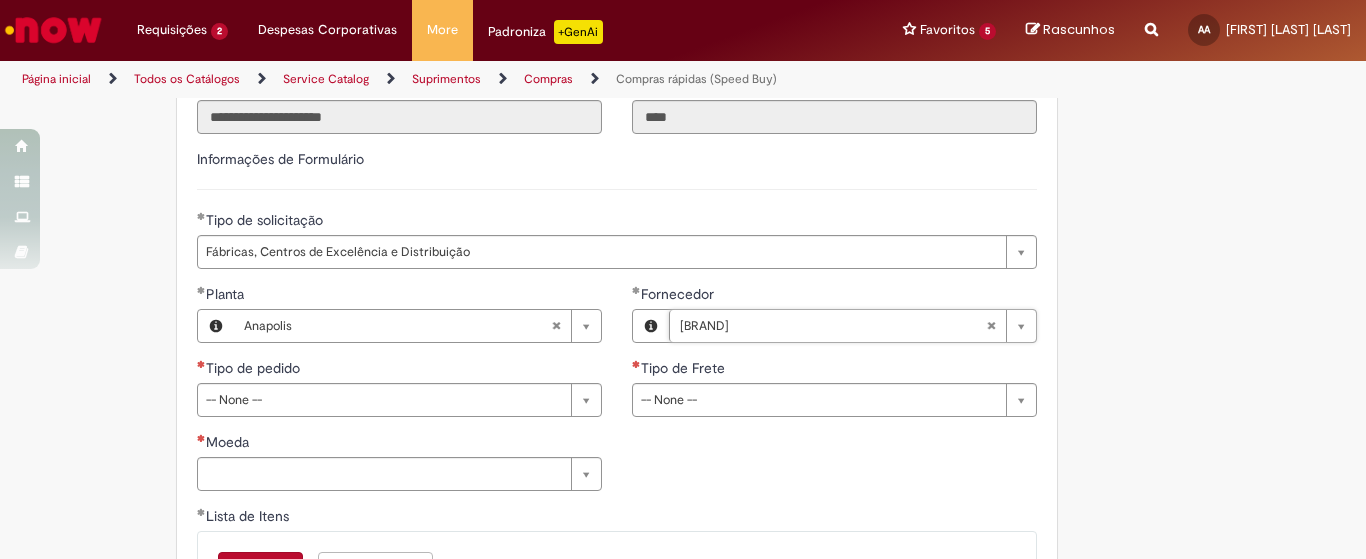 click on "**********" at bounding box center (617, 395) 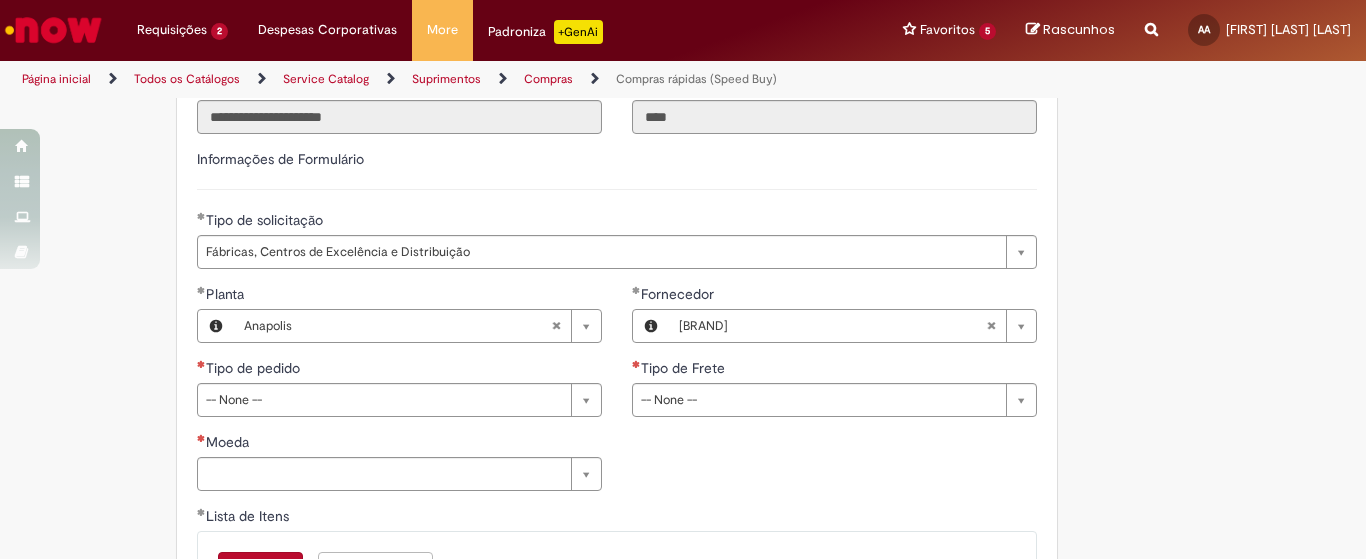 scroll, scrollTop: 3000, scrollLeft: 0, axis: vertical 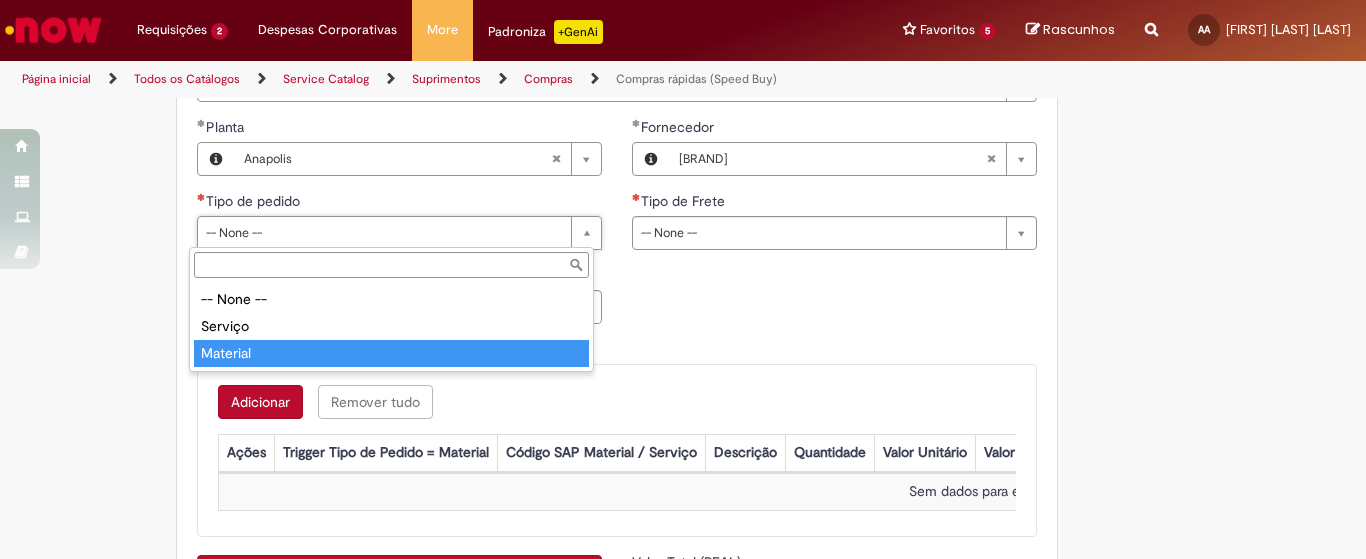 type on "********" 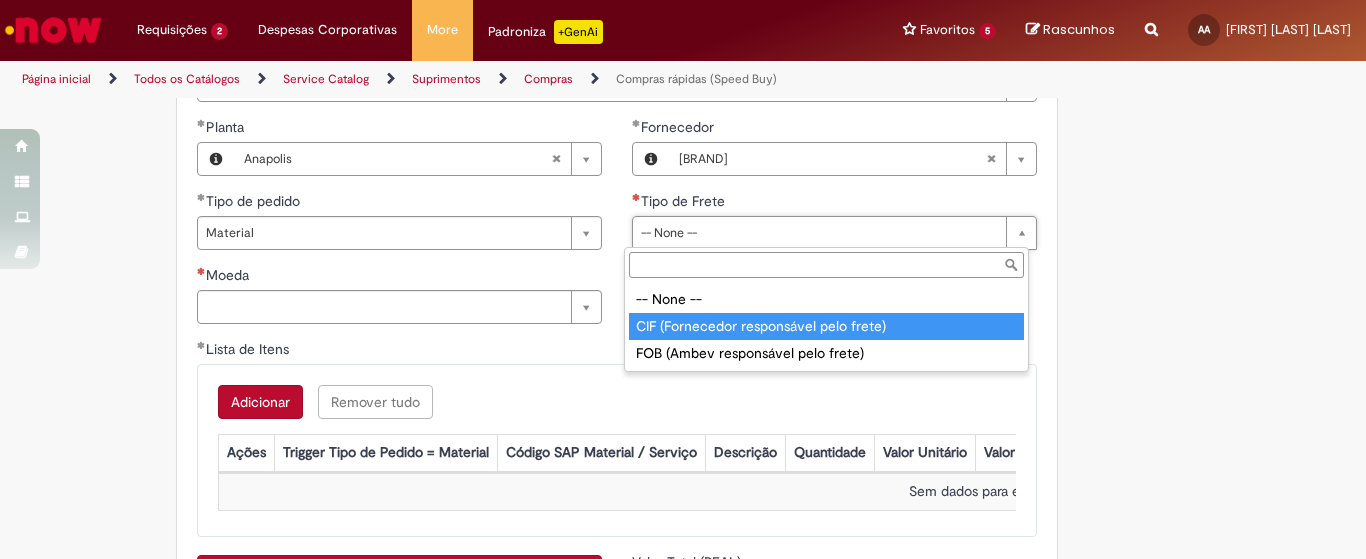 type on "**********" 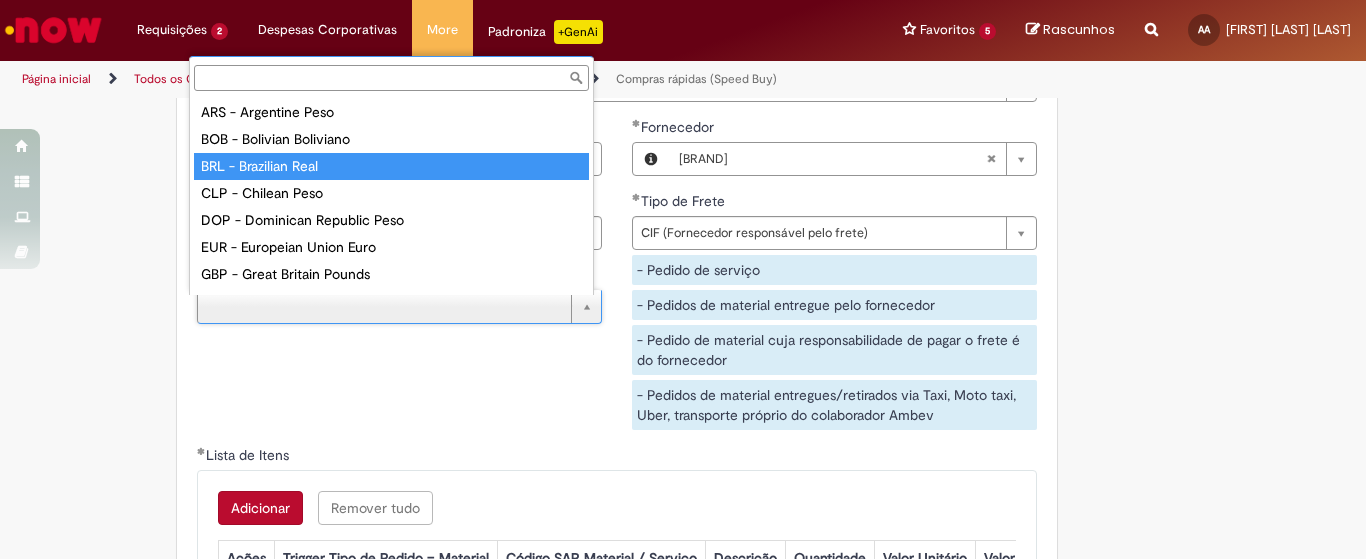 drag, startPoint x: 300, startPoint y: 169, endPoint x: 366, endPoint y: 201, distance: 73.34848 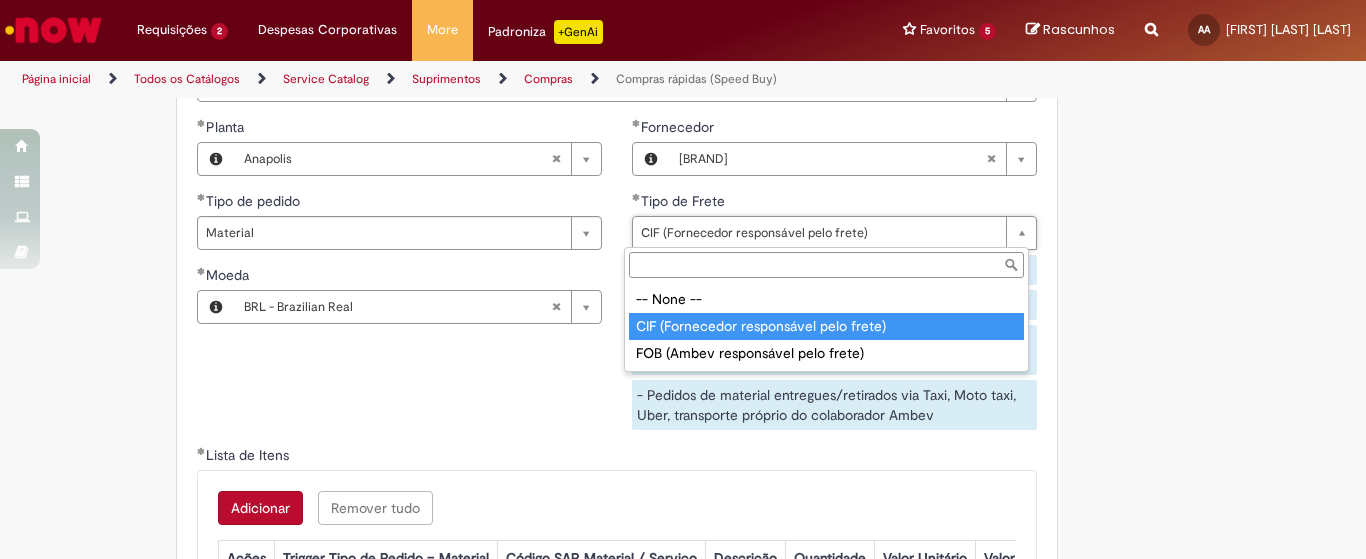 type on "**********" 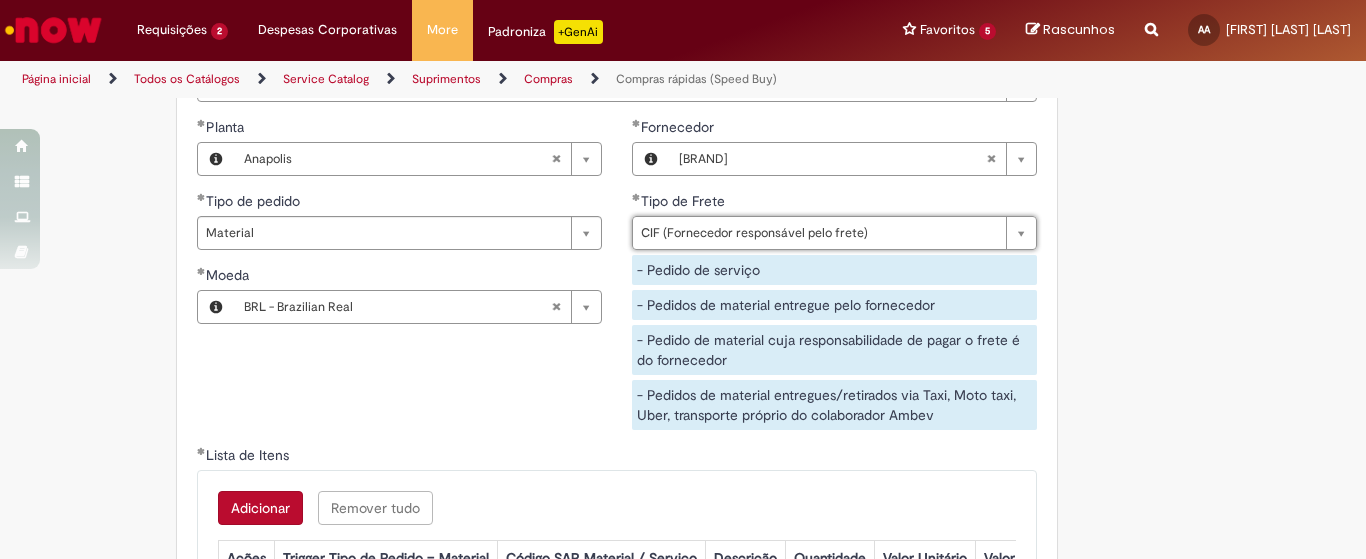 scroll, scrollTop: 0, scrollLeft: 0, axis: both 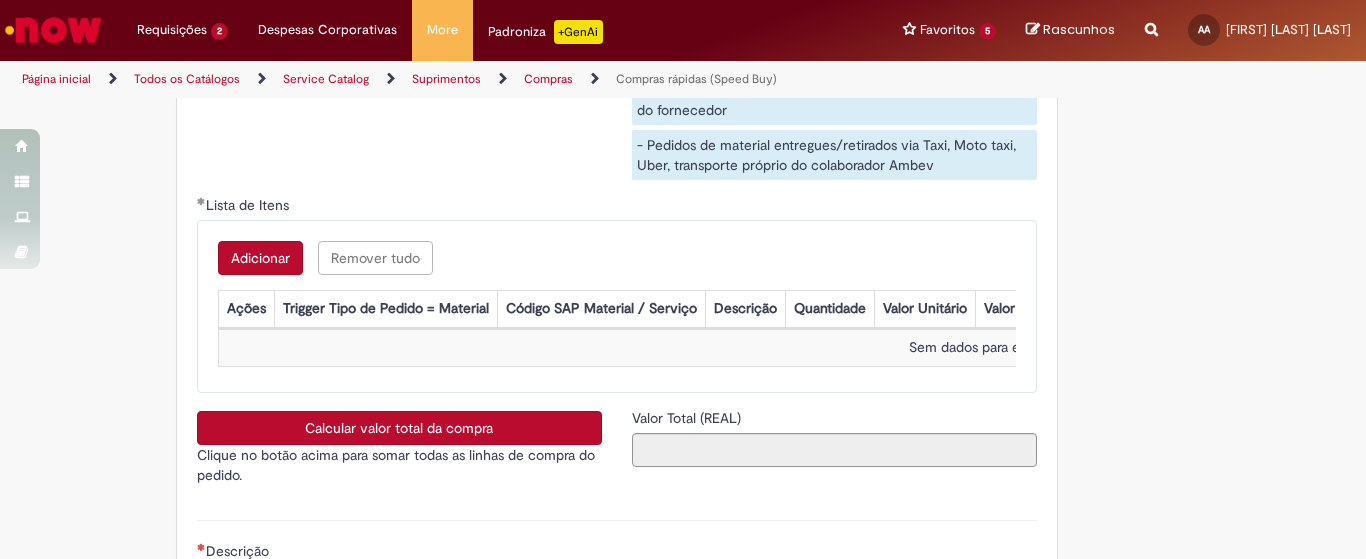 drag, startPoint x: 243, startPoint y: 264, endPoint x: 276, endPoint y: 259, distance: 33.37664 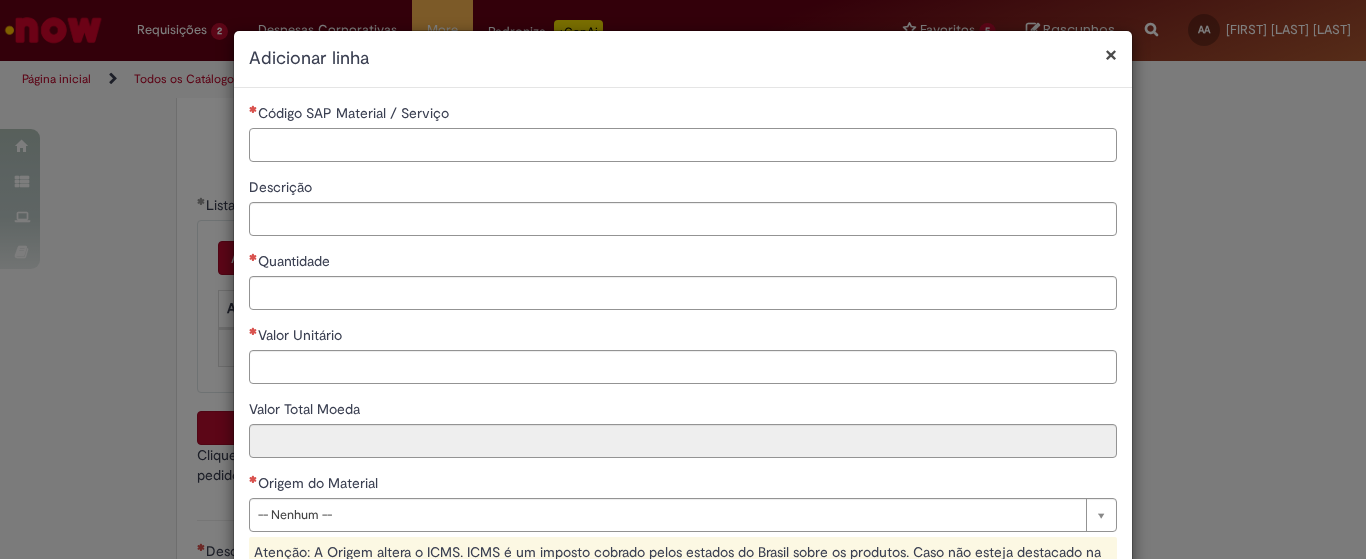 click on "Código SAP Material / Serviço" at bounding box center (683, 145) 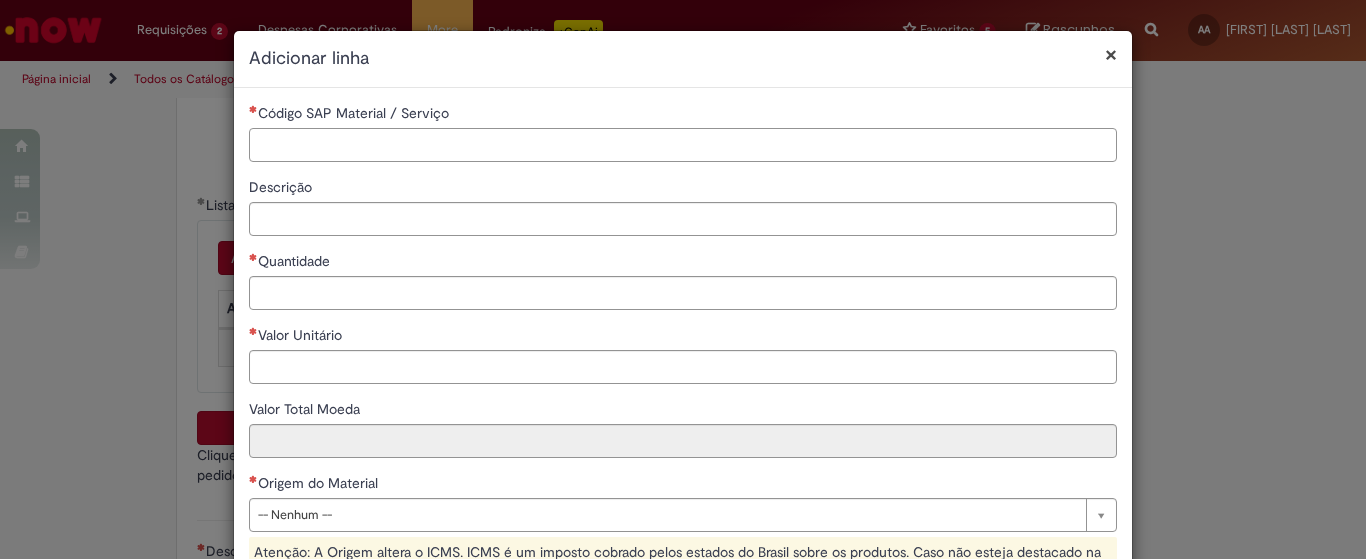 paste on "********" 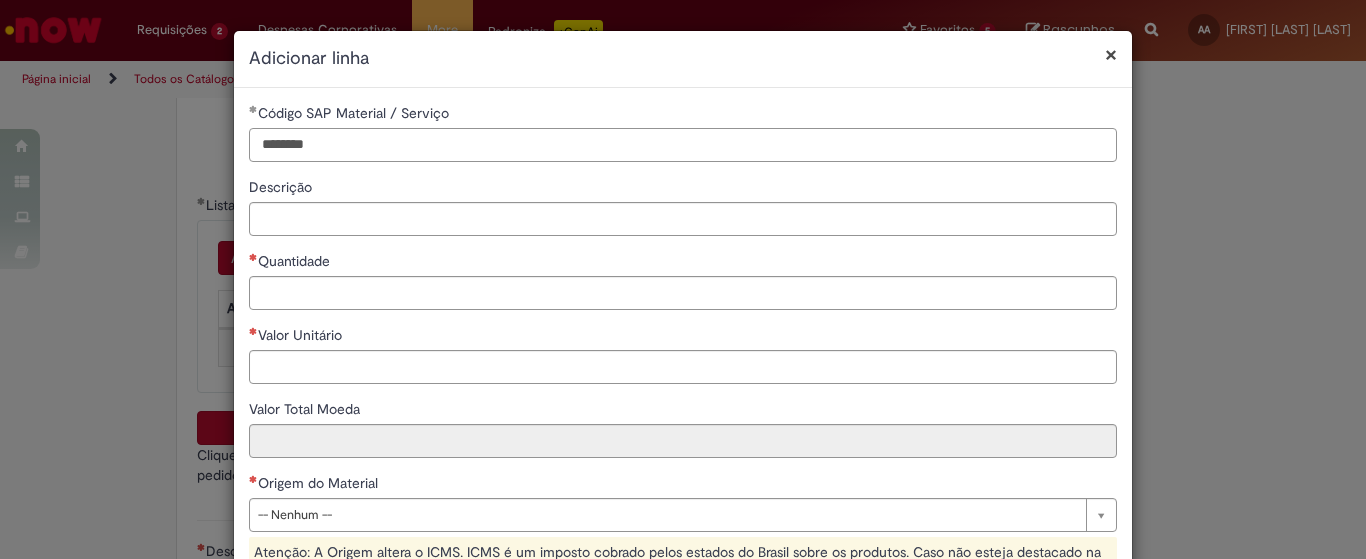 type on "********" 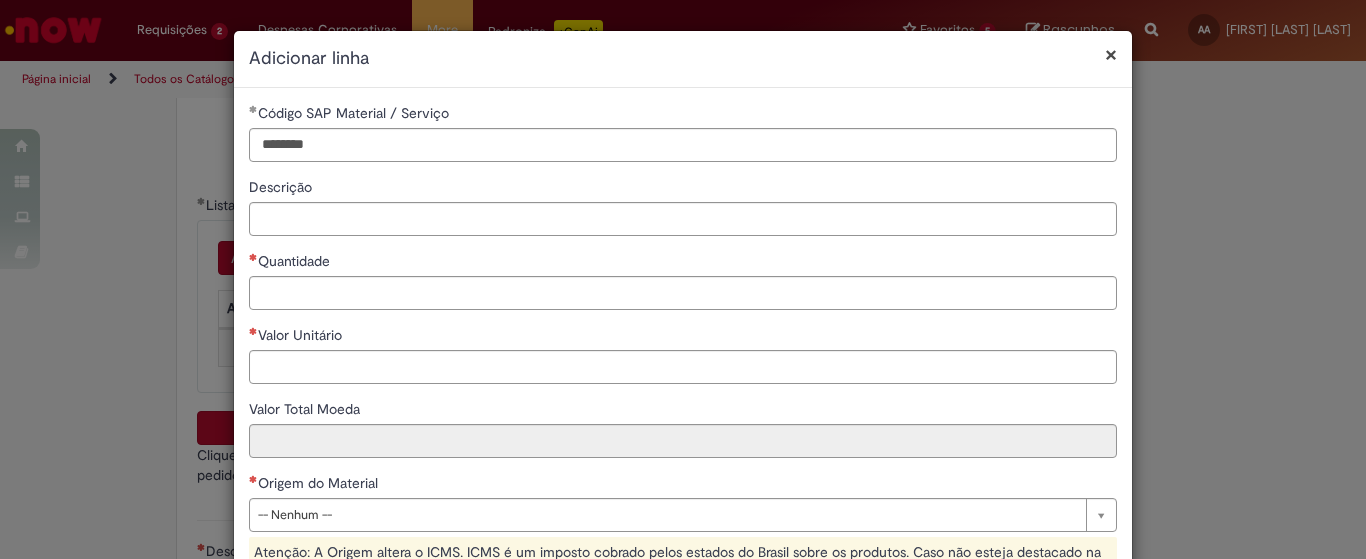 click on "**********" at bounding box center [683, 491] 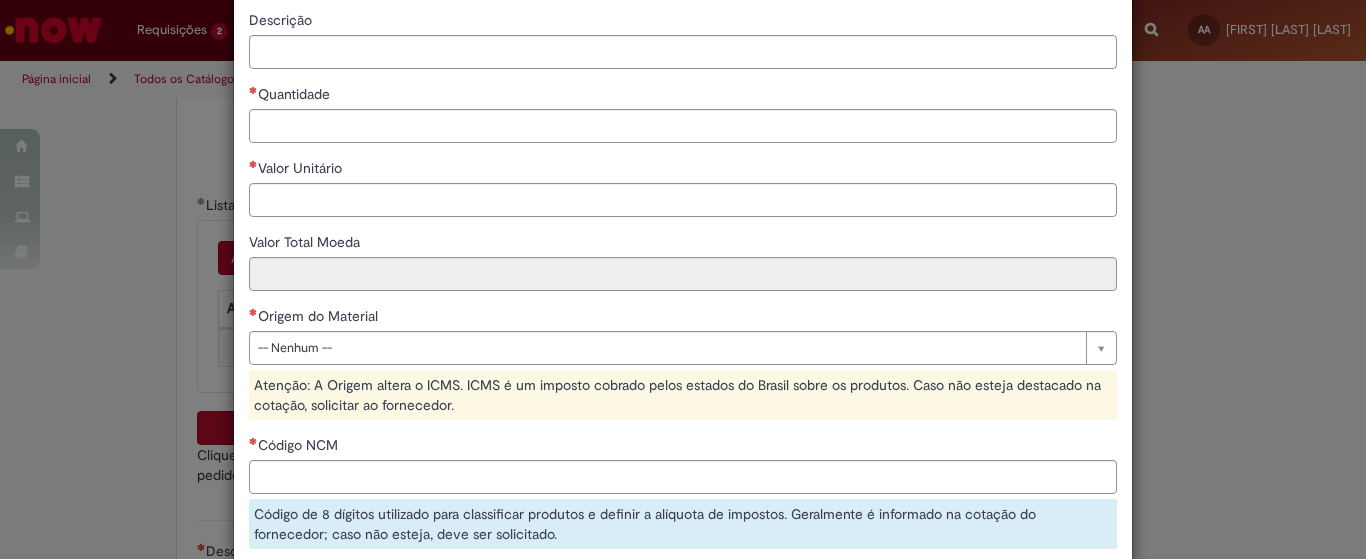 scroll, scrollTop: 83, scrollLeft: 0, axis: vertical 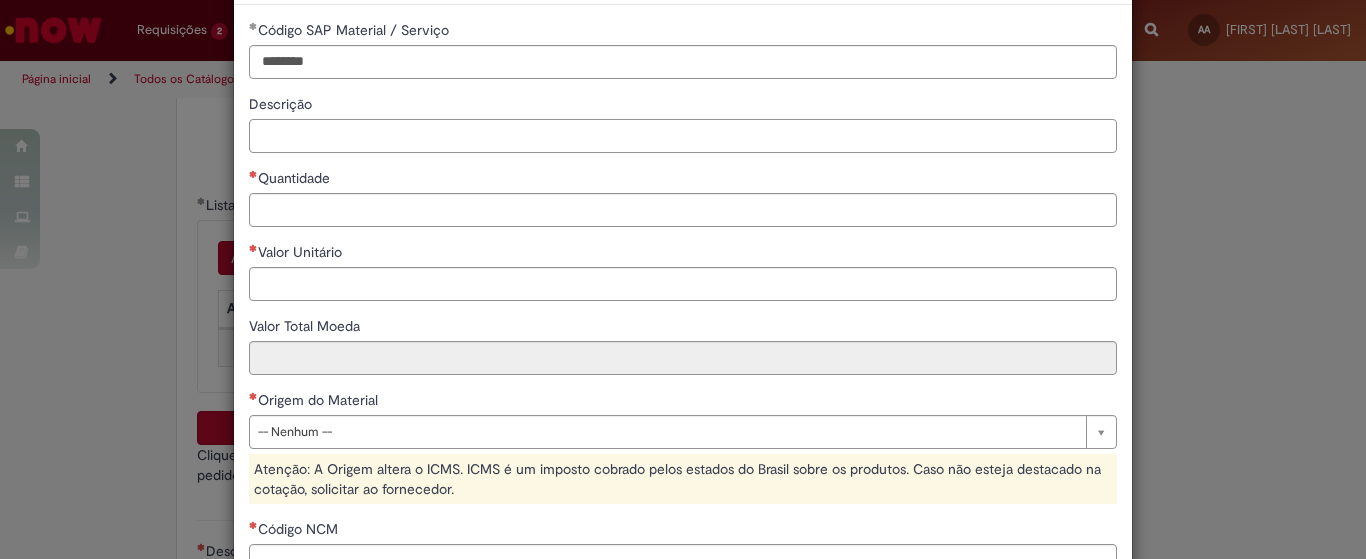 click on "Descrição" at bounding box center [683, 136] 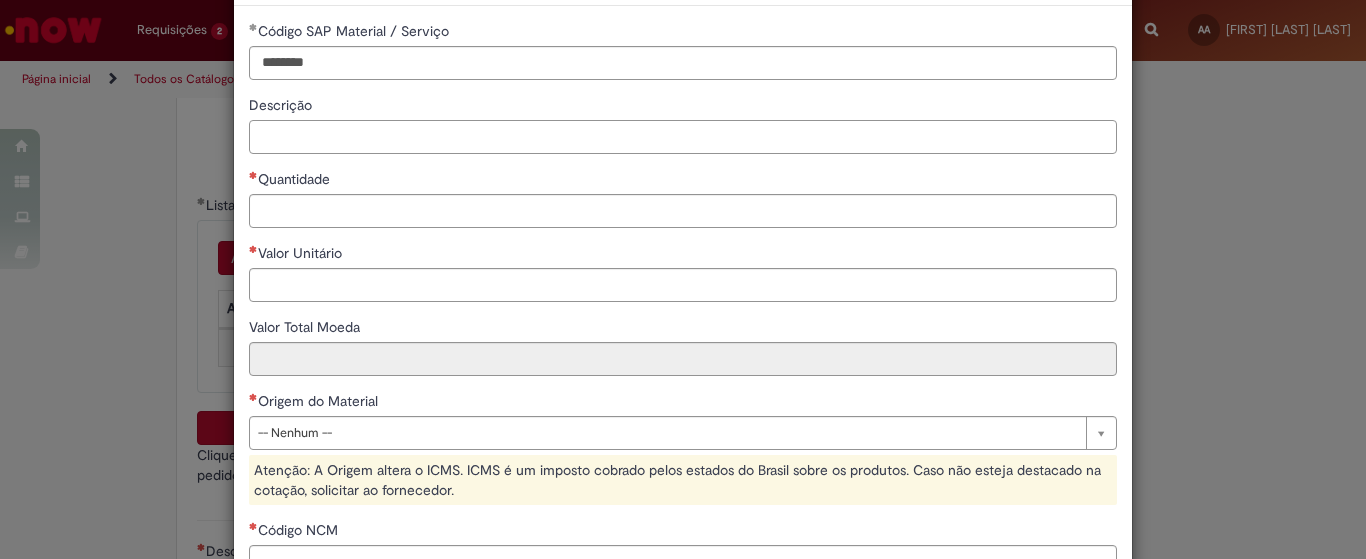 paste on "**********" 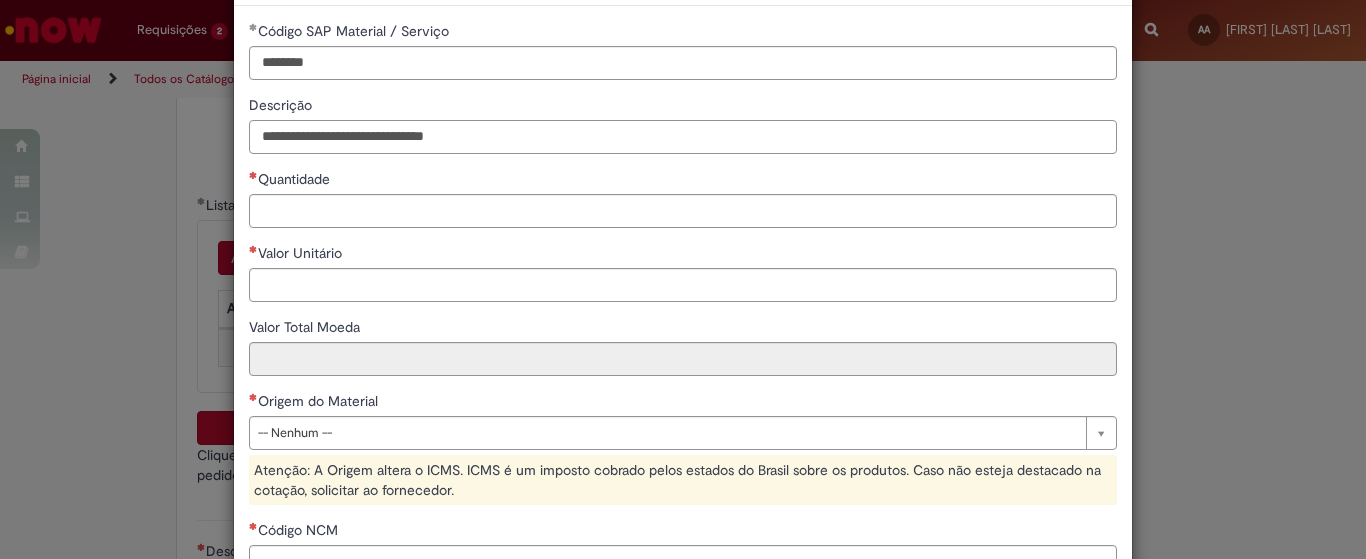 type on "**********" 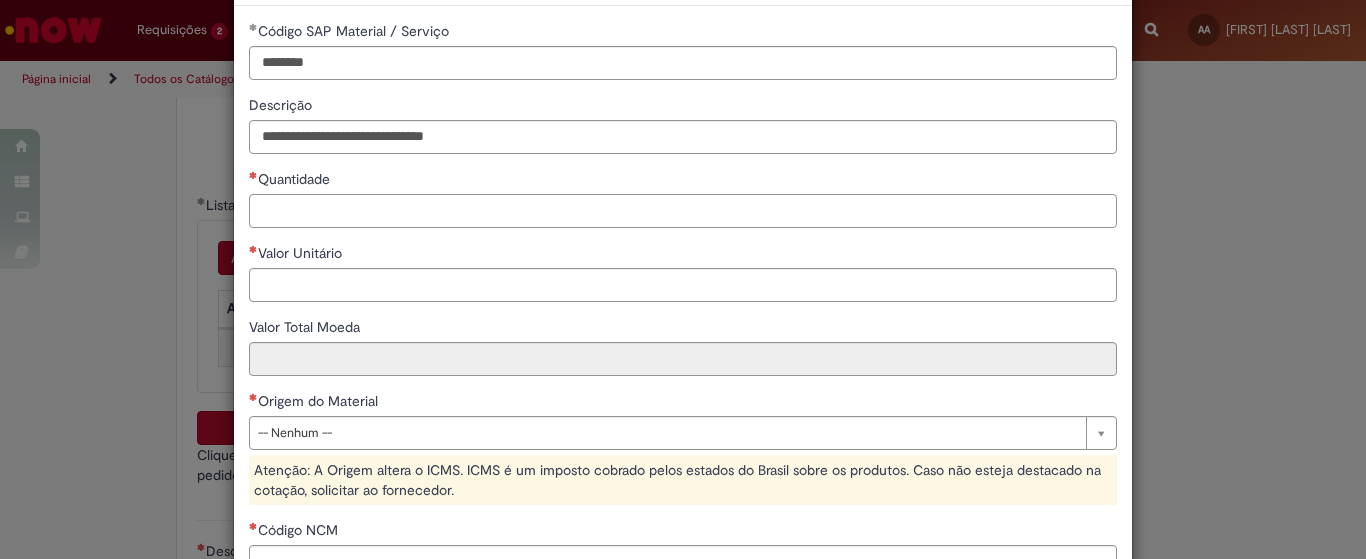 click on "Quantidade" at bounding box center [683, 211] 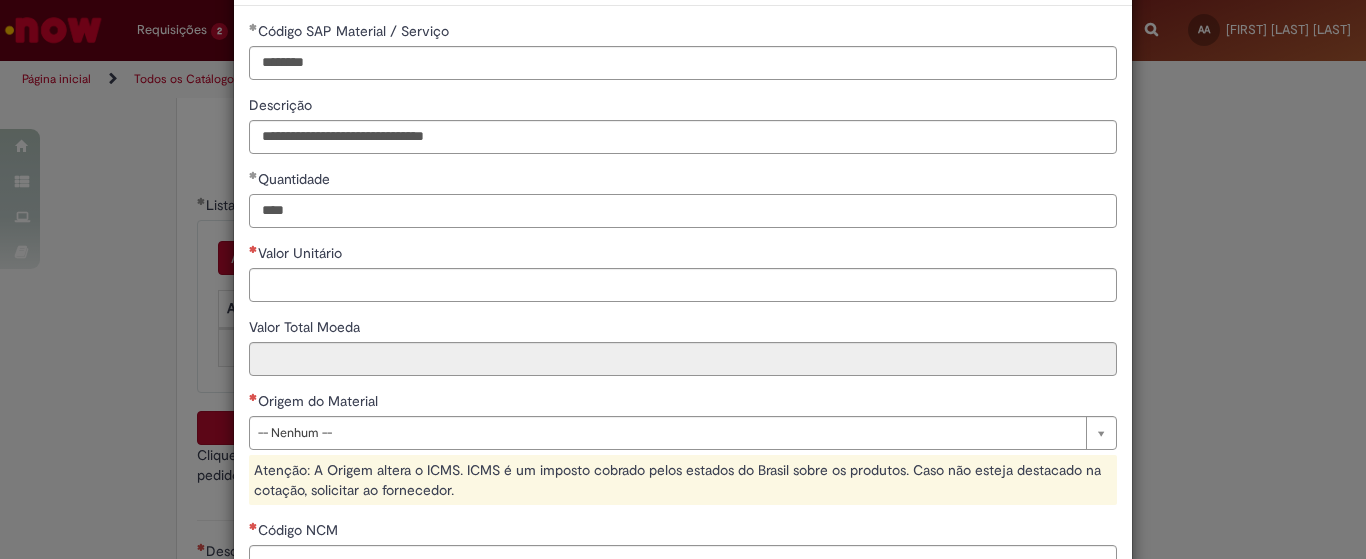 type on "****" 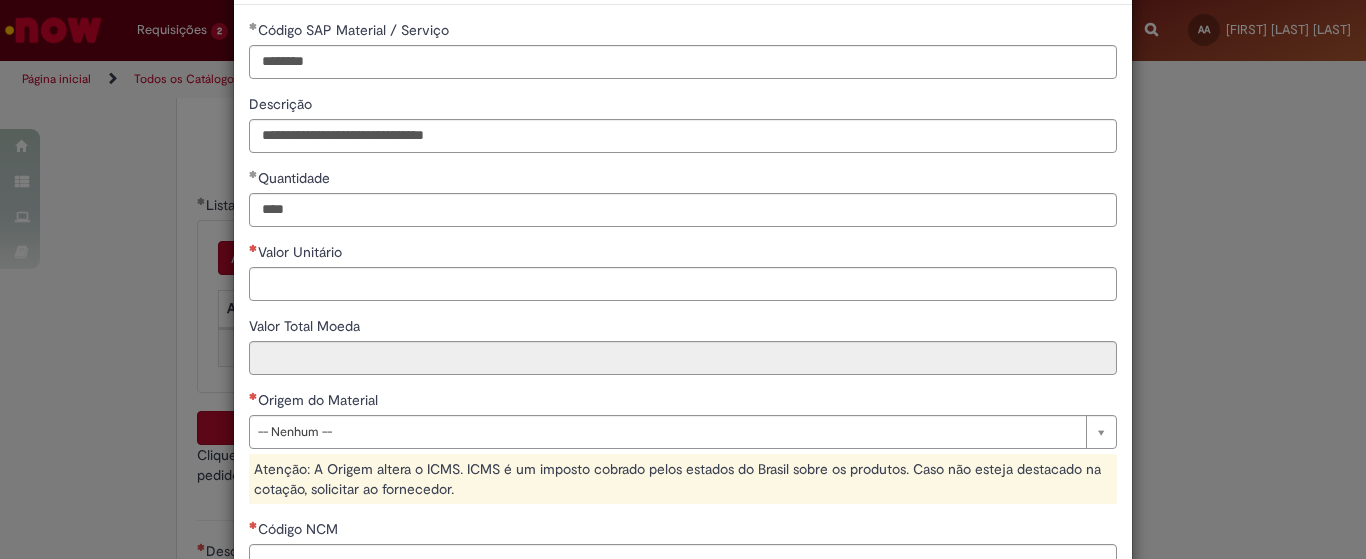 click on "**********" at bounding box center (683, 408) 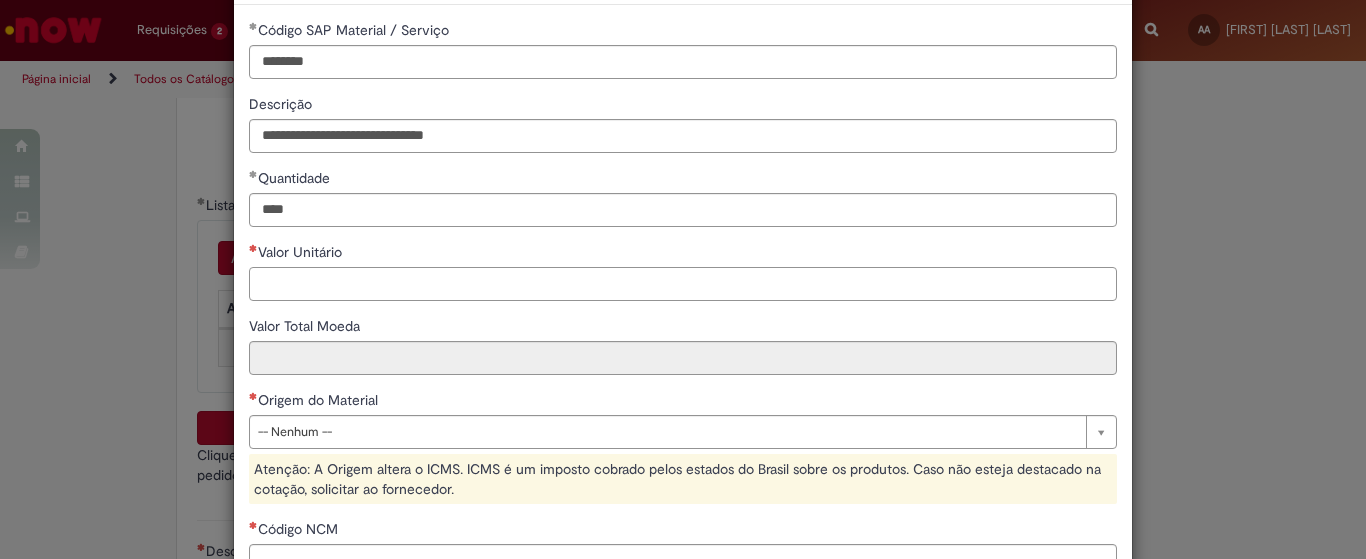 click on "Valor Unitário" at bounding box center [683, 284] 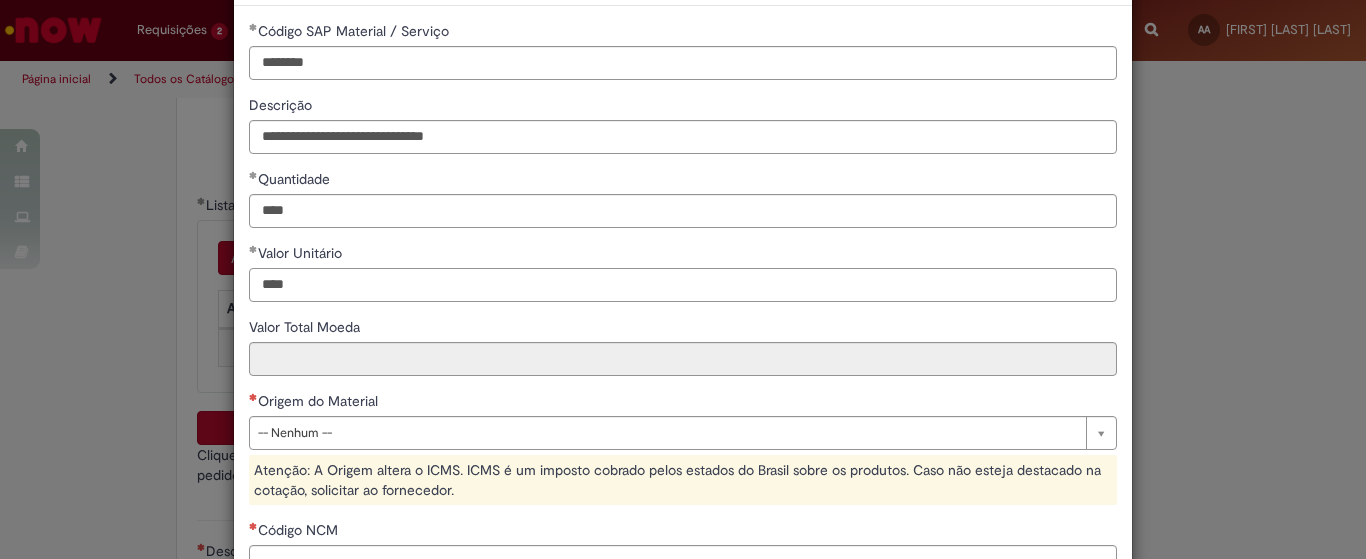type on "****" 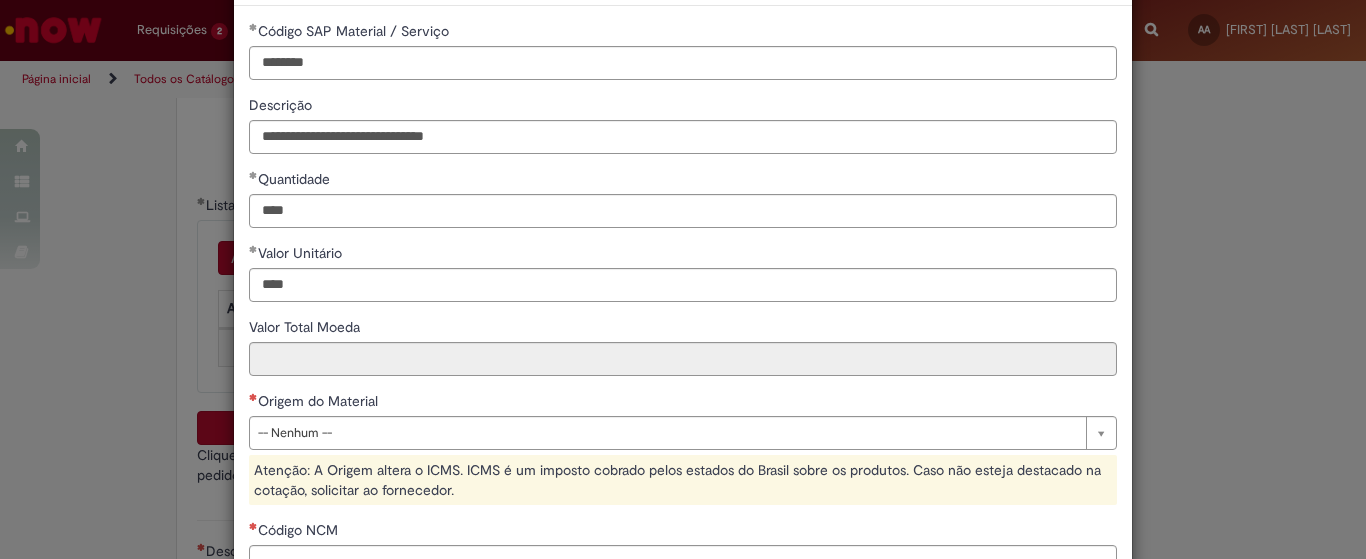 type on "********" 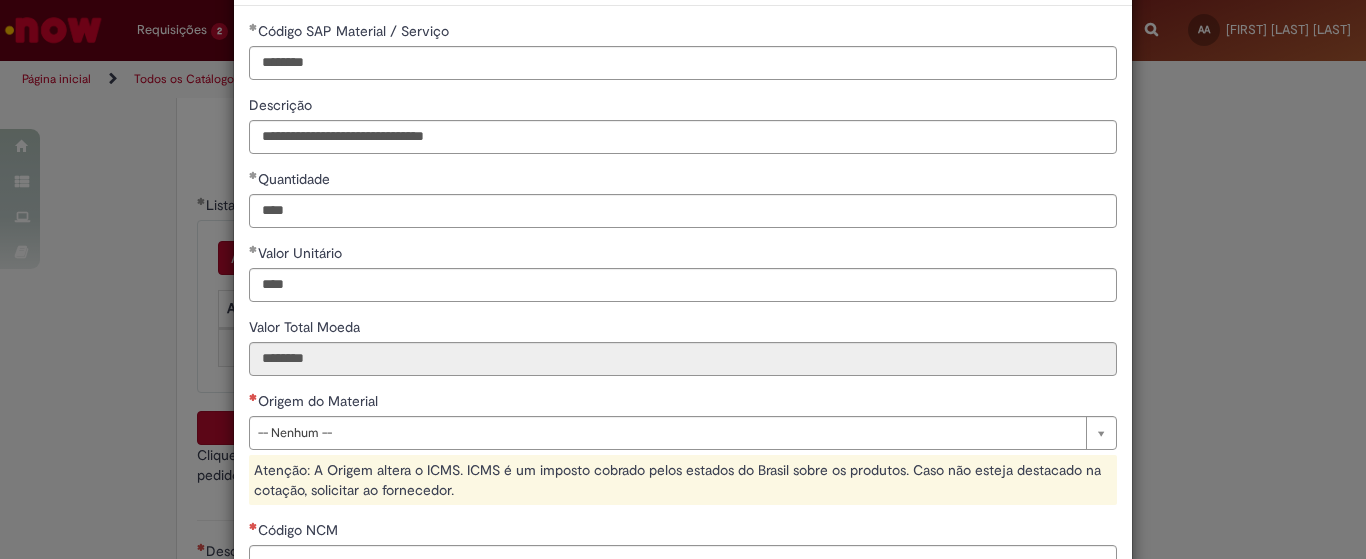 drag, startPoint x: 566, startPoint y: 324, endPoint x: 619, endPoint y: 259, distance: 83.86894 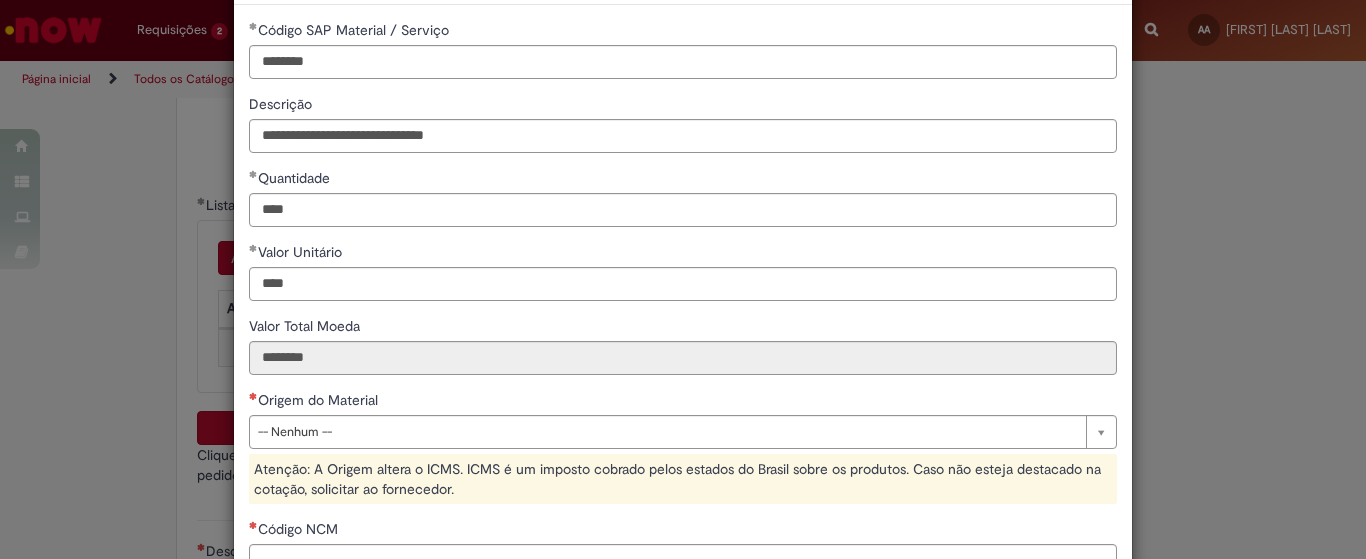 scroll, scrollTop: 250, scrollLeft: 0, axis: vertical 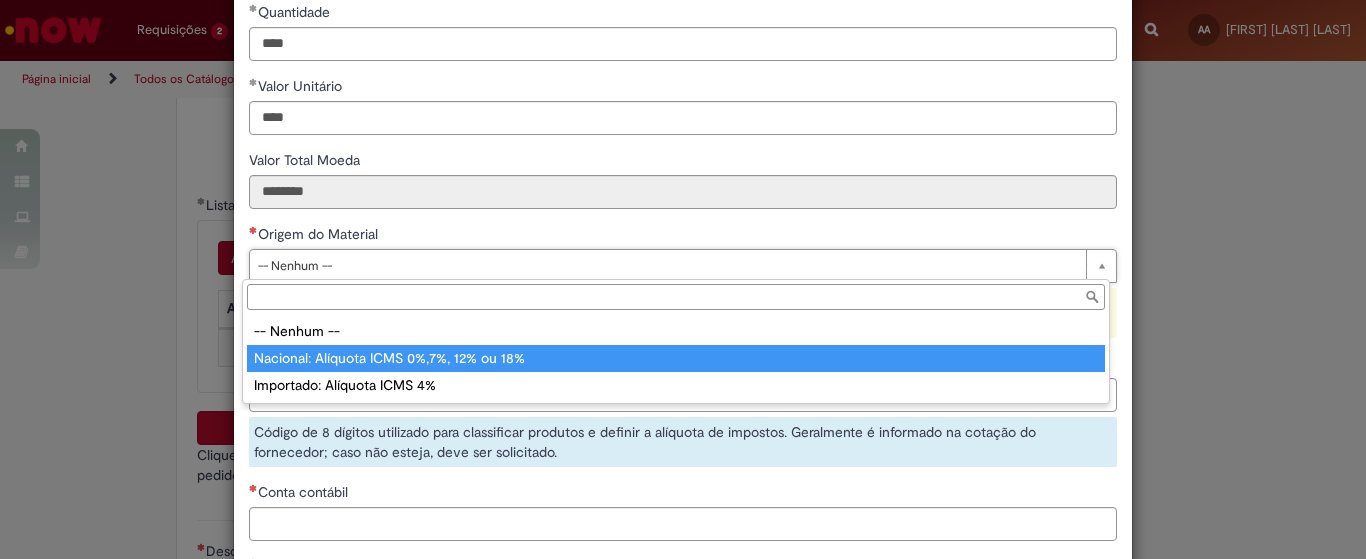 type on "**********" 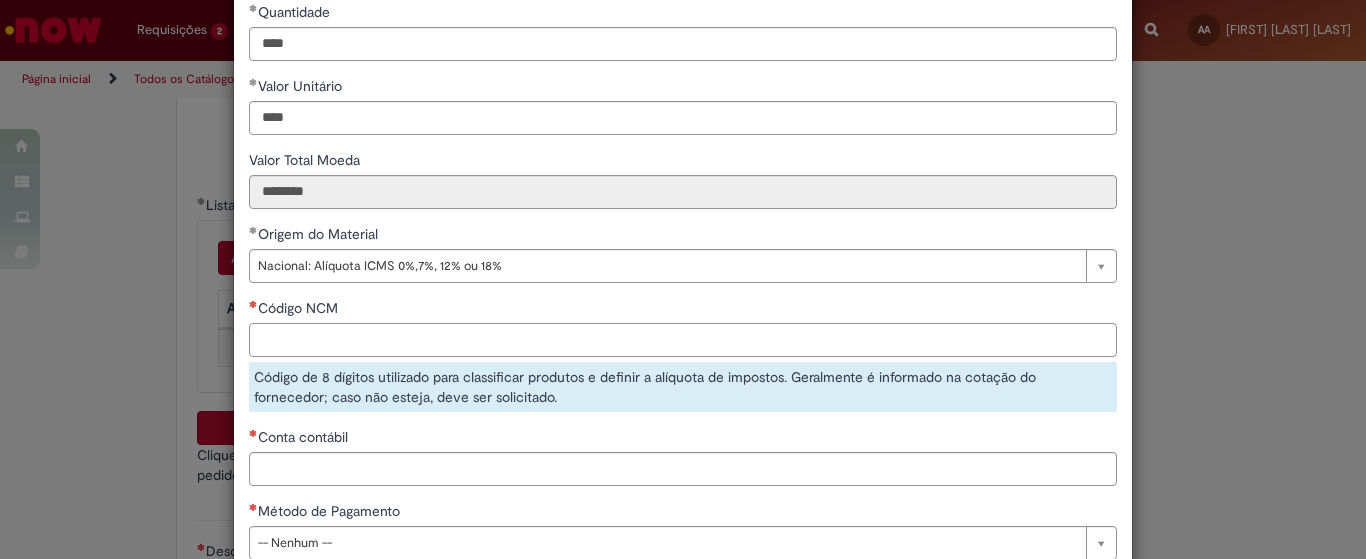 click on "Código NCM" at bounding box center [683, 340] 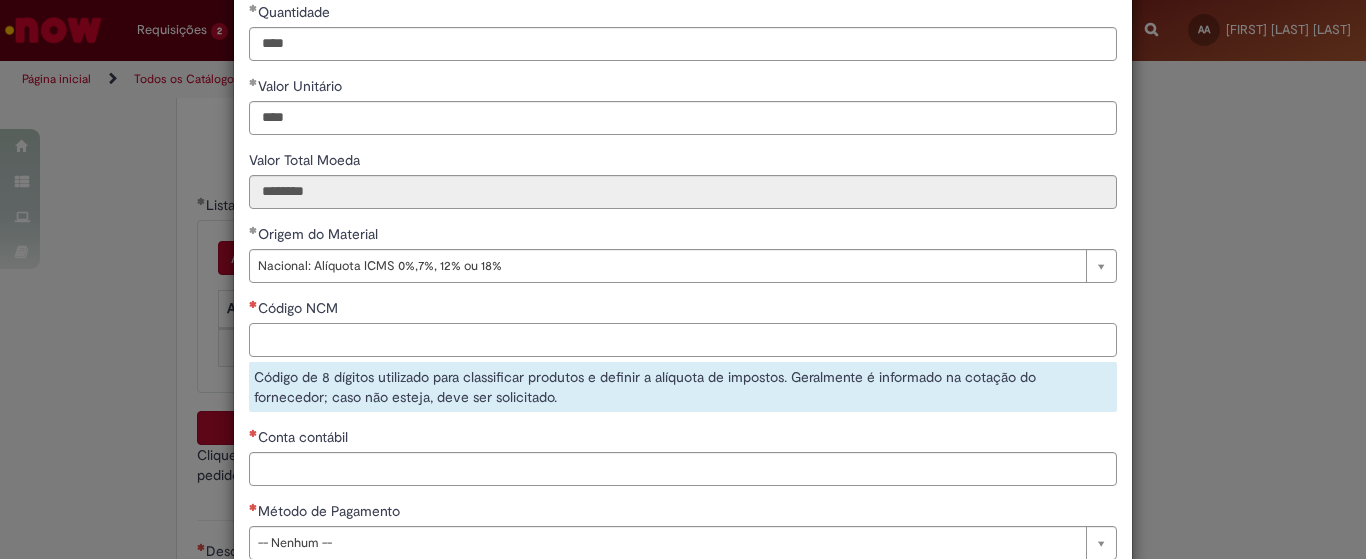 scroll, scrollTop: 0, scrollLeft: 0, axis: both 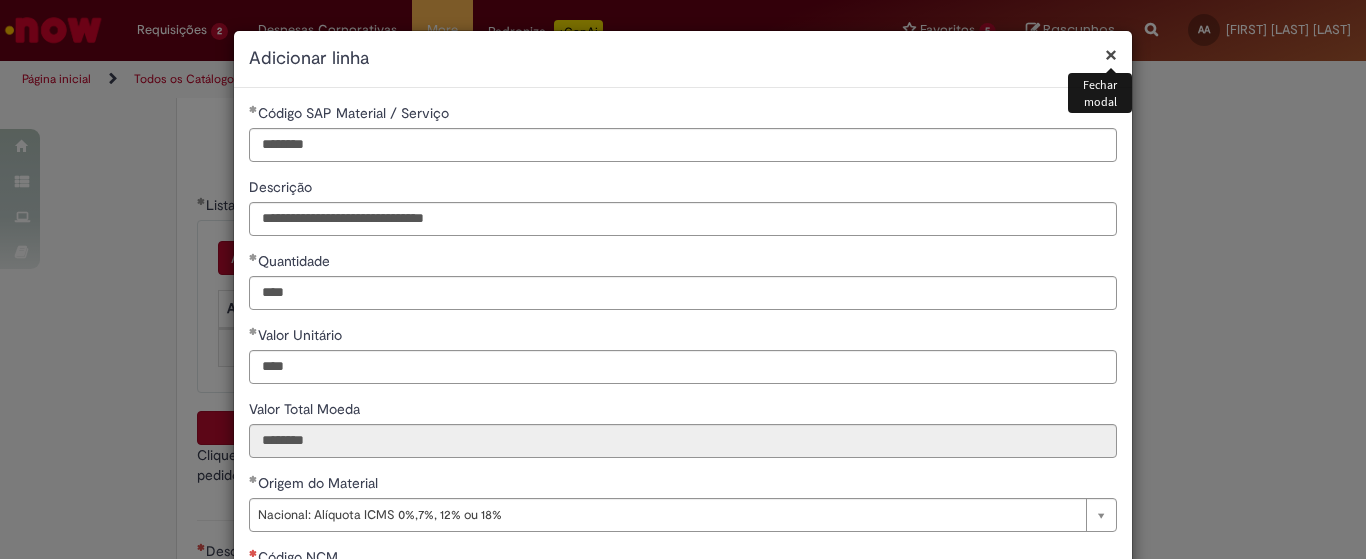 click on "×" at bounding box center (1111, 54) 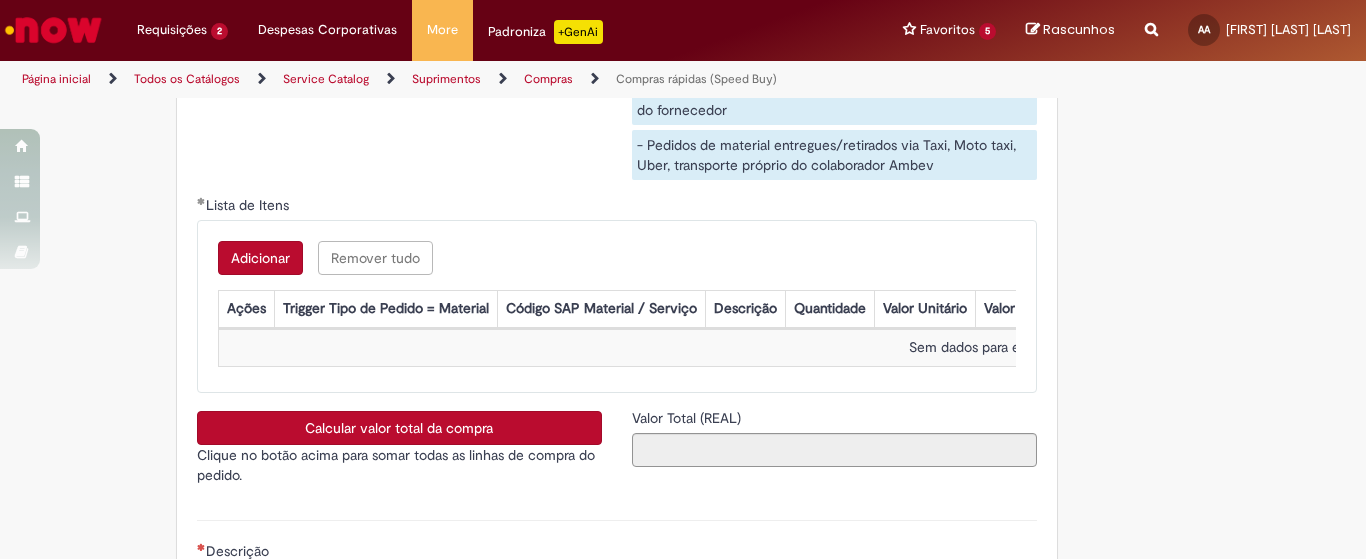 scroll, scrollTop: 2917, scrollLeft: 0, axis: vertical 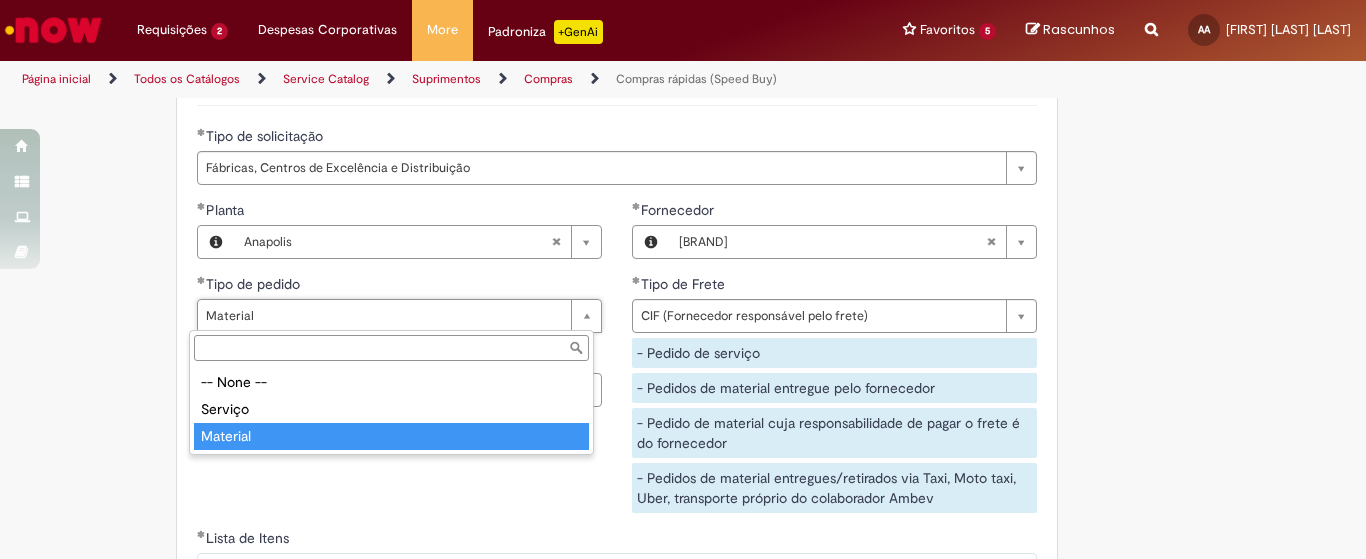 drag, startPoint x: 593, startPoint y: 312, endPoint x: 555, endPoint y: 321, distance: 39.051247 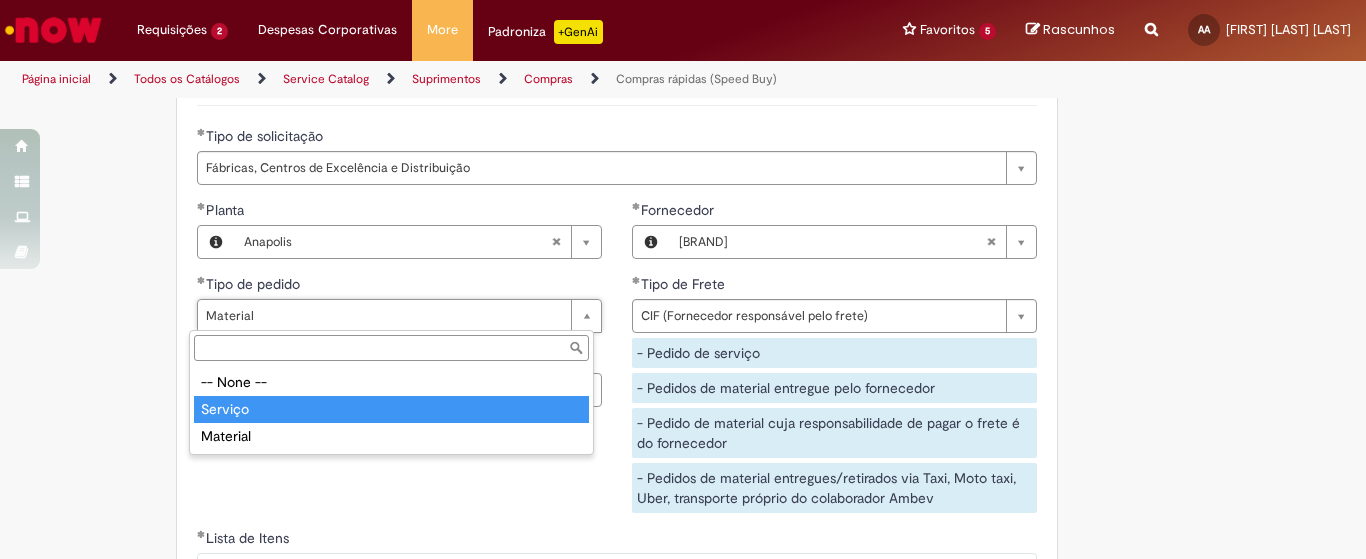 type on "*******" 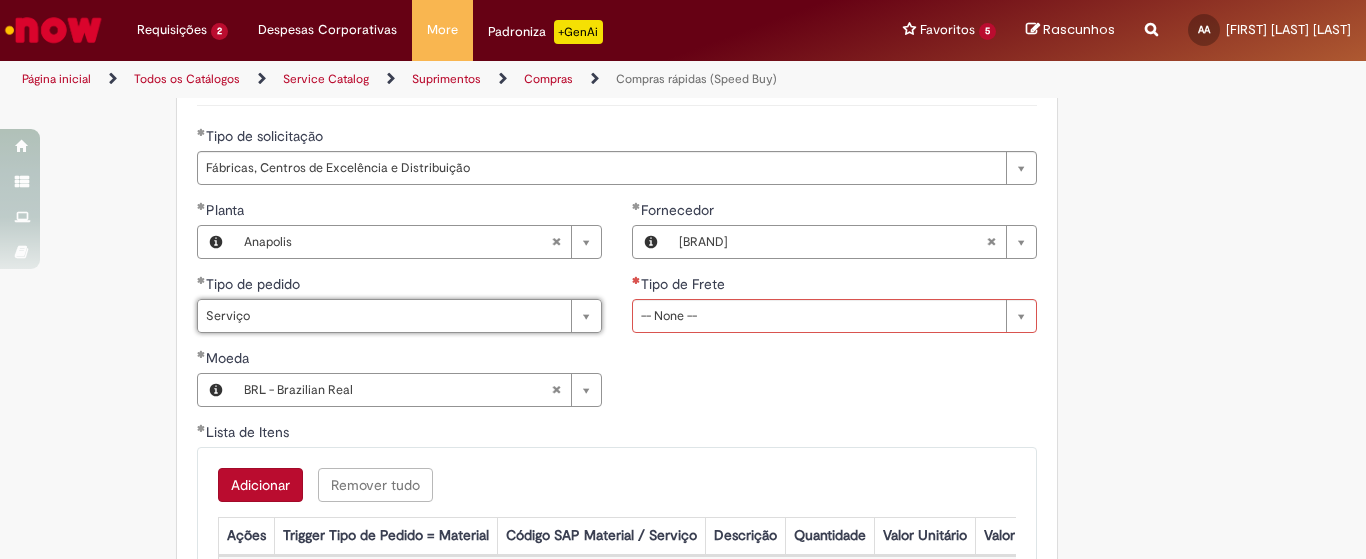 scroll, scrollTop: 0, scrollLeft: 0, axis: both 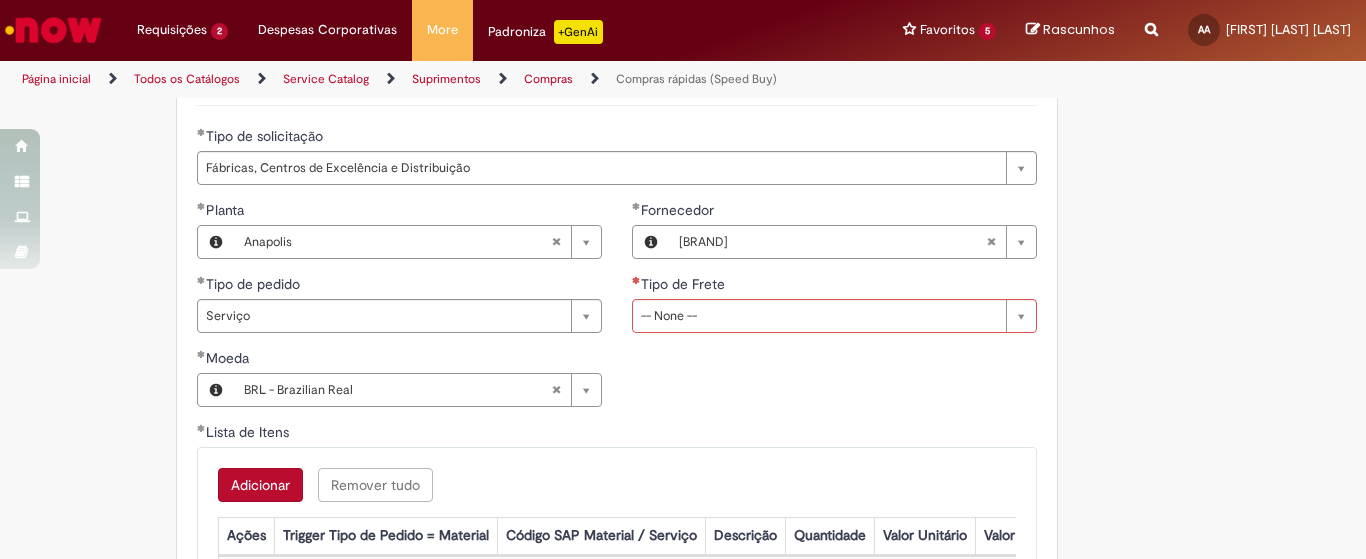 click on "Lista de Itens" at bounding box center [617, 434] 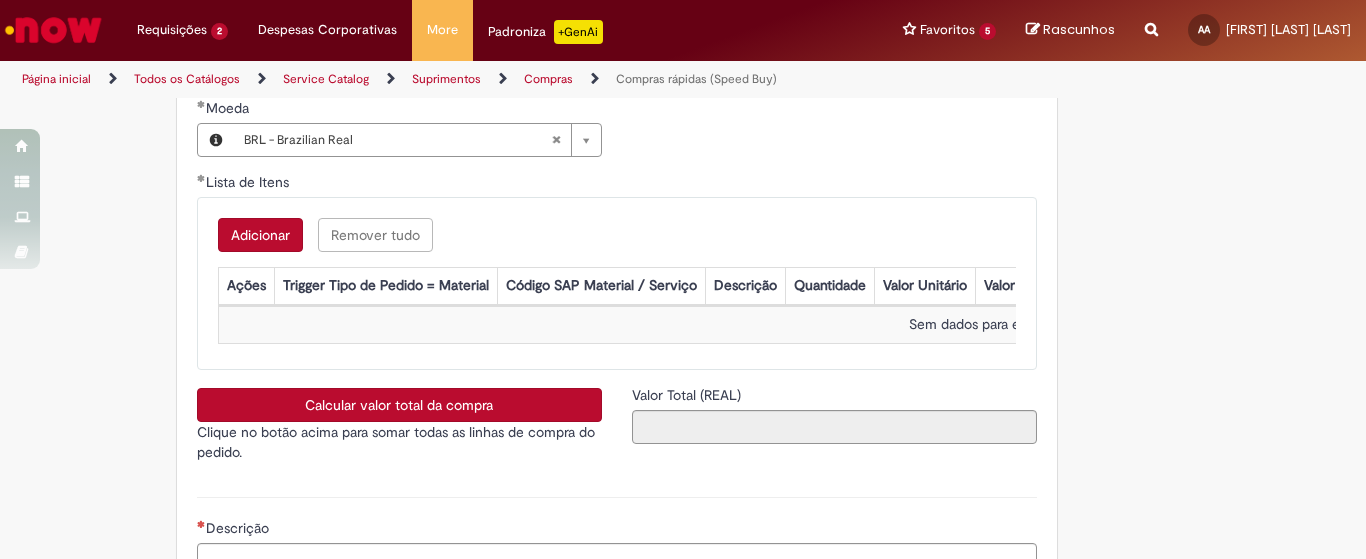 click on "Adicionar" at bounding box center (260, 235) 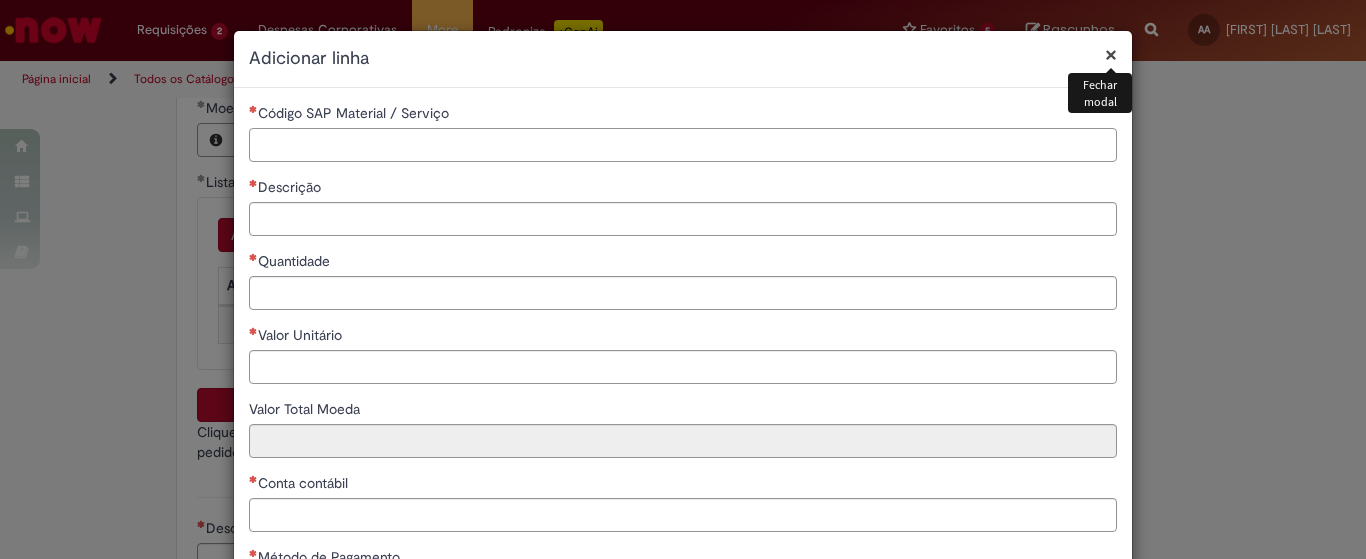click on "Código SAP Material / Serviço" at bounding box center (683, 145) 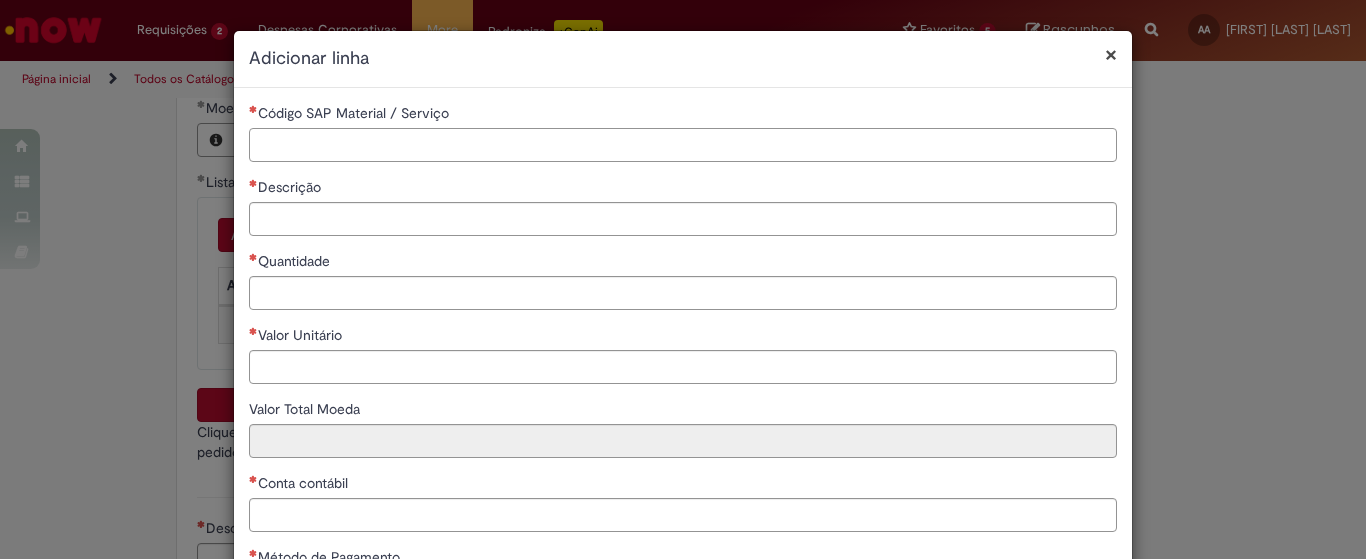paste on "********" 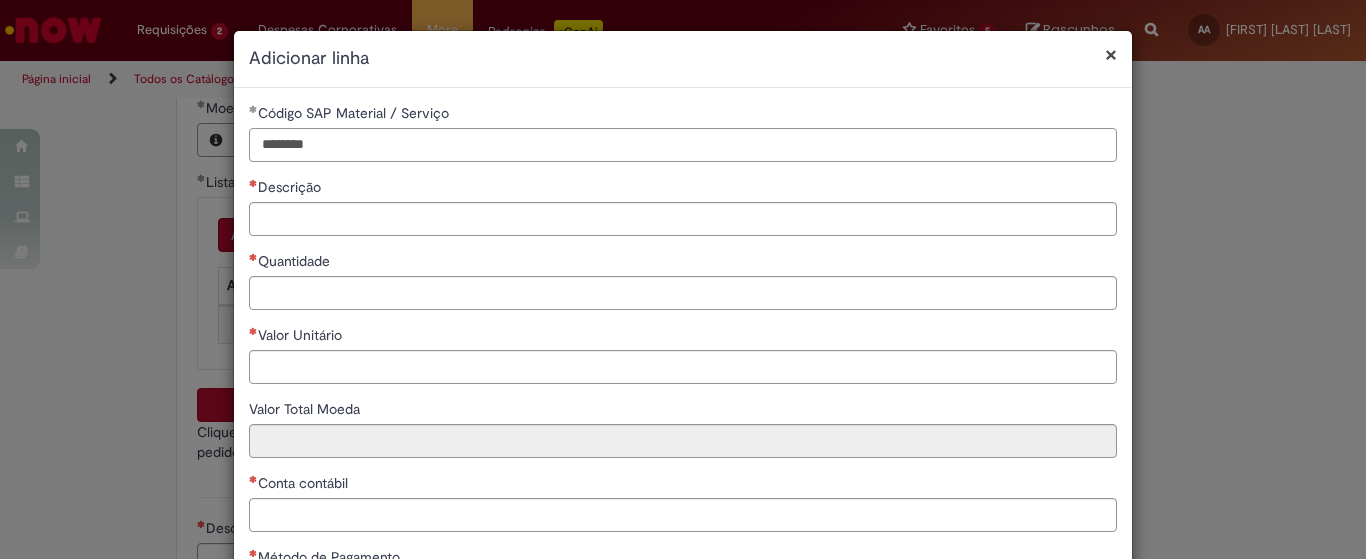 type on "********" 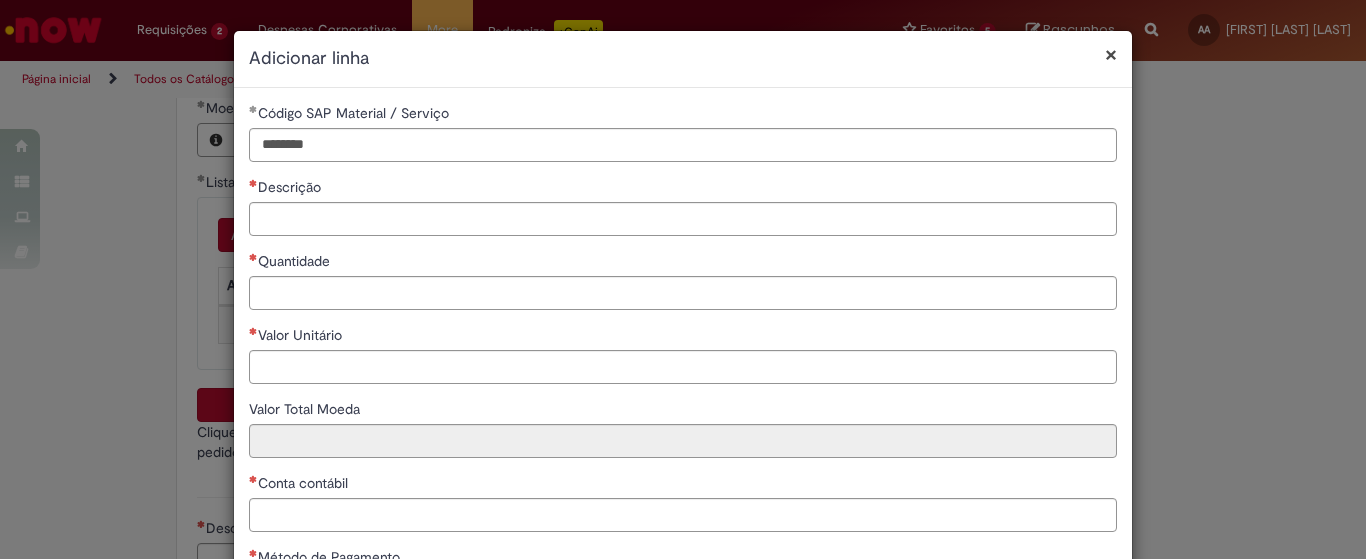 click on "Descrição" at bounding box center [683, 189] 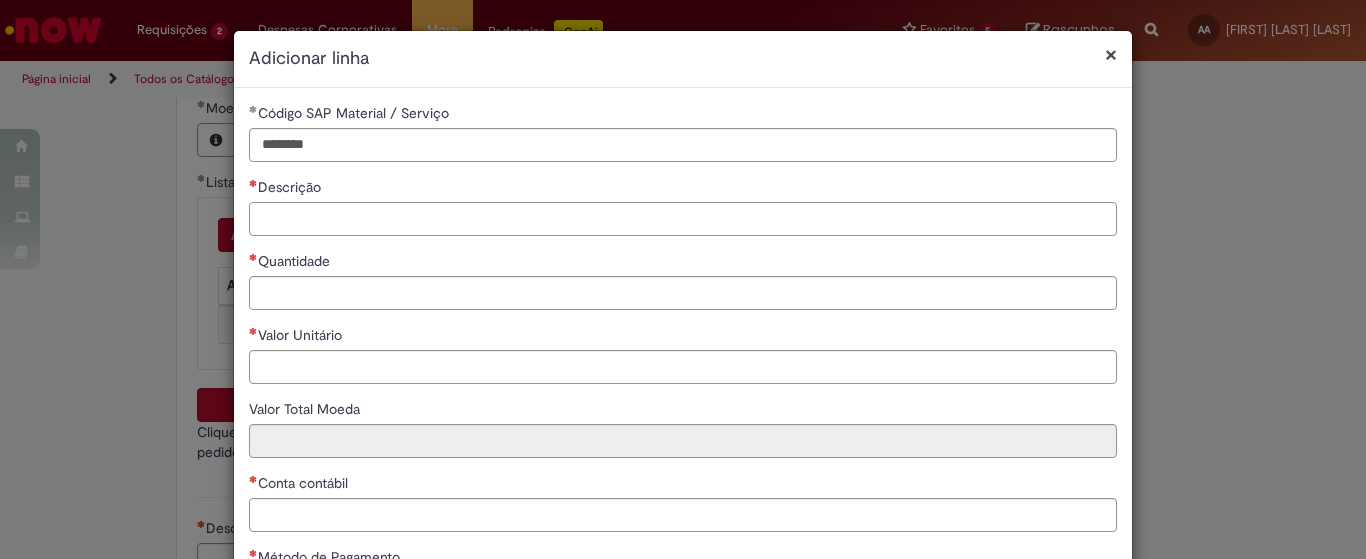 drag, startPoint x: 326, startPoint y: 227, endPoint x: 341, endPoint y: 219, distance: 17 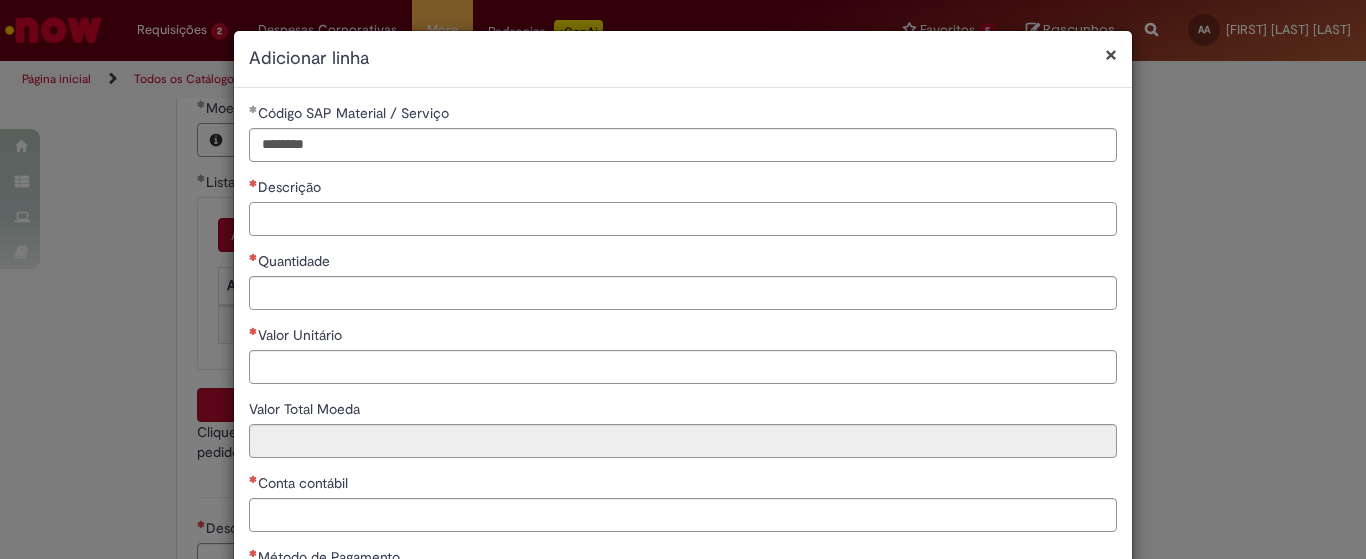 click on "Descrição" at bounding box center [683, 219] 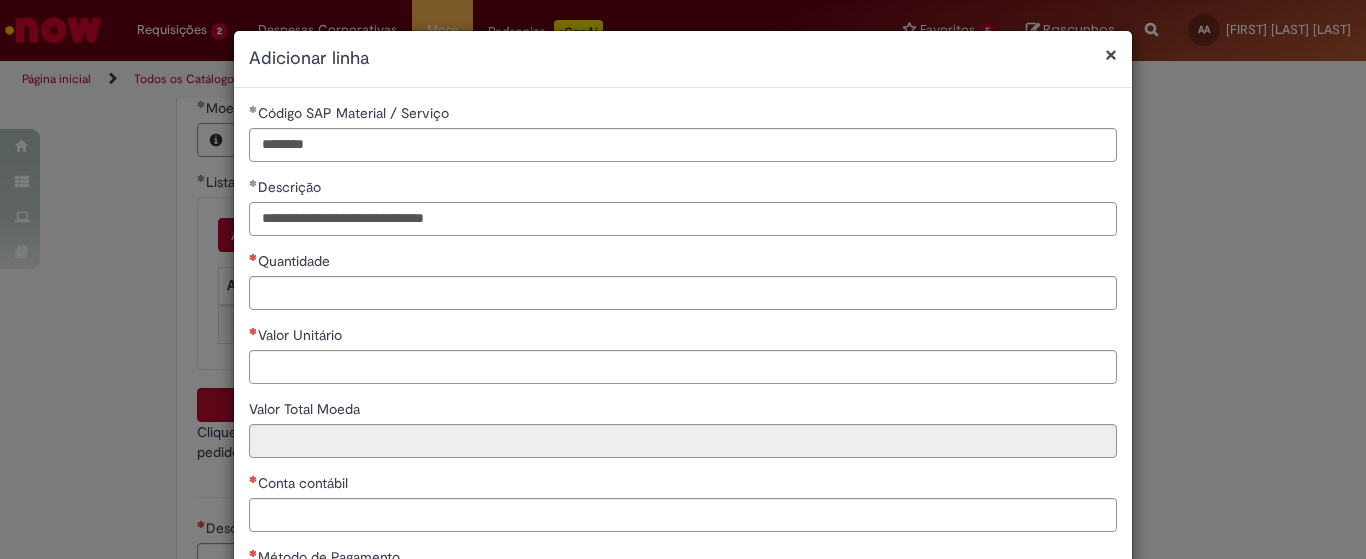 type on "**********" 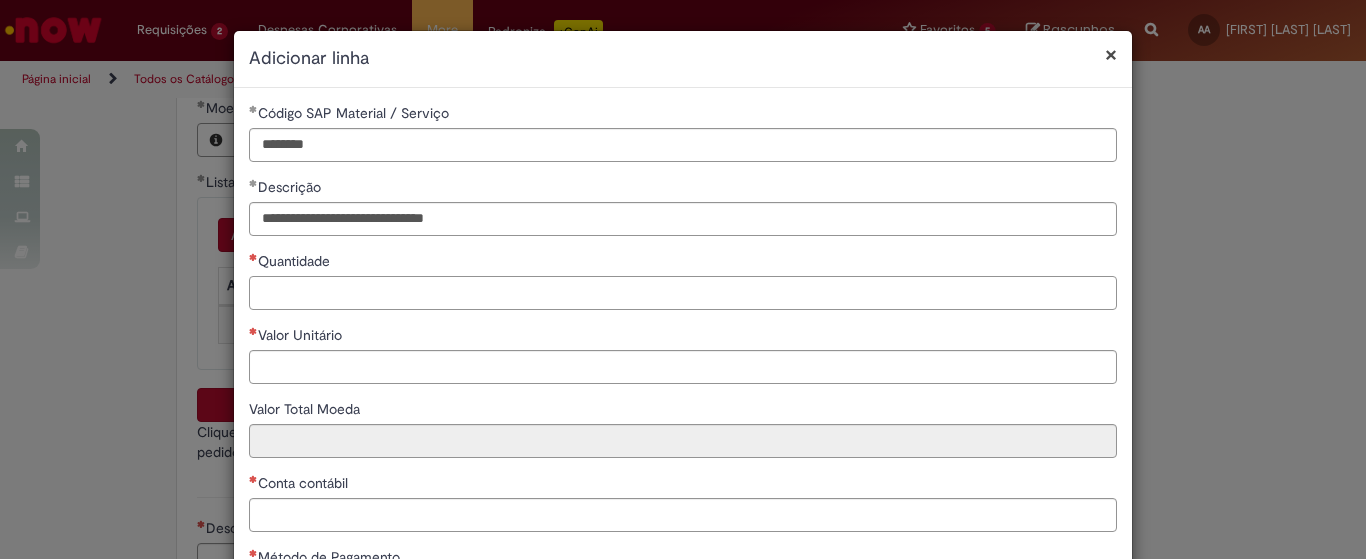 click on "Quantidade" at bounding box center [683, 293] 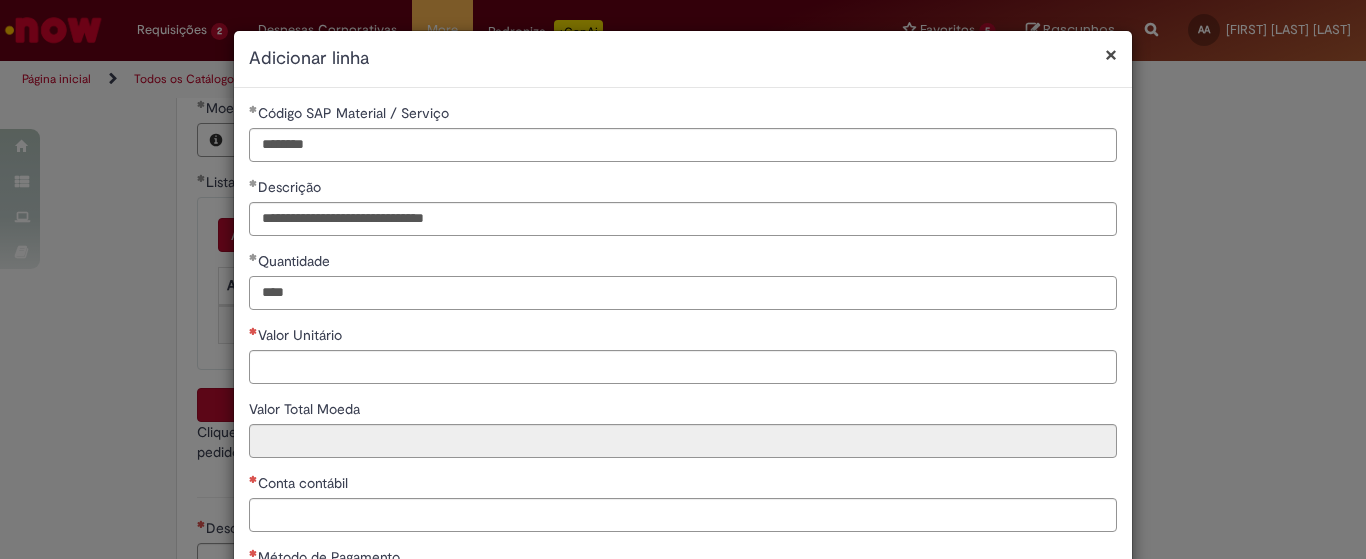 type on "****" 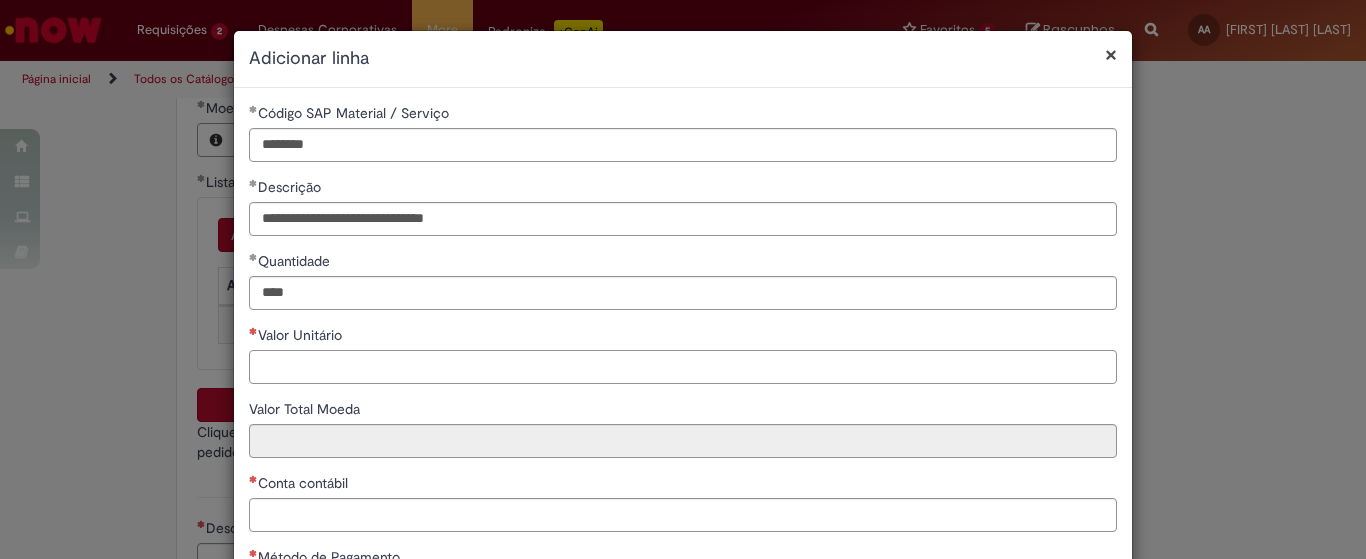 click on "Valor Unitário" at bounding box center (683, 367) 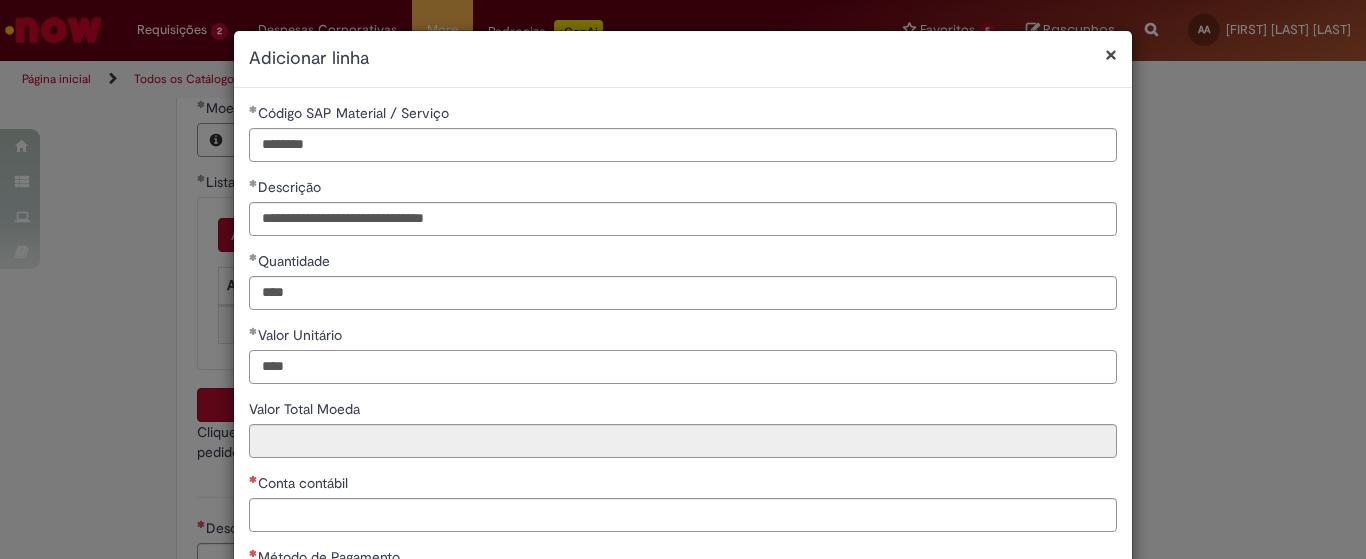 type on "****" 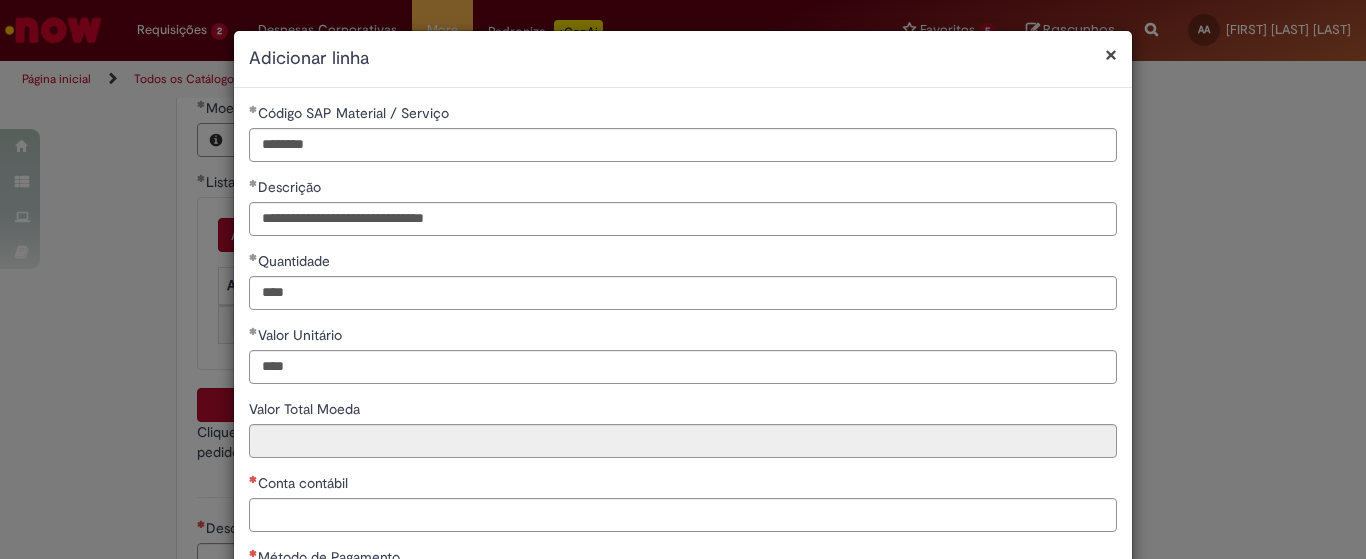 type on "********" 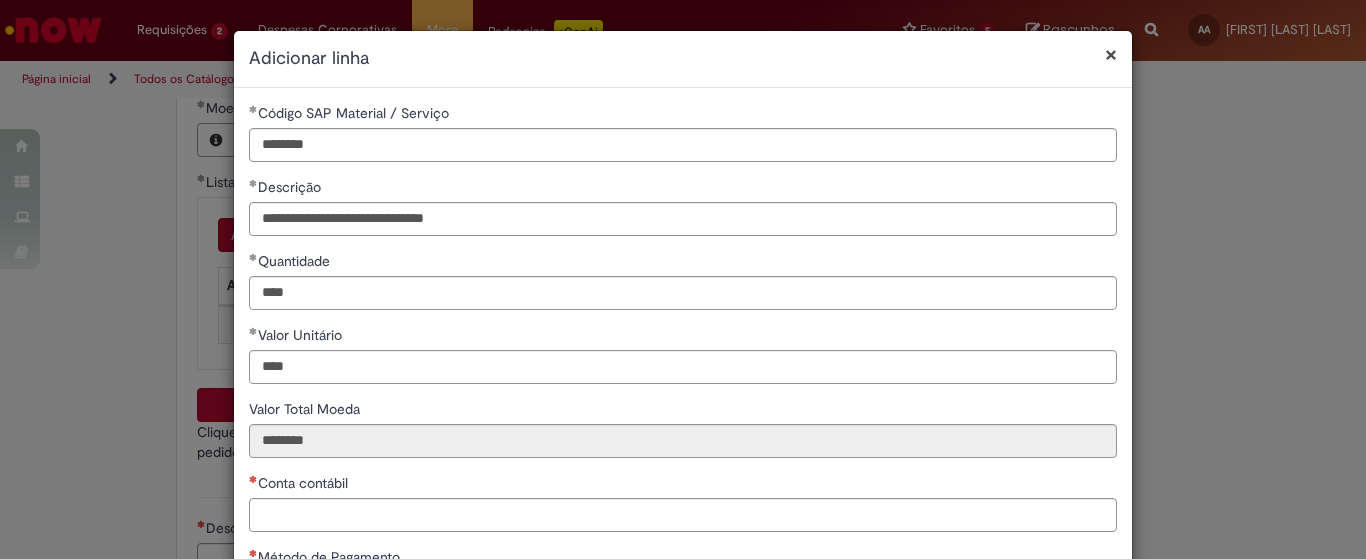 click on "Valor Total Moeda" at bounding box center (683, 411) 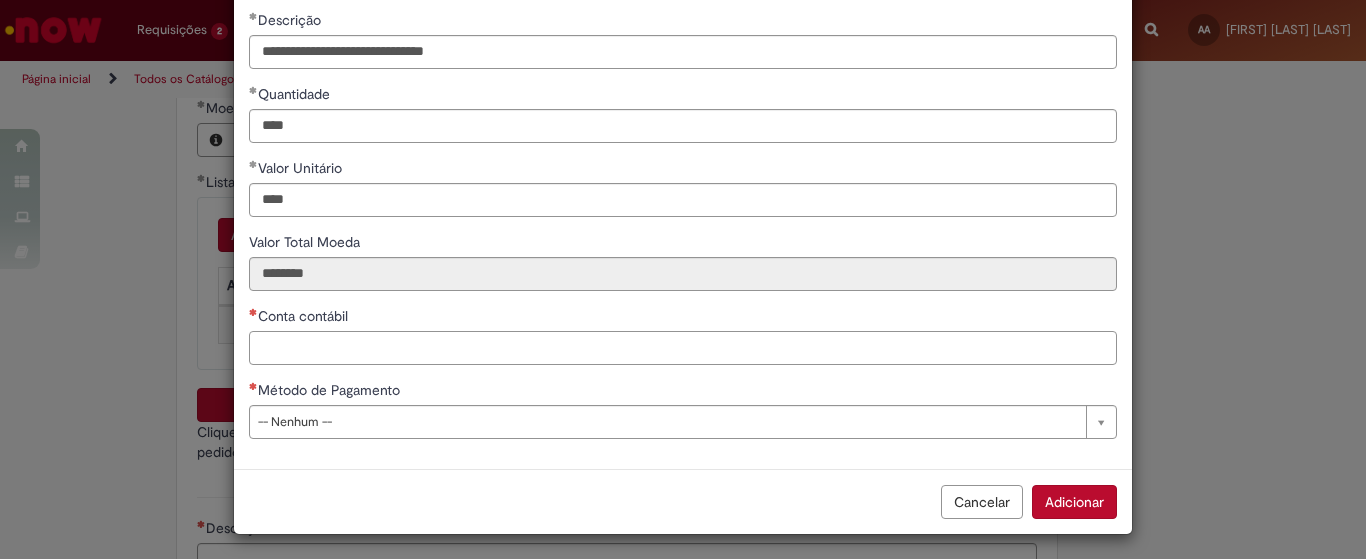 scroll, scrollTop: 166, scrollLeft: 0, axis: vertical 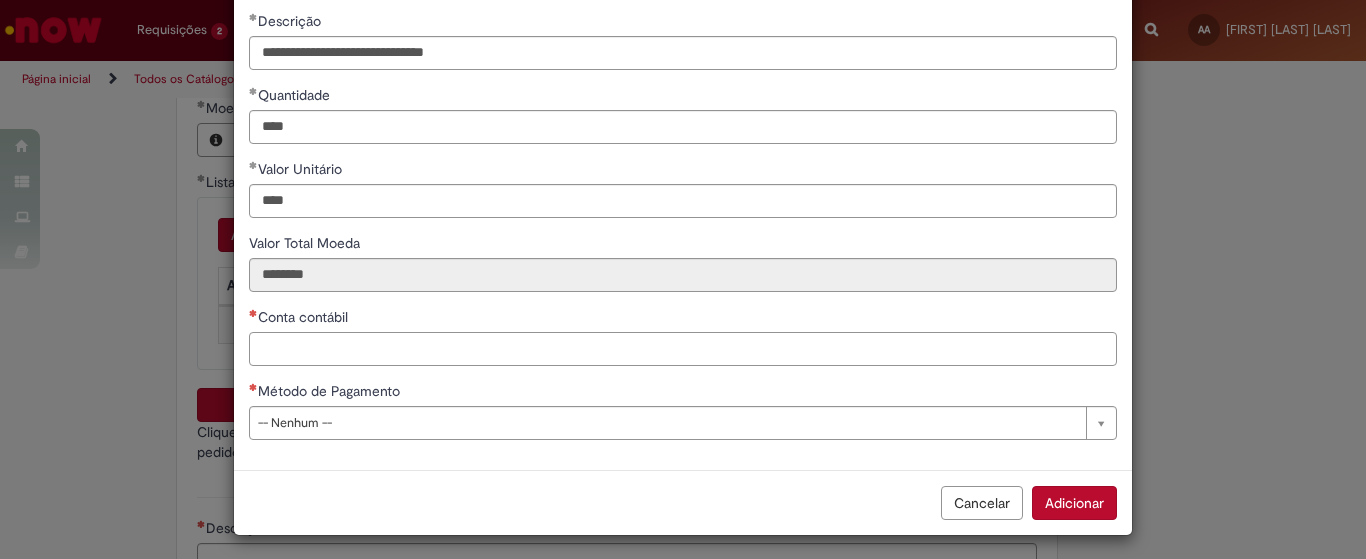 click on "Conta contábil" at bounding box center [683, 349] 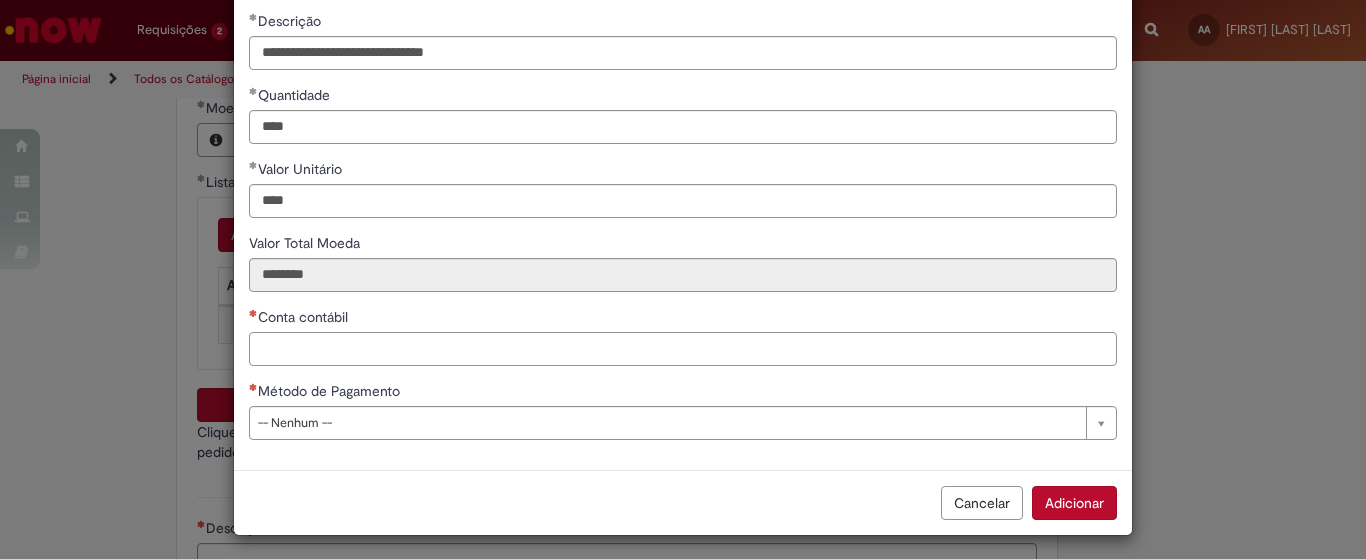 click on "Conta contábil" at bounding box center [683, 349] 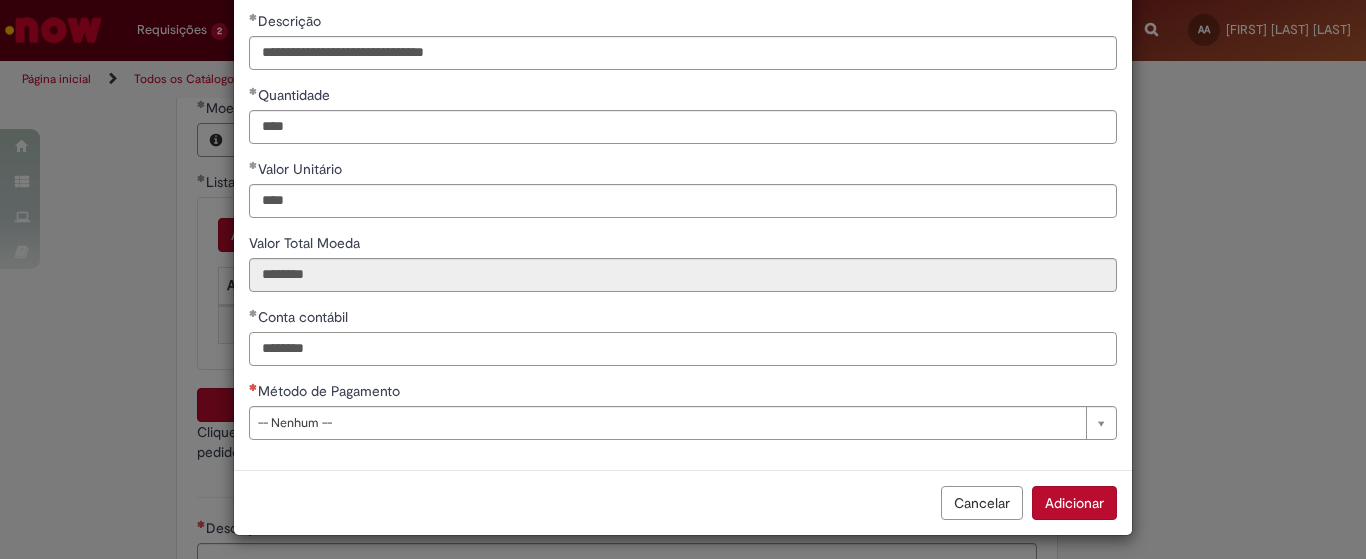 type on "********" 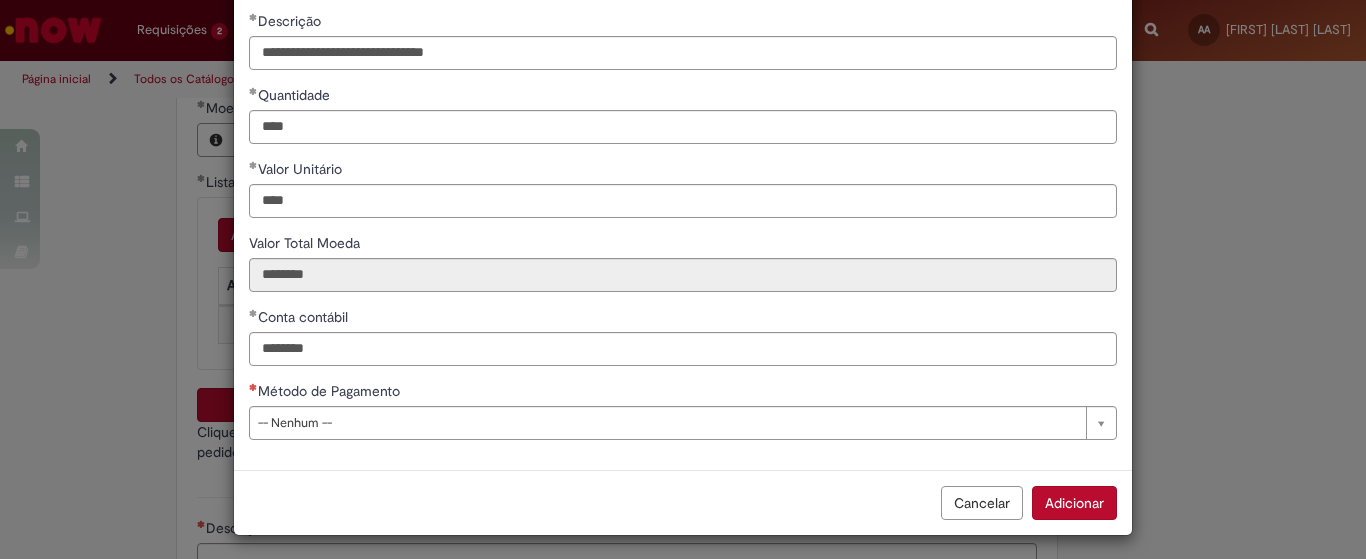drag, startPoint x: 509, startPoint y: 308, endPoint x: 552, endPoint y: 252, distance: 70.60453 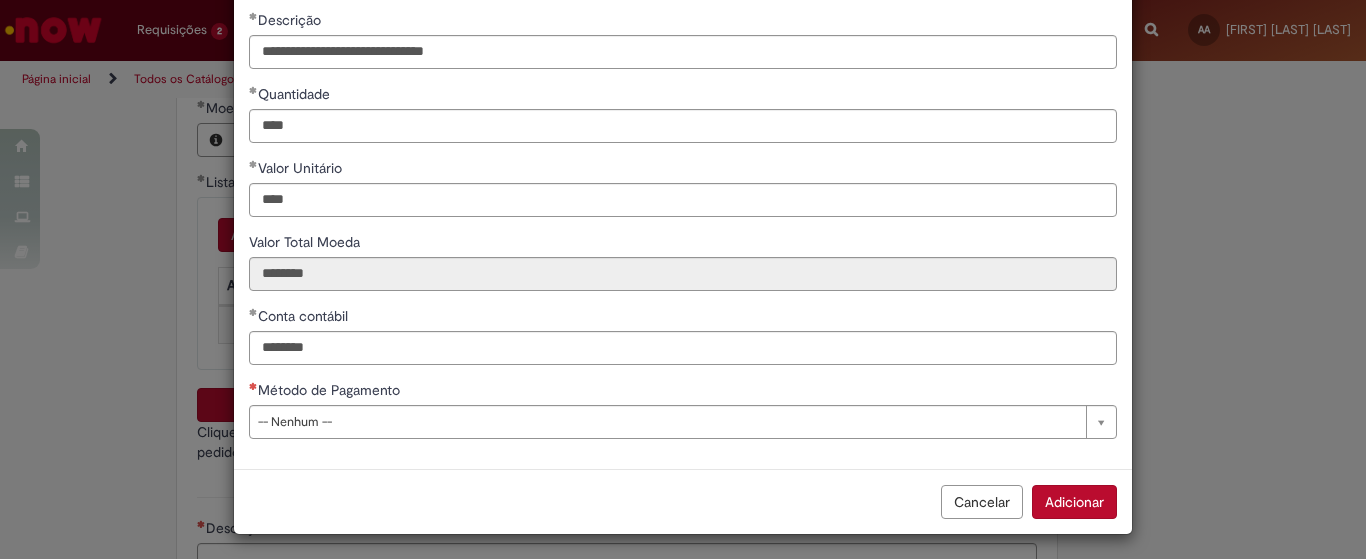scroll, scrollTop: 167, scrollLeft: 0, axis: vertical 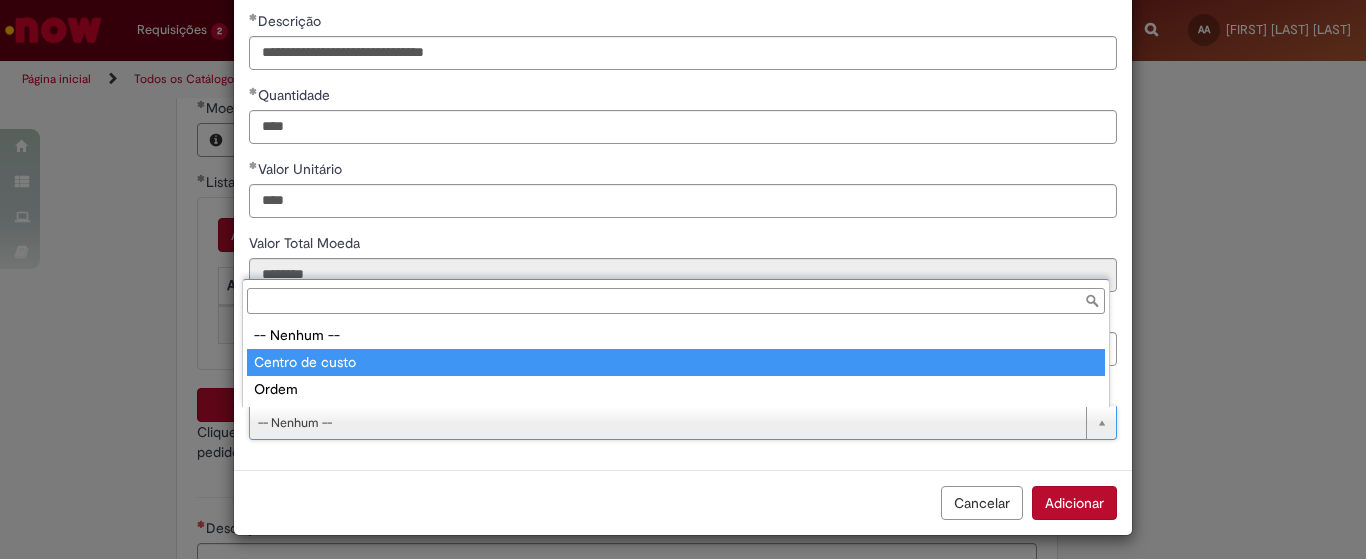 type on "**********" 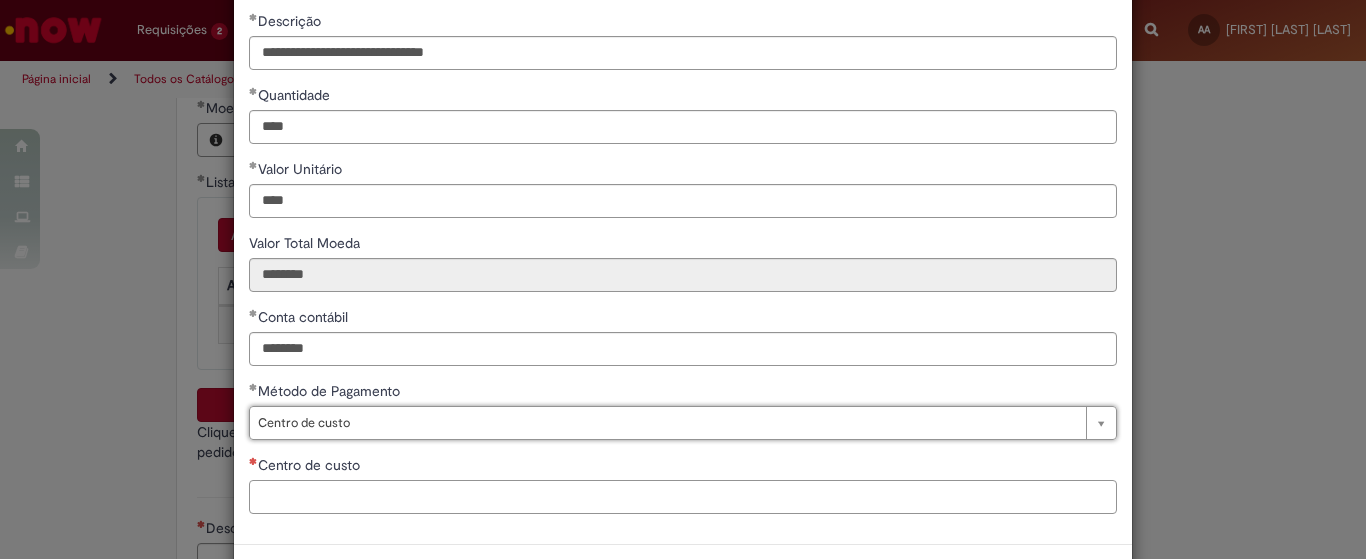 click on "Centro de custo" at bounding box center [683, 497] 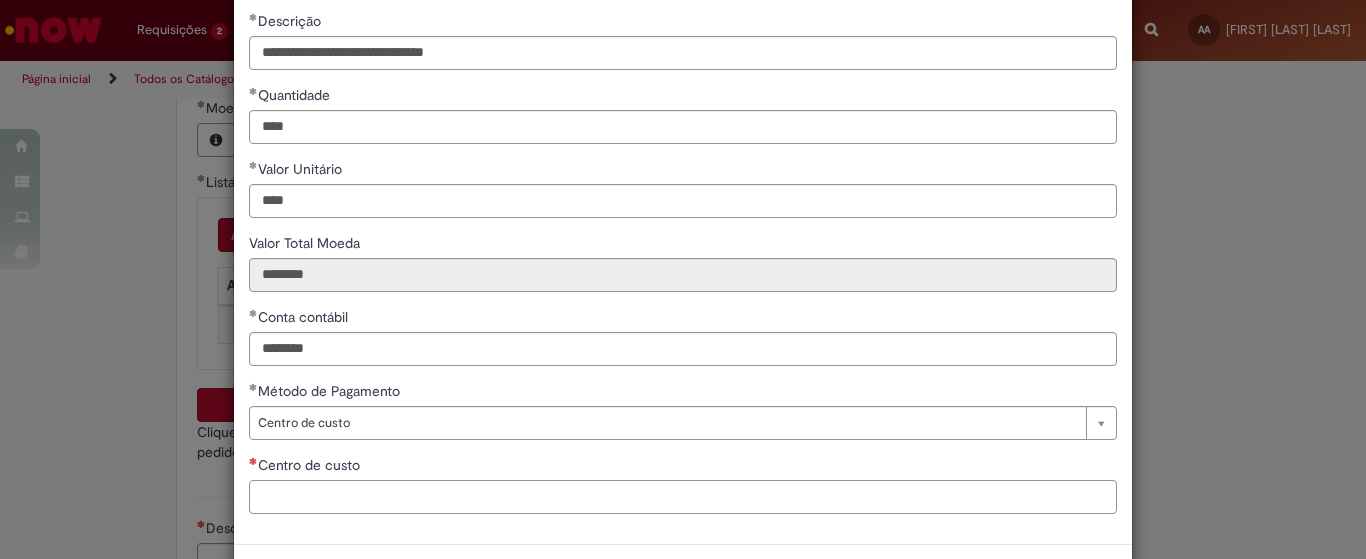 paste on "**********" 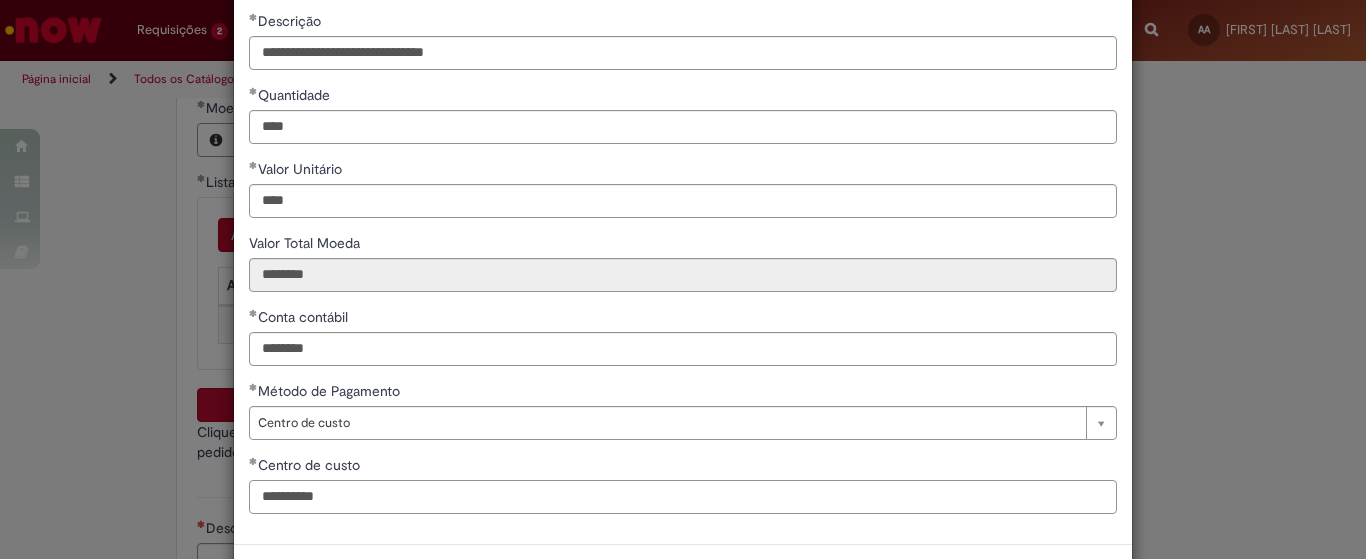 type on "**********" 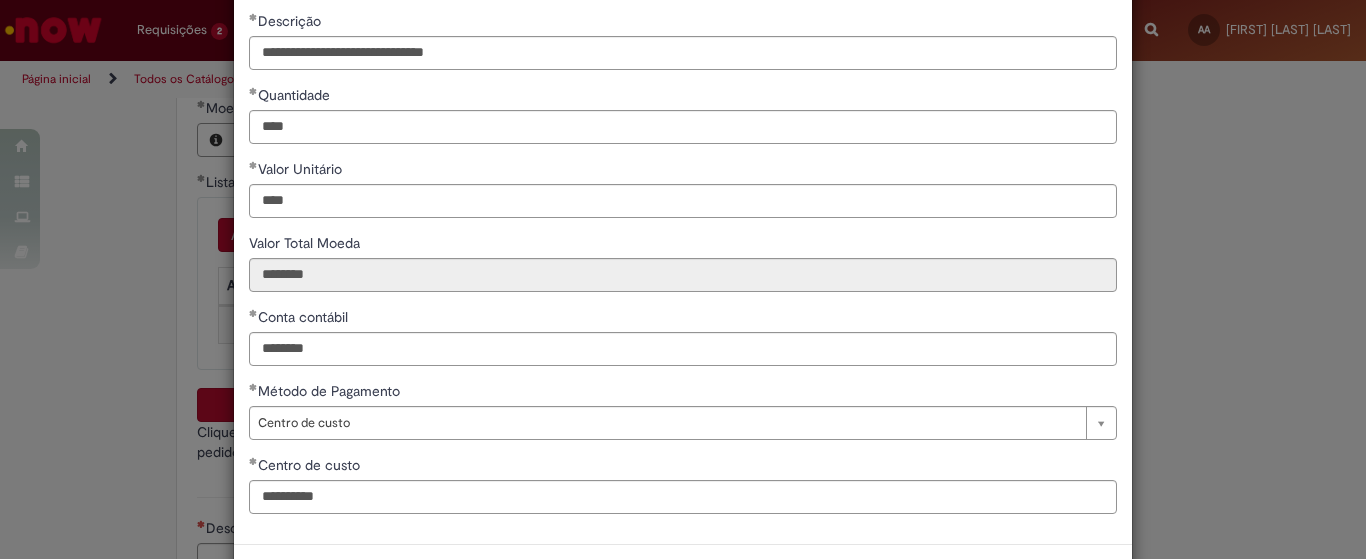 drag, startPoint x: 485, startPoint y: 461, endPoint x: 630, endPoint y: 140, distance: 352.23004 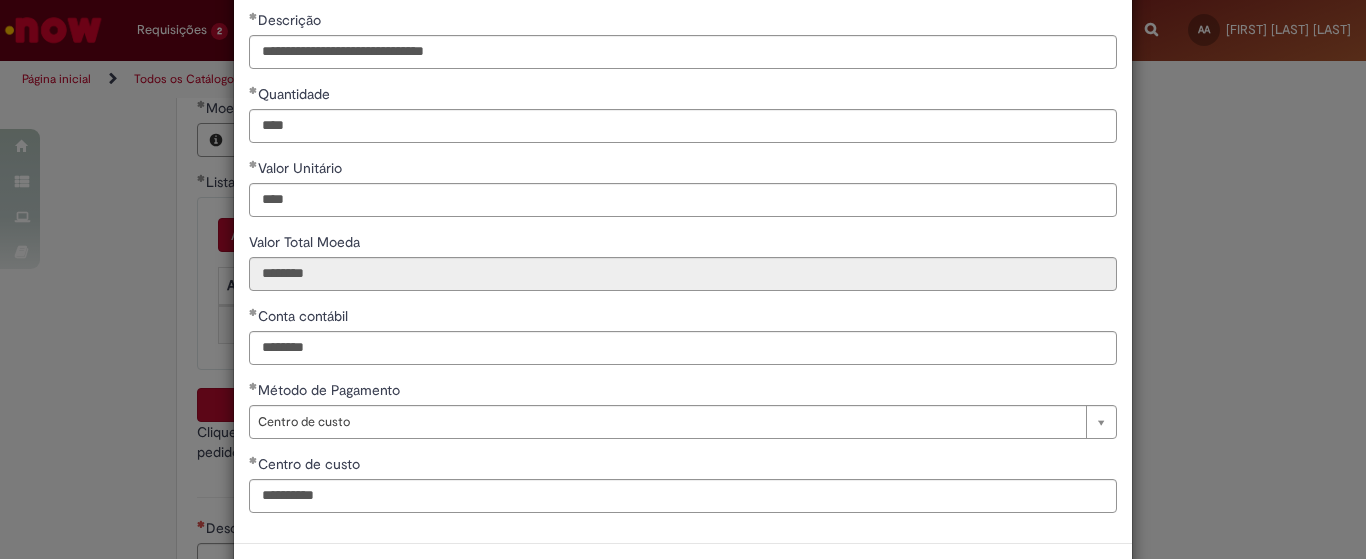 scroll, scrollTop: 167, scrollLeft: 0, axis: vertical 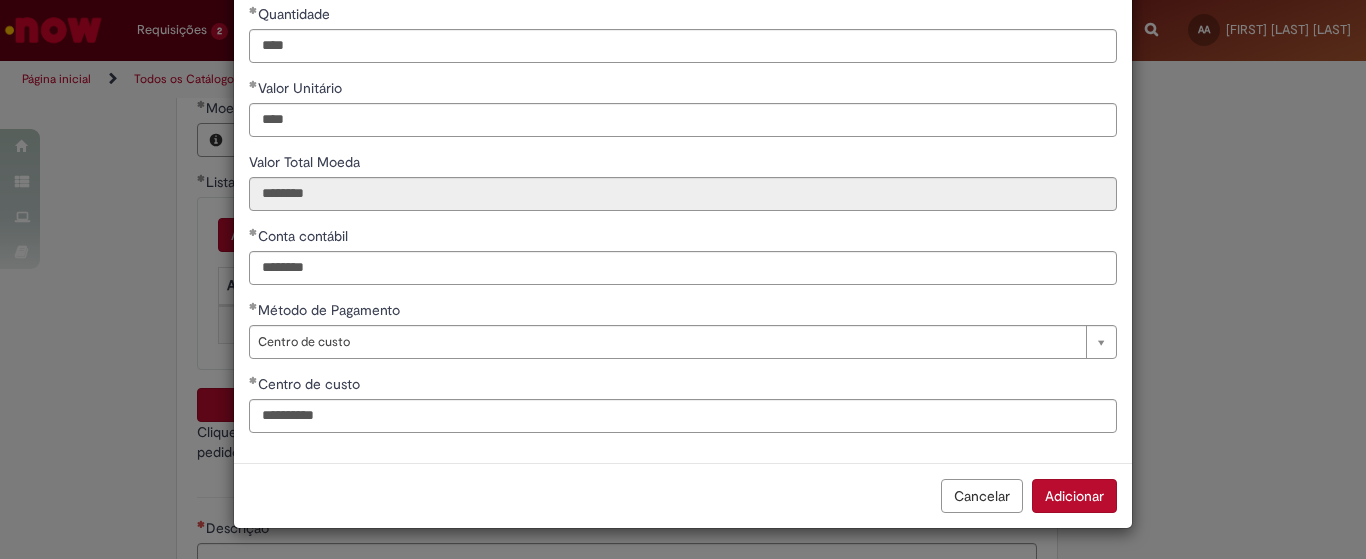 click on "Adicionar" at bounding box center [1074, 496] 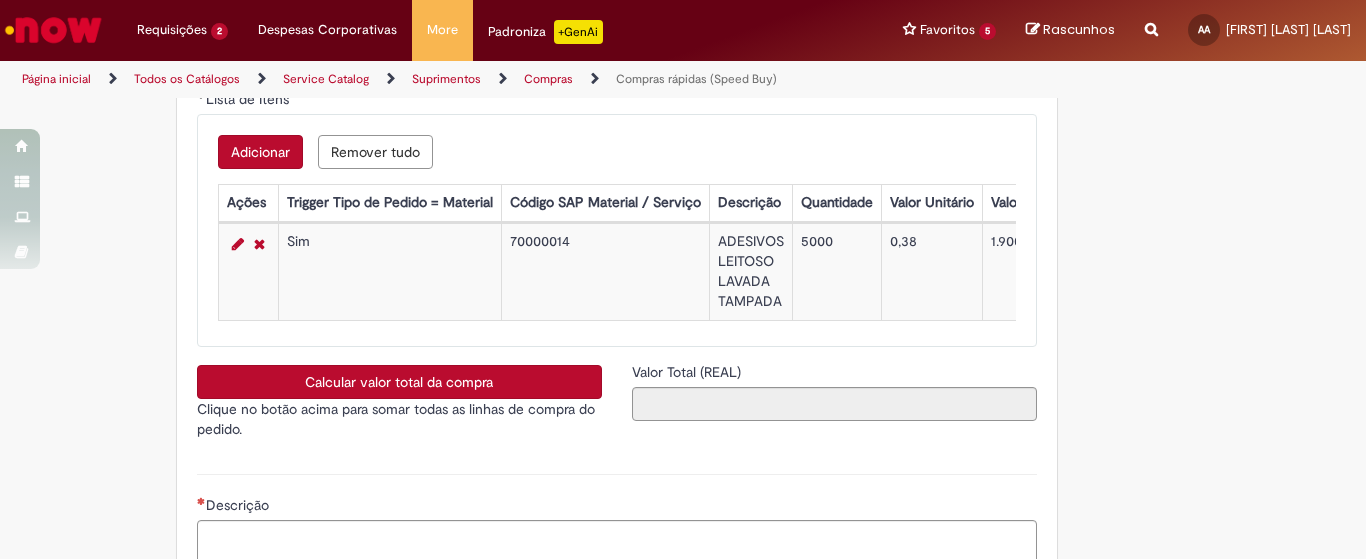 scroll, scrollTop: 3333, scrollLeft: 0, axis: vertical 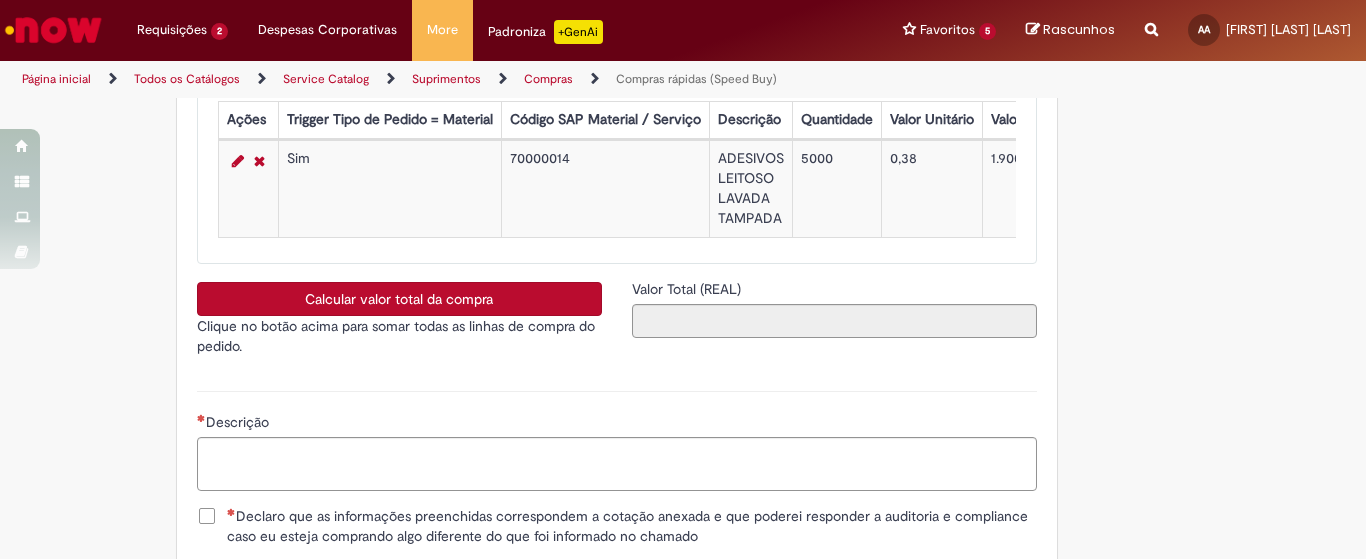 click on "Calcular valor total da compra" at bounding box center (399, 299) 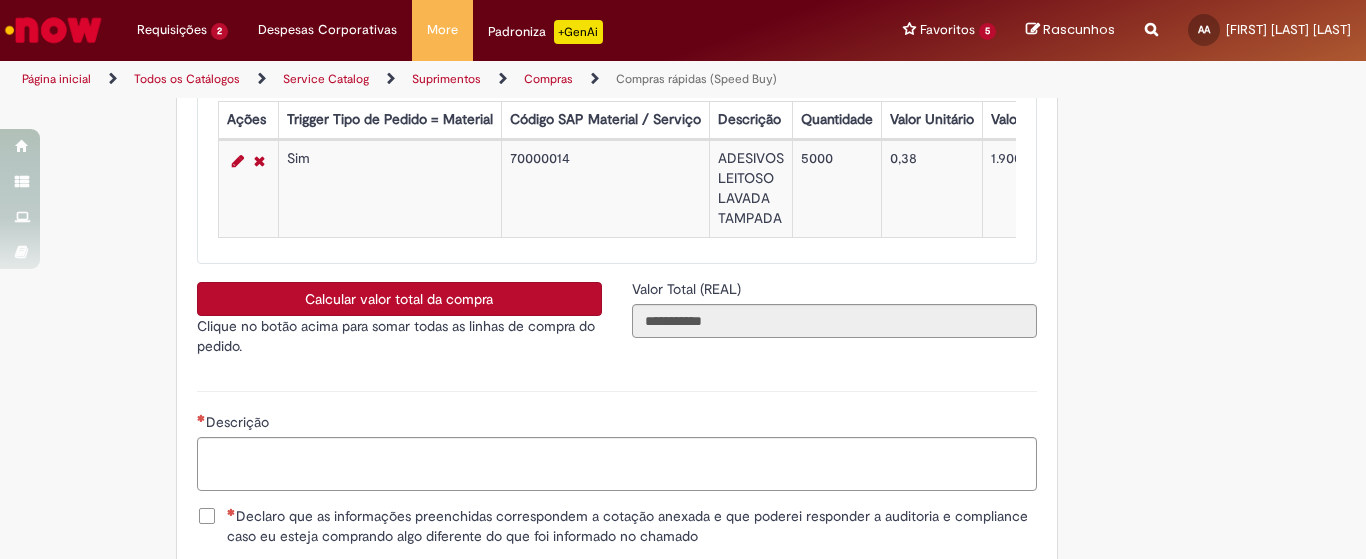 scroll, scrollTop: 3500, scrollLeft: 0, axis: vertical 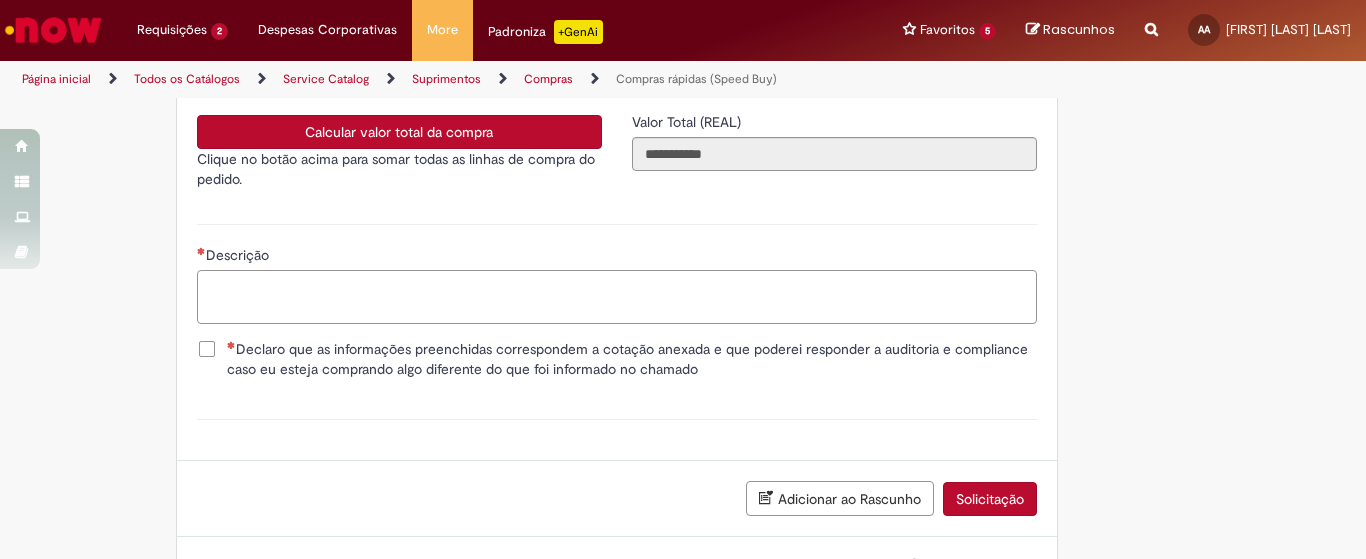 drag, startPoint x: 570, startPoint y: 315, endPoint x: 623, endPoint y: 249, distance: 84.646324 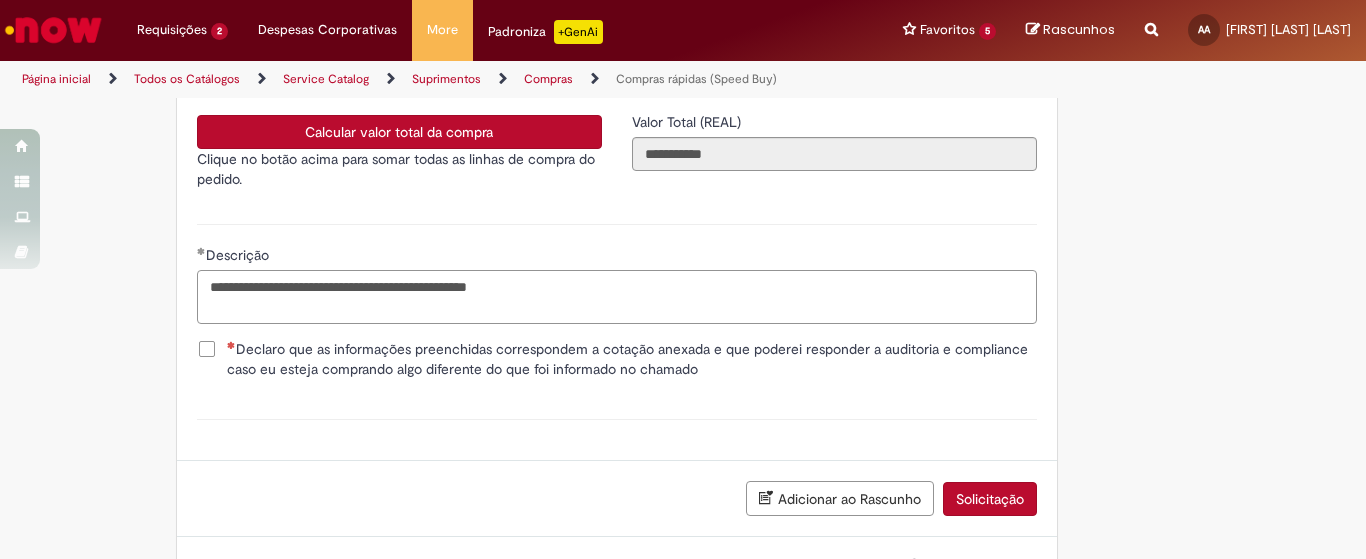 type on "**********" 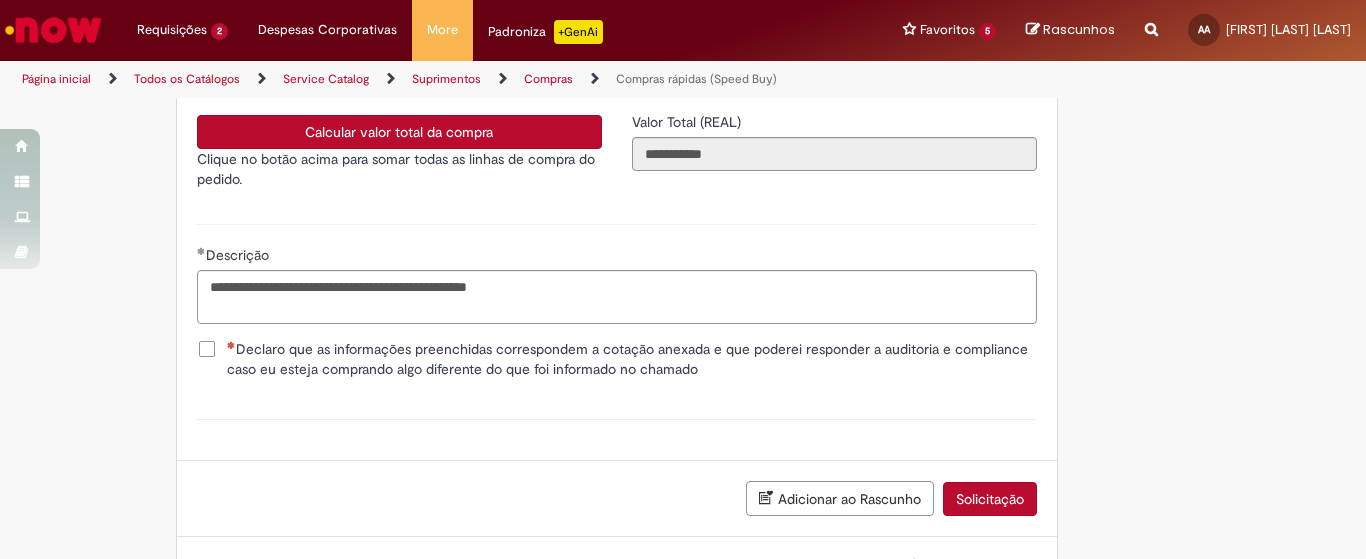 click on "Declaro que as informações preenchidas correspondem a cotação anexada e que poderei responder a auditoria e compliance caso eu esteja comprando algo diferente do que foi informado no chamado" at bounding box center (632, 359) 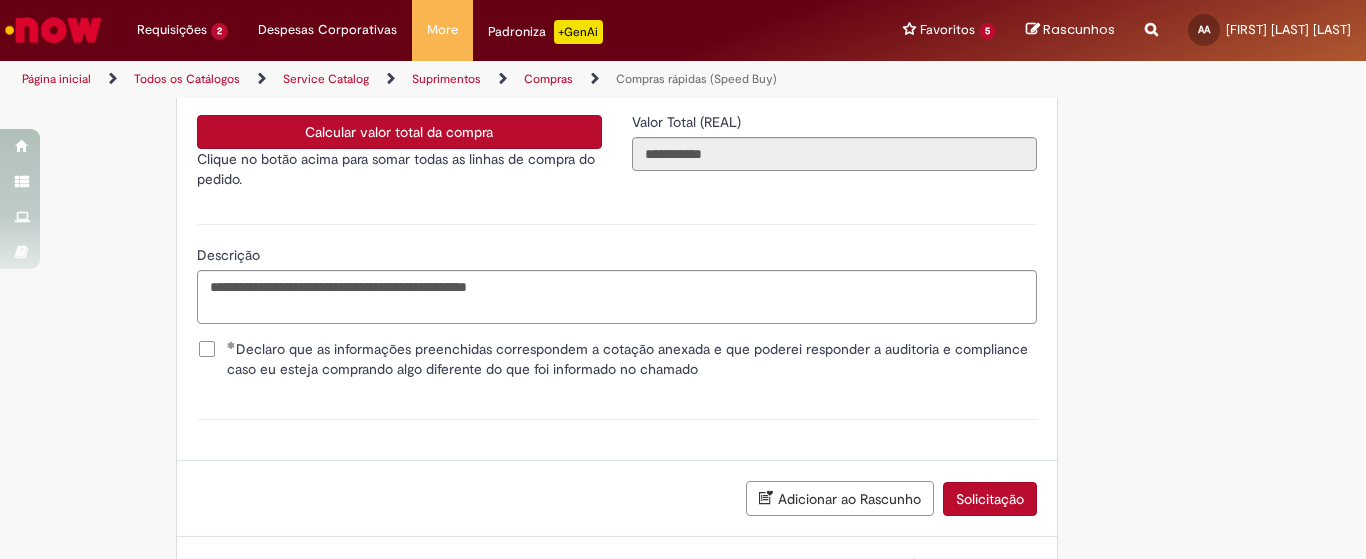 scroll, scrollTop: 3603, scrollLeft: 0, axis: vertical 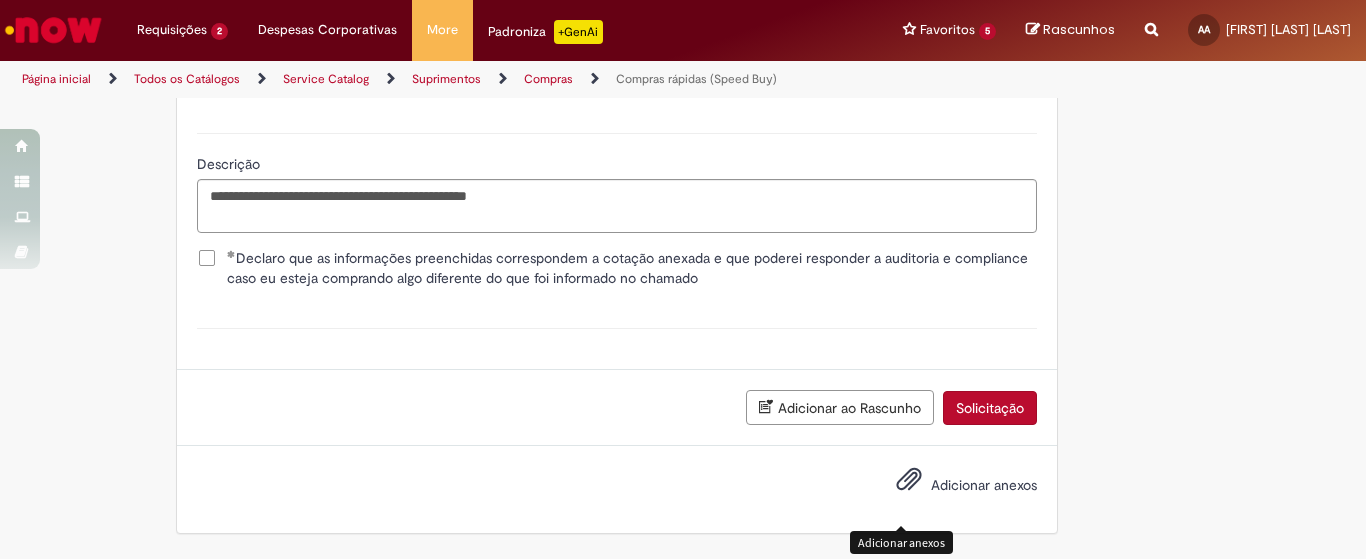 click at bounding box center (909, 480) 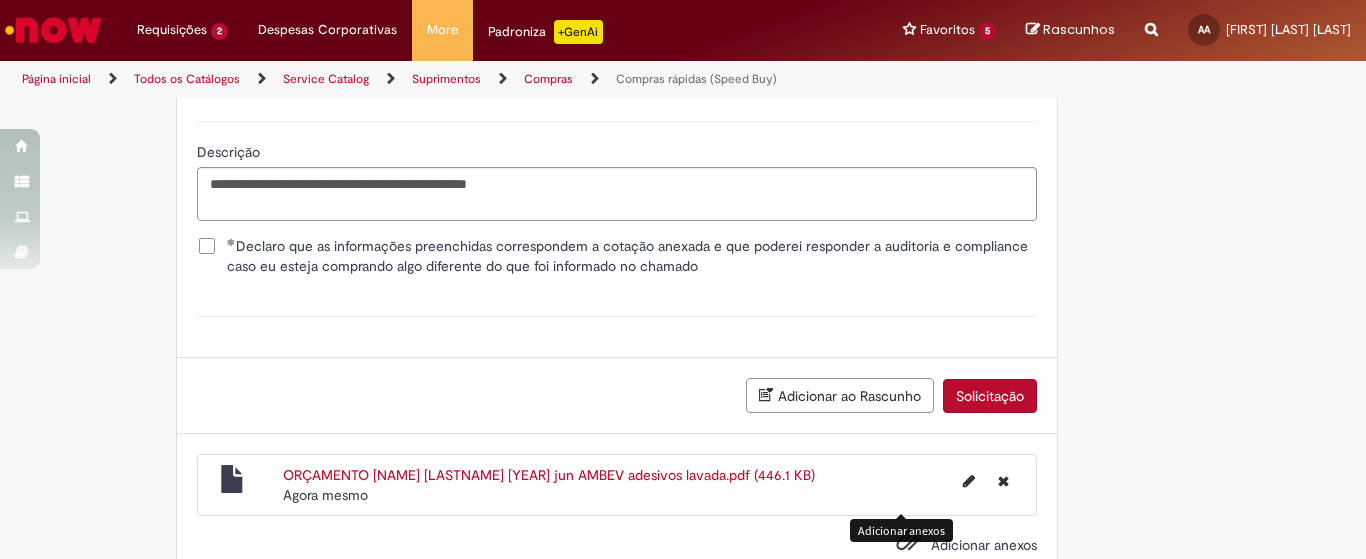 scroll, scrollTop: 2889, scrollLeft: 0, axis: vertical 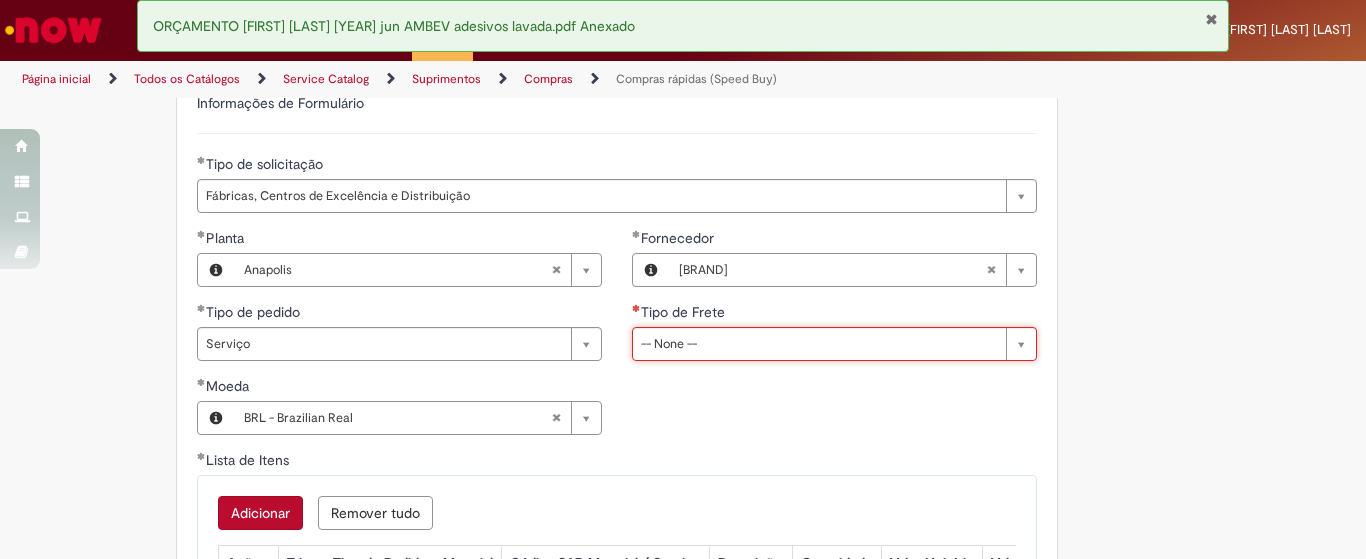 click on "**********" at bounding box center (617, 339) 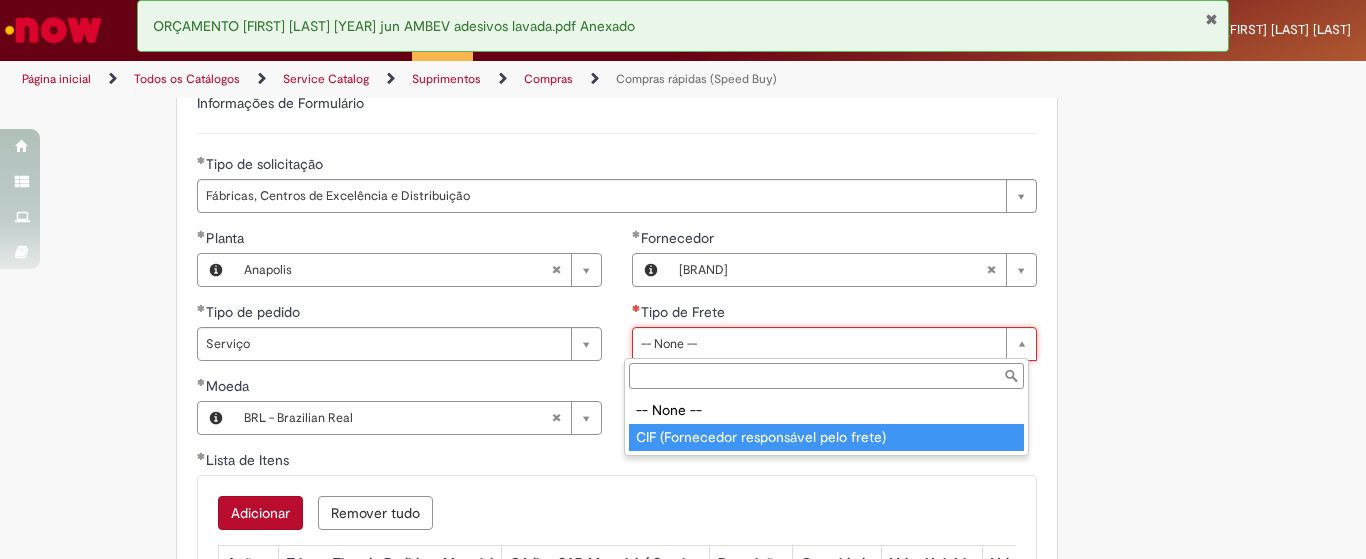 type on "**********" 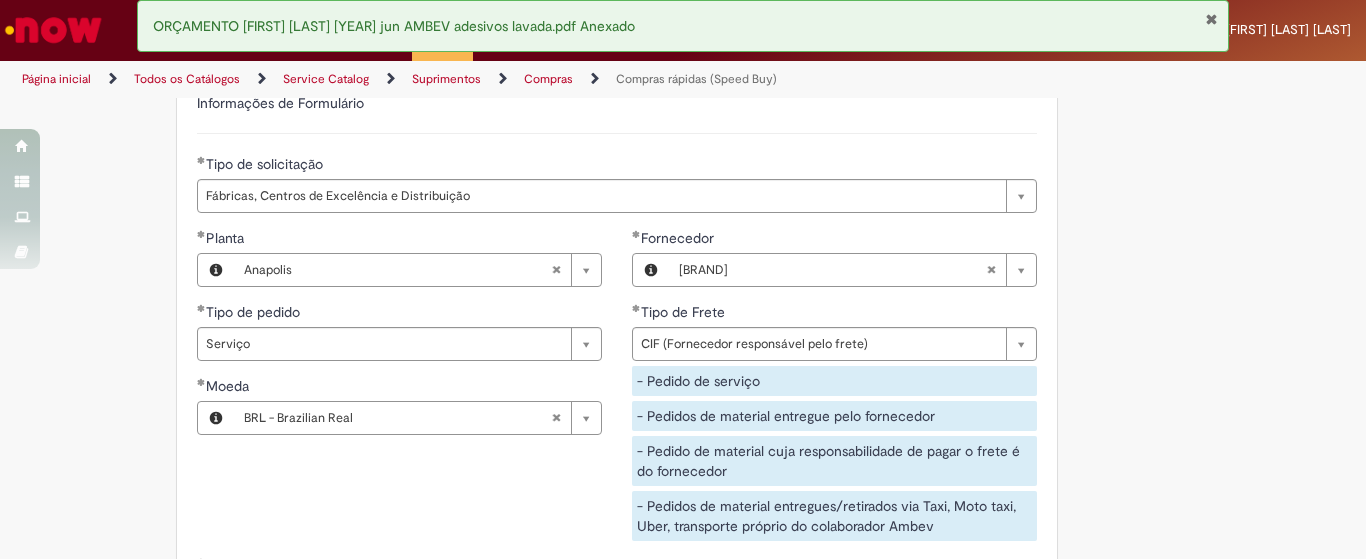 click on "**********" at bounding box center (617, 392) 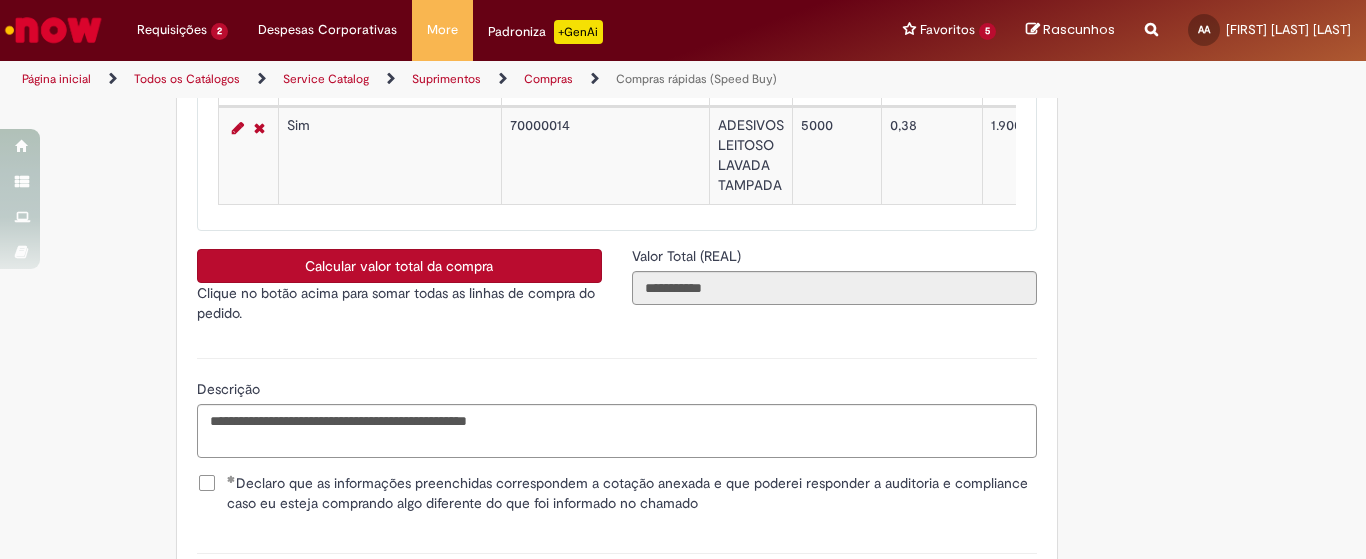scroll, scrollTop: 3781, scrollLeft: 0, axis: vertical 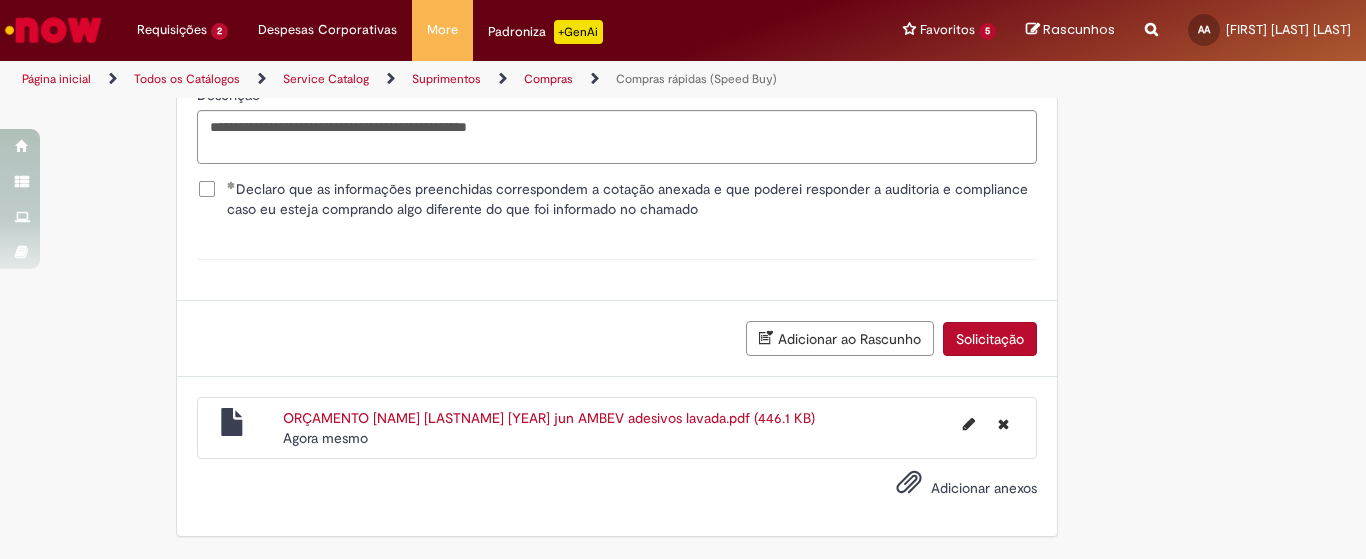 click on "Solicitação" at bounding box center (990, 339) 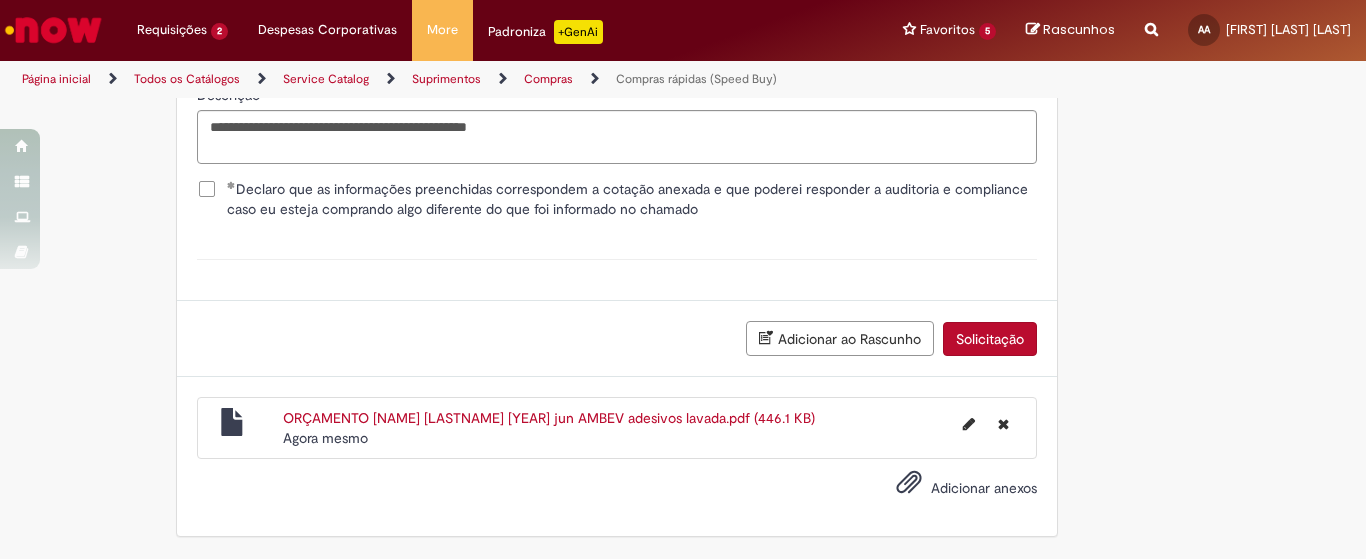 scroll, scrollTop: 3735, scrollLeft: 0, axis: vertical 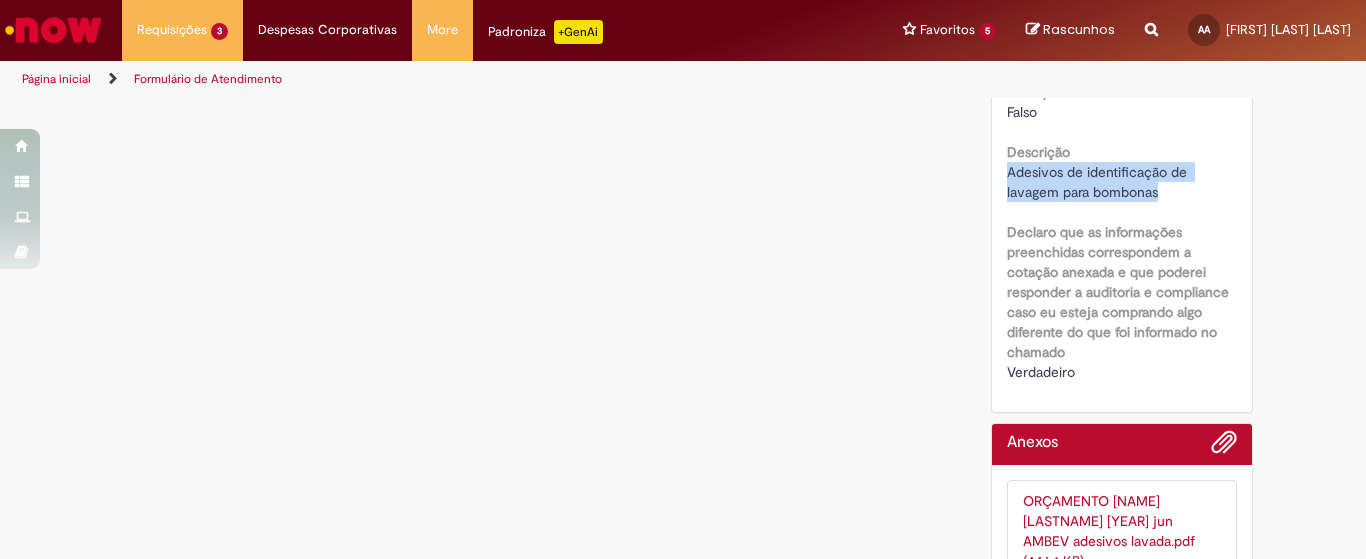 drag, startPoint x: 1001, startPoint y: 276, endPoint x: 1160, endPoint y: 296, distance: 160.25293 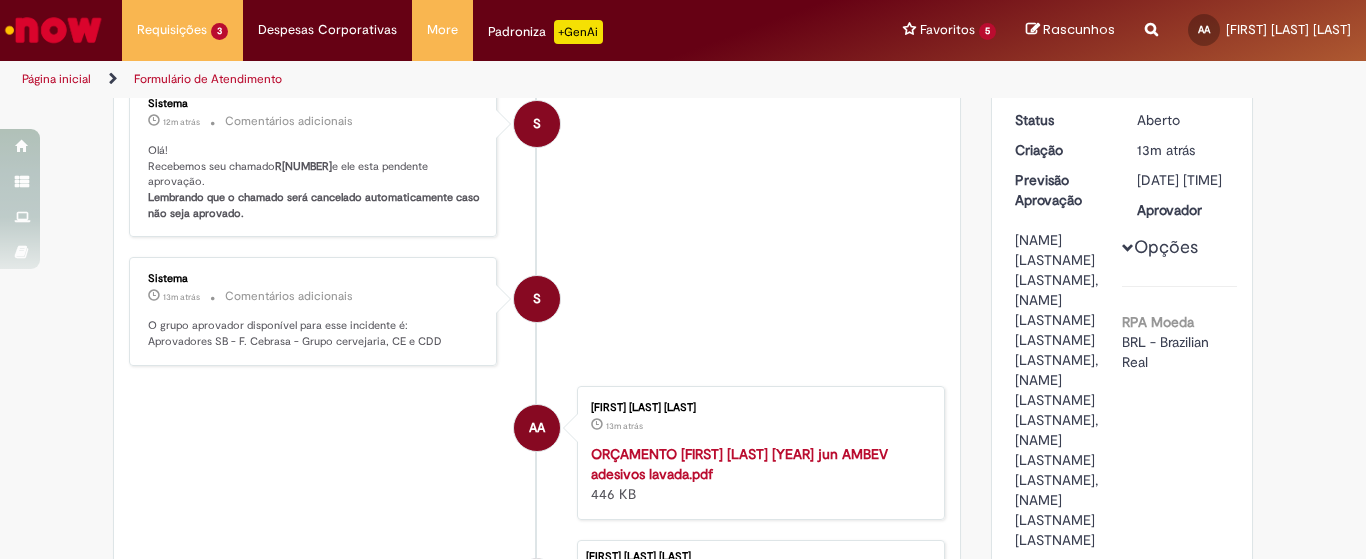 scroll, scrollTop: 0, scrollLeft: 0, axis: both 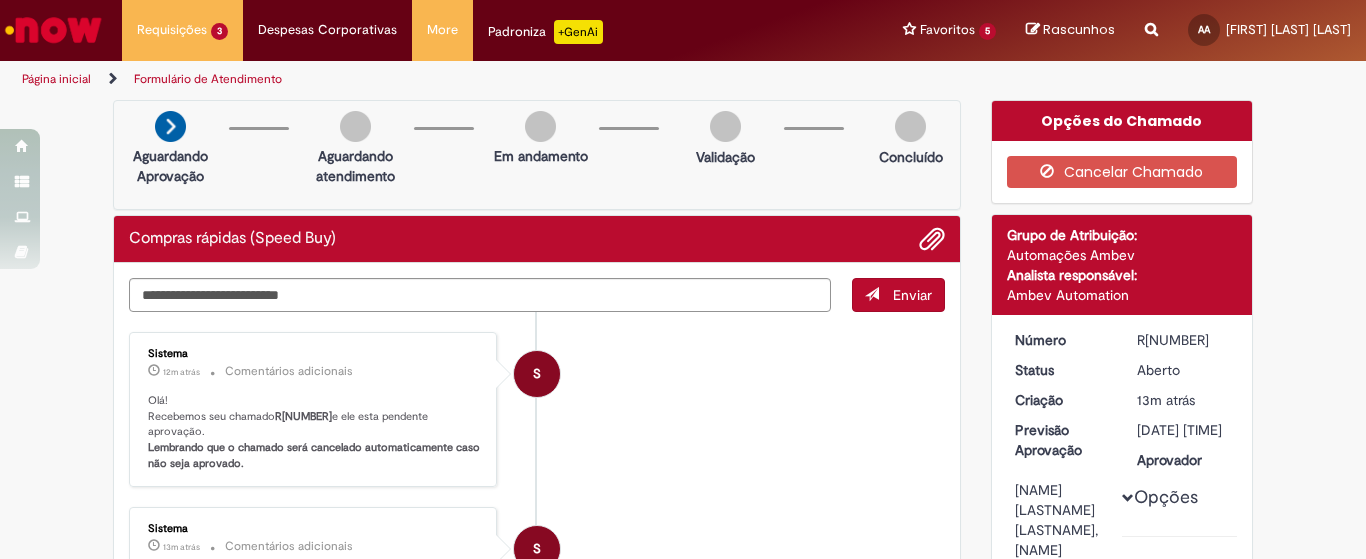 click on "R[NUMBER]" at bounding box center [1183, 340] 